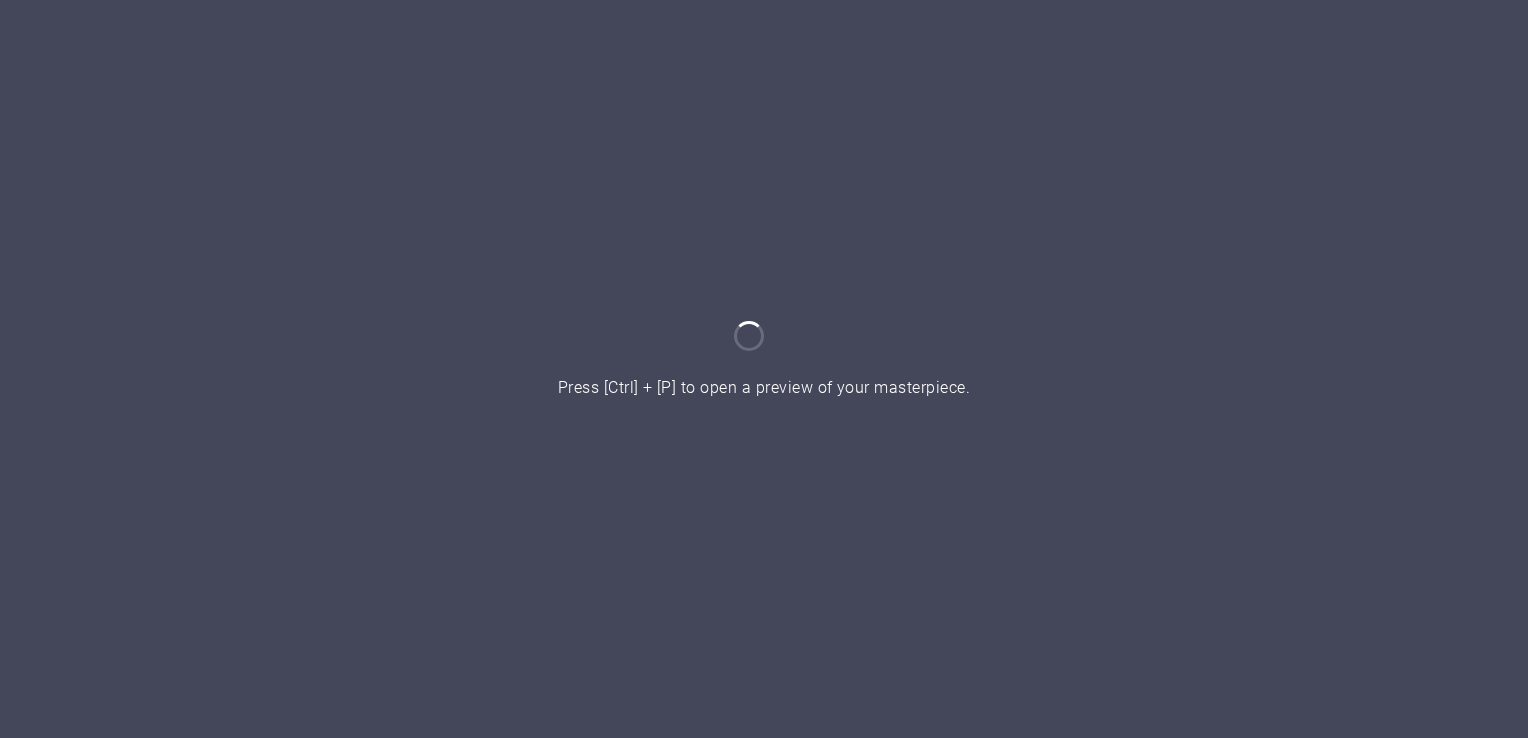 scroll, scrollTop: 0, scrollLeft: 0, axis: both 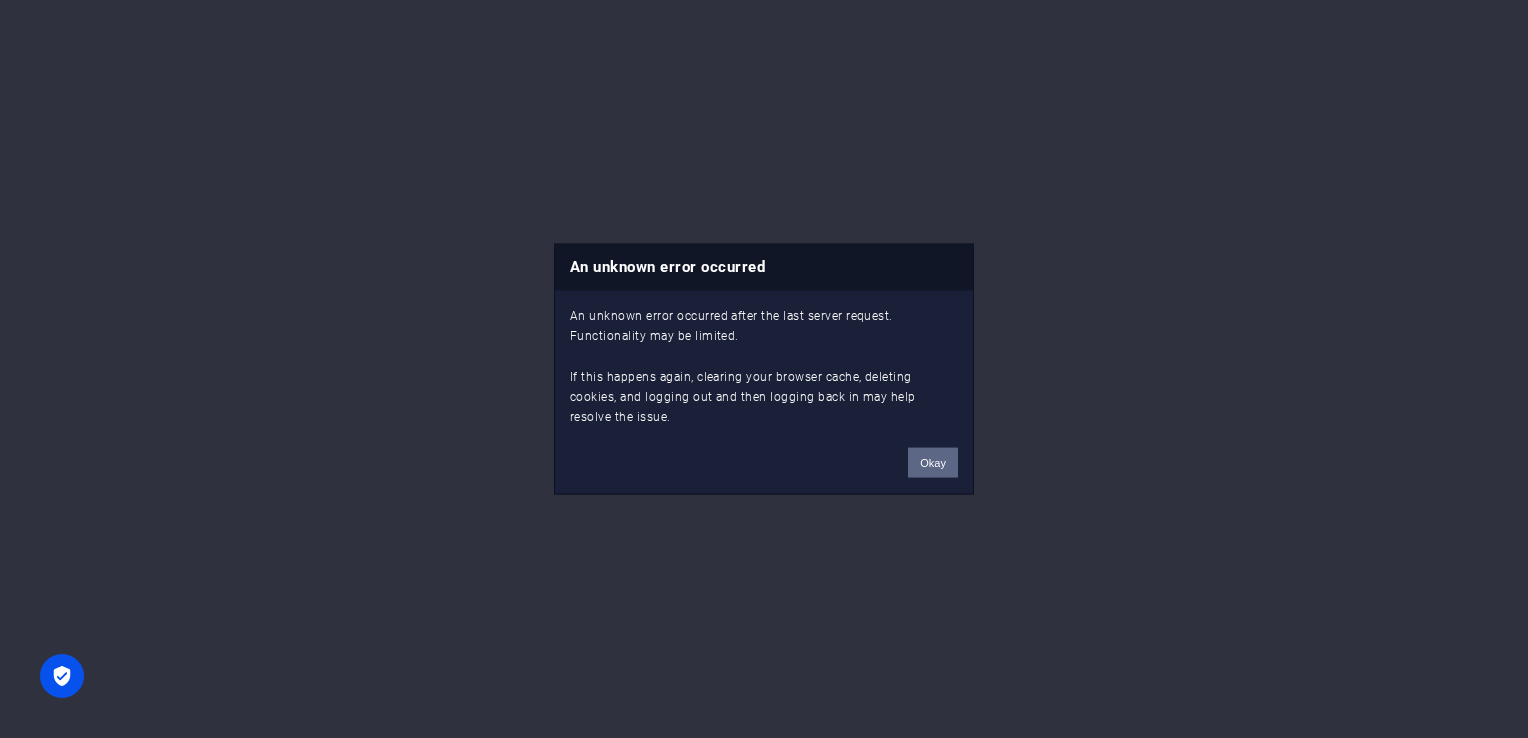 click on "Okay" at bounding box center [933, 462] 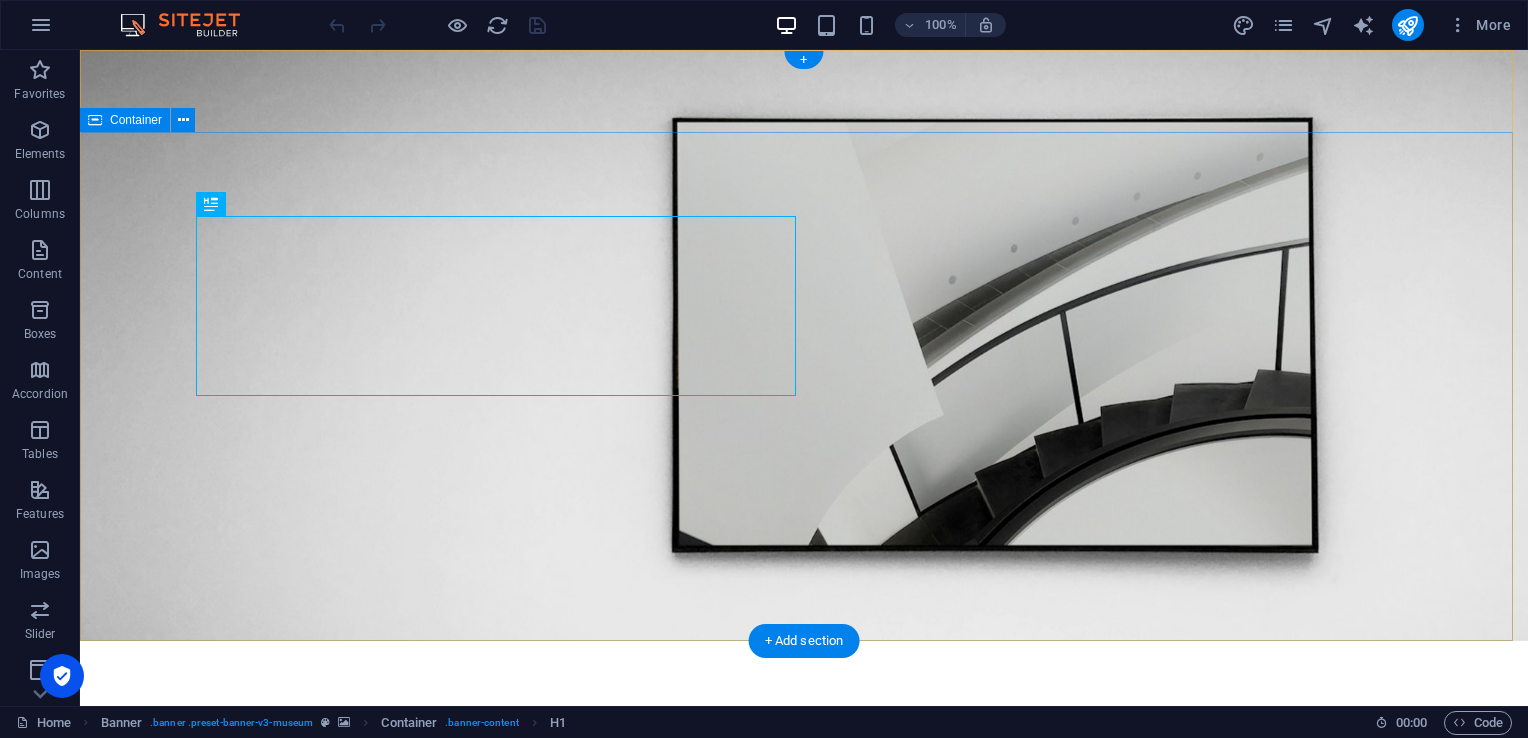 scroll, scrollTop: 0, scrollLeft: 0, axis: both 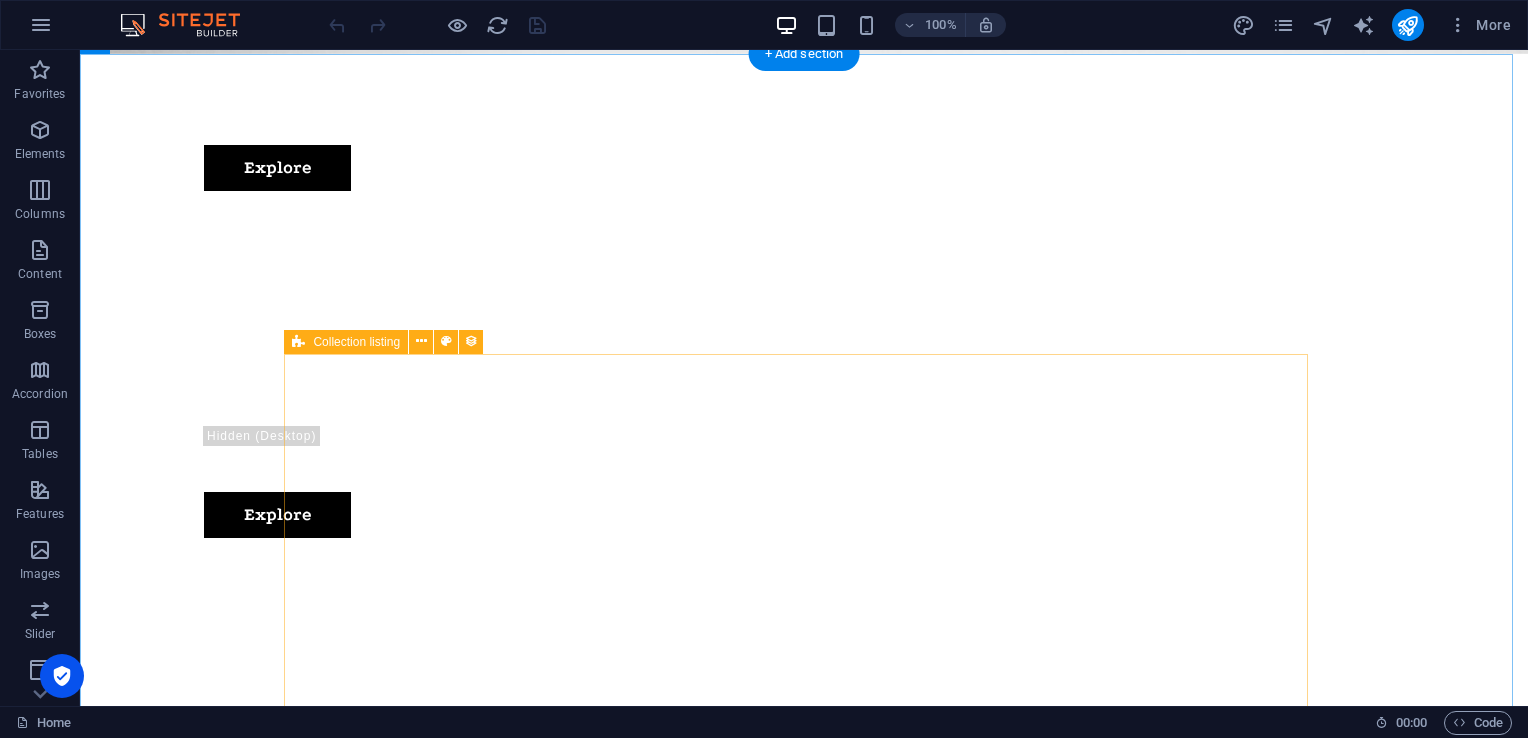 click on "October 15, 2024 Artistic View Lorem ipsum dolor sit amet, consectetur adipiscing elit, sed do eiusmod tempor incididunt ut labore October 17, 2024 Modern Artists Lorem ipsum dolor sit amet, consectetur adipiscing elit, sed do eiusmod tempor incididunt ut labore October 20, 2024 Art and Music Lorem ipsum dolor sit amet, consectetur adipiscing elit, sed do eiusmod tempor incididunt ut labore October 22, 2024 Making New Era Lorem ipsum dolor sit amet, consectetur adipiscing elit, sed do eiusmod tempor incididunt ut labore November 13, 2024 The Evolution of Painting Lorem ipsum dolor sit amet, consectetur adipiscing elit, sed do eiusmod tempor incididunt ut labore November 16, 2024 Classical Art Lorem ipsum dolor sit amet, consectetur adipiscing elit, sed do eiusmod tempor incididunt ut labore  Vorherige Nächste" at bounding box center (716, 5517) 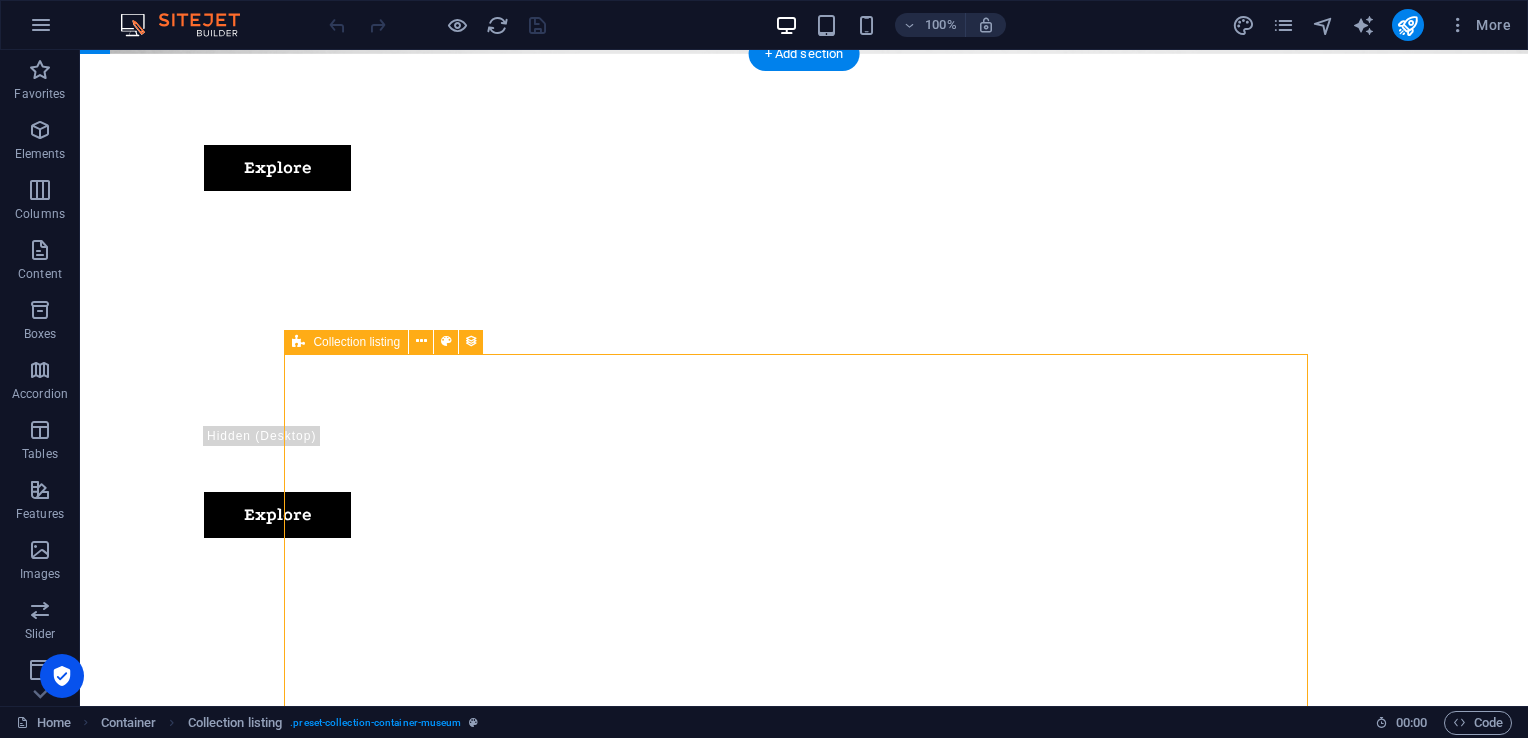 click on "October 15, 2024 Artistic View Lorem ipsum dolor sit amet, consectetur adipiscing elit, sed do eiusmod tempor incididunt ut labore October 17, 2024 Modern Artists Lorem ipsum dolor sit amet, consectetur adipiscing elit, sed do eiusmod tempor incididunt ut labore October 20, 2024 Art and Music Lorem ipsum dolor sit amet, consectetur adipiscing elit, sed do eiusmod tempor incididunt ut labore October 22, 2024 Making New Era Lorem ipsum dolor sit amet, consectetur adipiscing elit, sed do eiusmod tempor incididunt ut labore November 13, 2024 The Evolution of Painting Lorem ipsum dolor sit amet, consectetur adipiscing elit, sed do eiusmod tempor incididunt ut labore November 16, 2024 Classical Art Lorem ipsum dolor sit amet, consectetur adipiscing elit, sed do eiusmod tempor incididunt ut labore  Vorherige Nächste" at bounding box center [716, 5517] 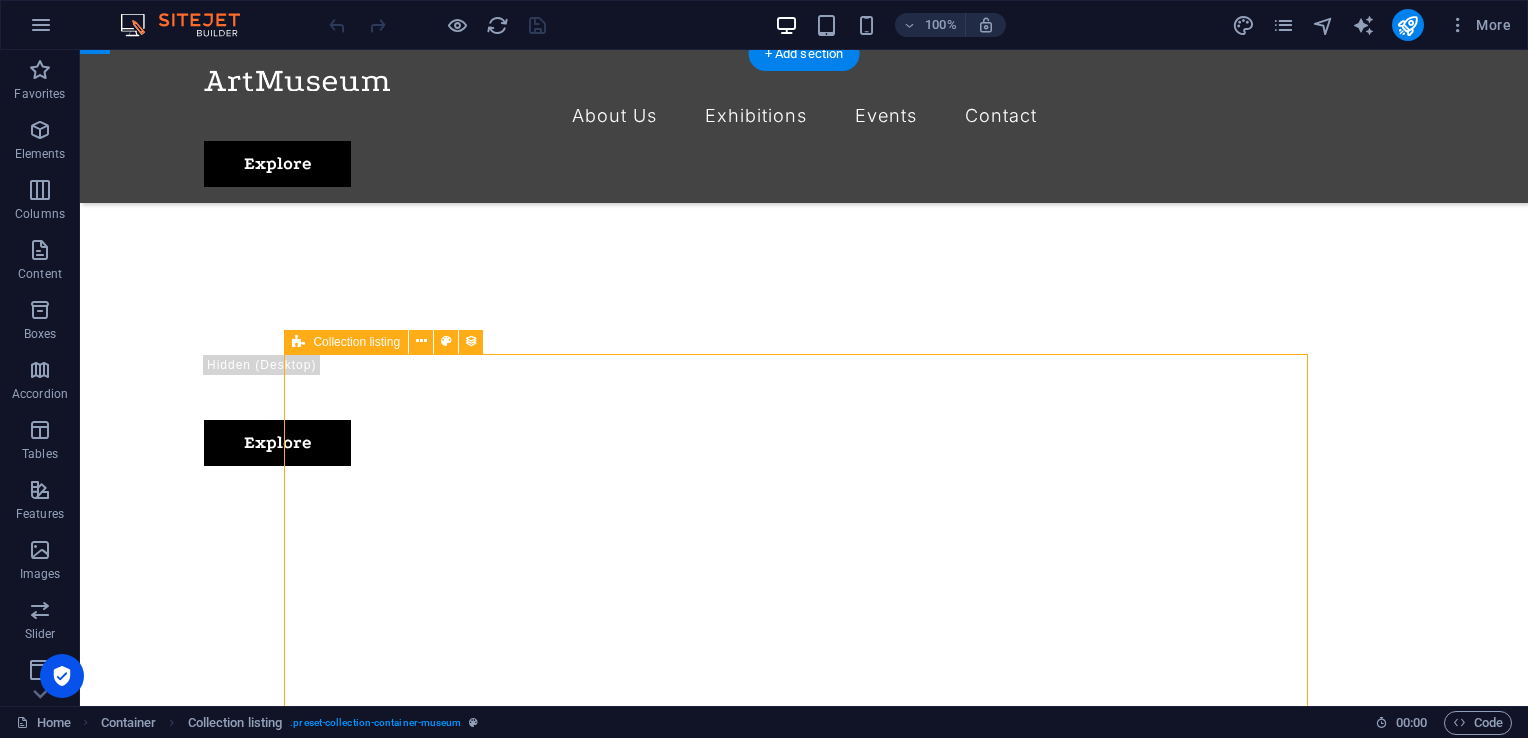 select on "columns.exhibition-date_ASC" 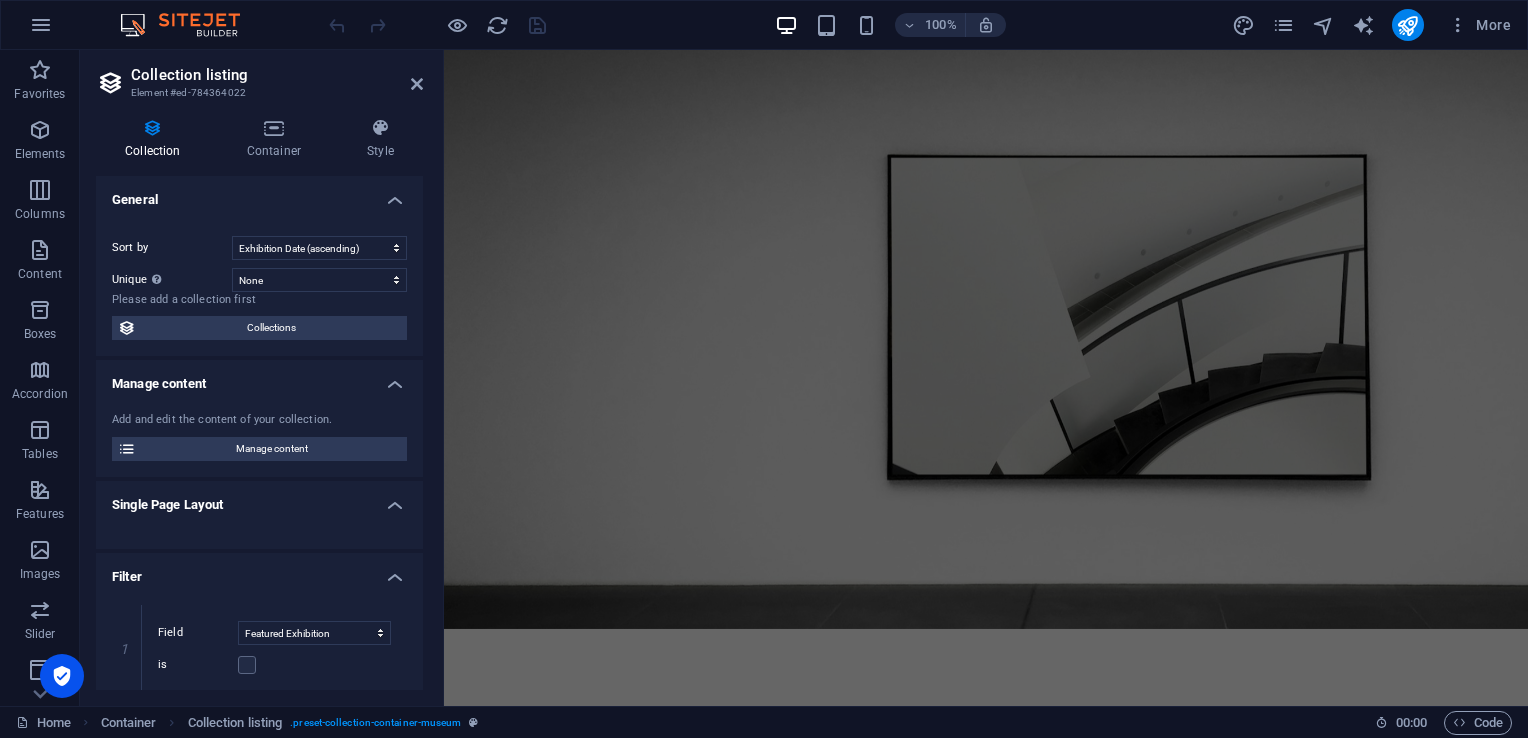 scroll, scrollTop: 0, scrollLeft: 0, axis: both 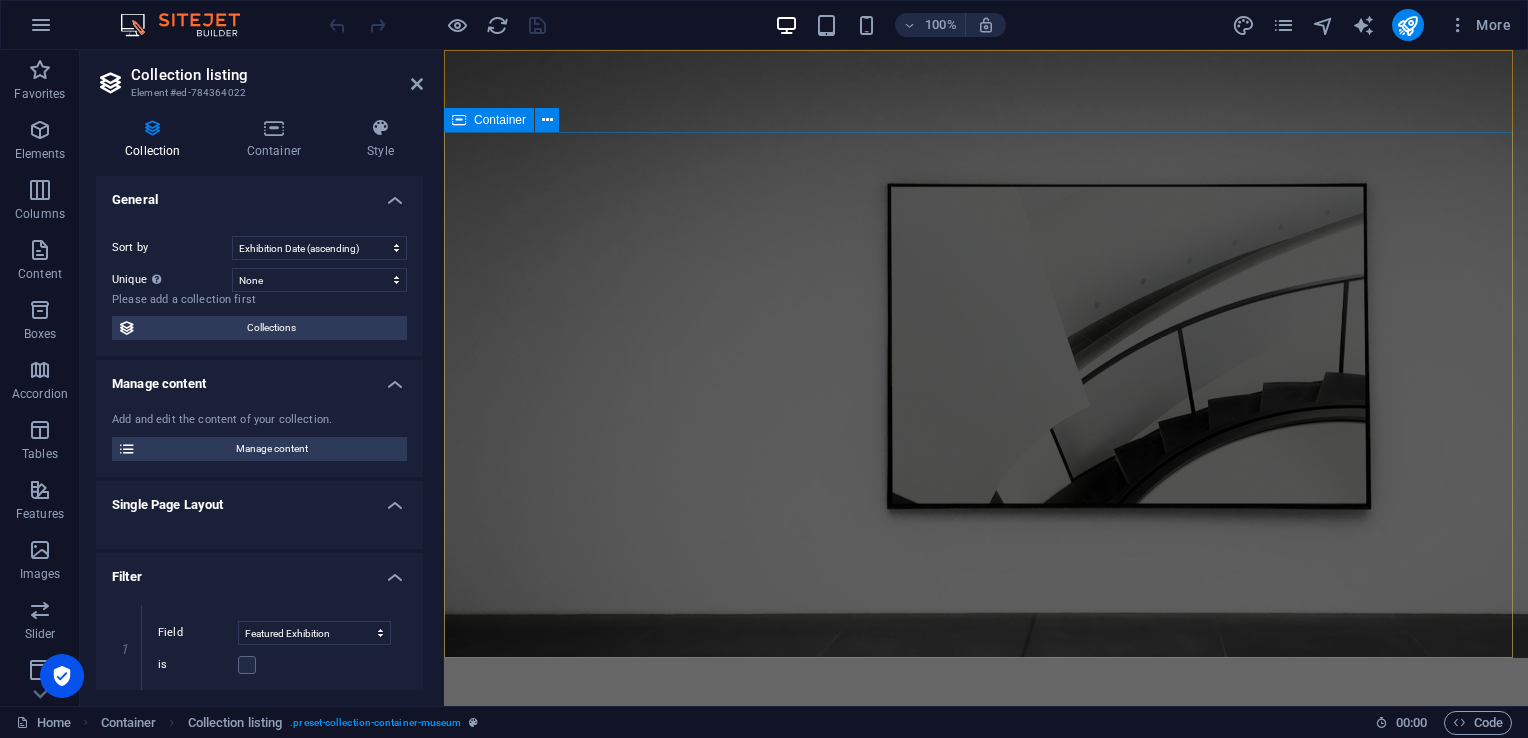 click on "The best art exhibitions Lorem ipsum dolor sit amet, consectetur adipiscing elit, sed do eiusmod tempor incididunt ut labore Lorem ipsum dolor sit amet, consectetur adipiscing elit, sed do eiusmod tempor incididunt ut labore Explore" at bounding box center (986, 1016) 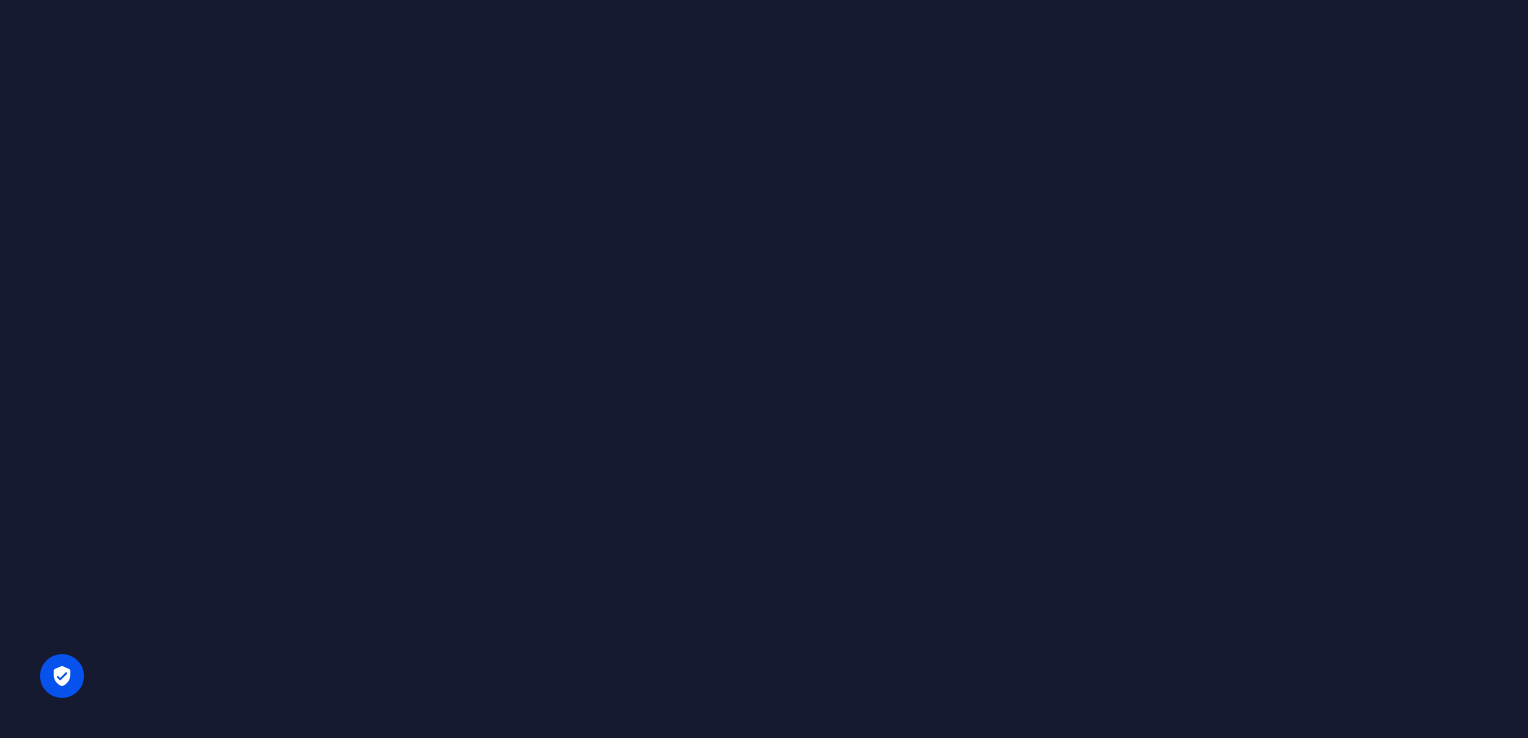 scroll, scrollTop: 0, scrollLeft: 0, axis: both 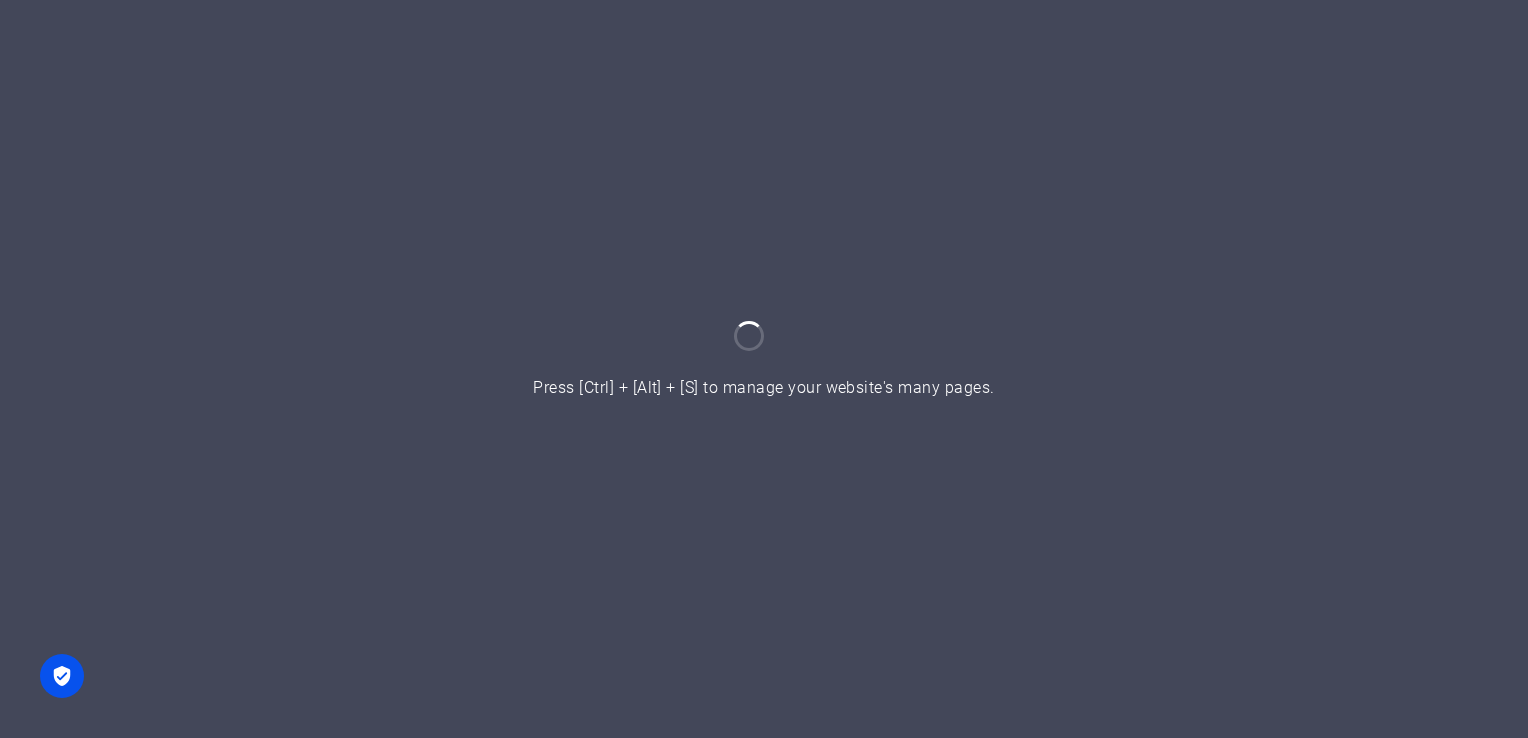 click at bounding box center [764, 369] 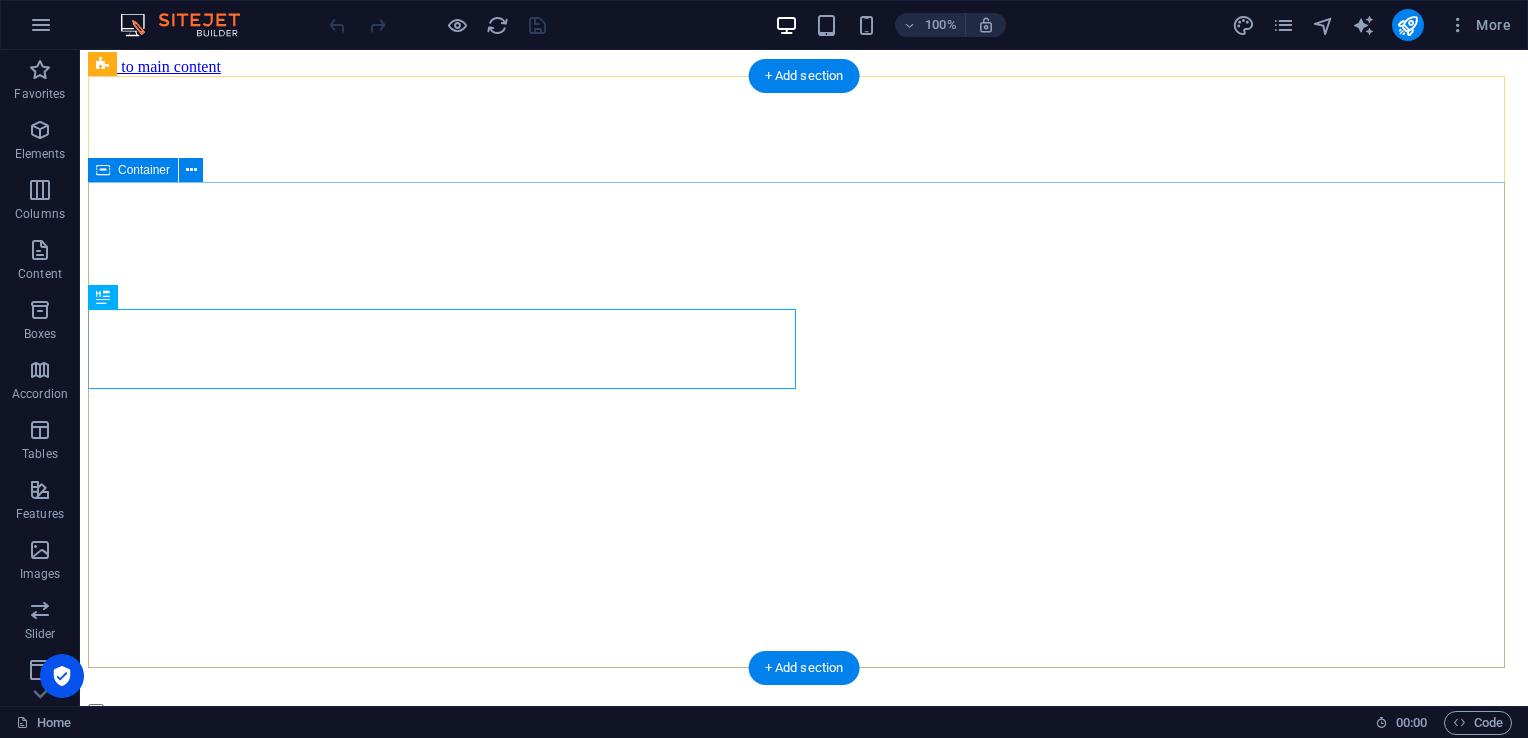 scroll, scrollTop: 0, scrollLeft: 0, axis: both 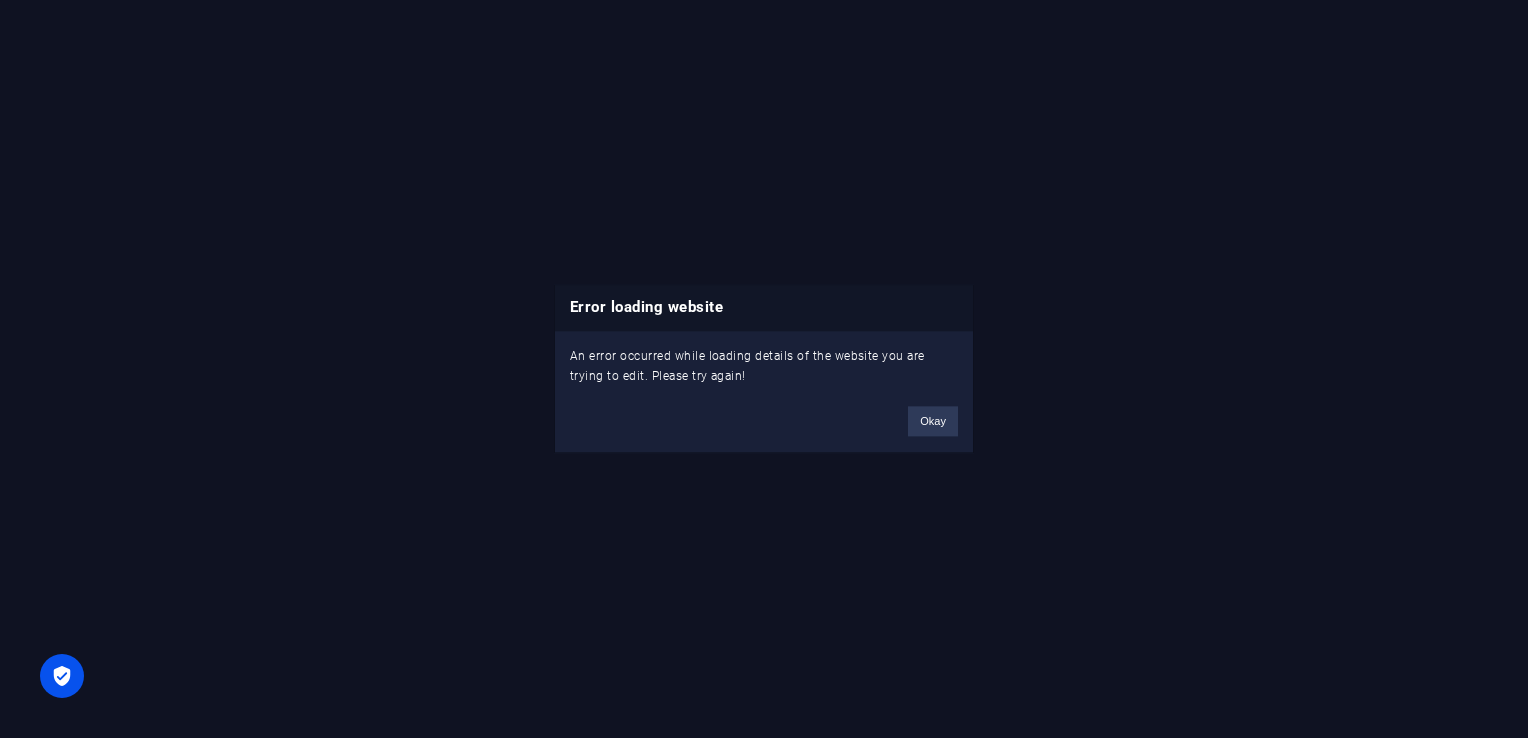 click on "Okay" at bounding box center [933, 422] 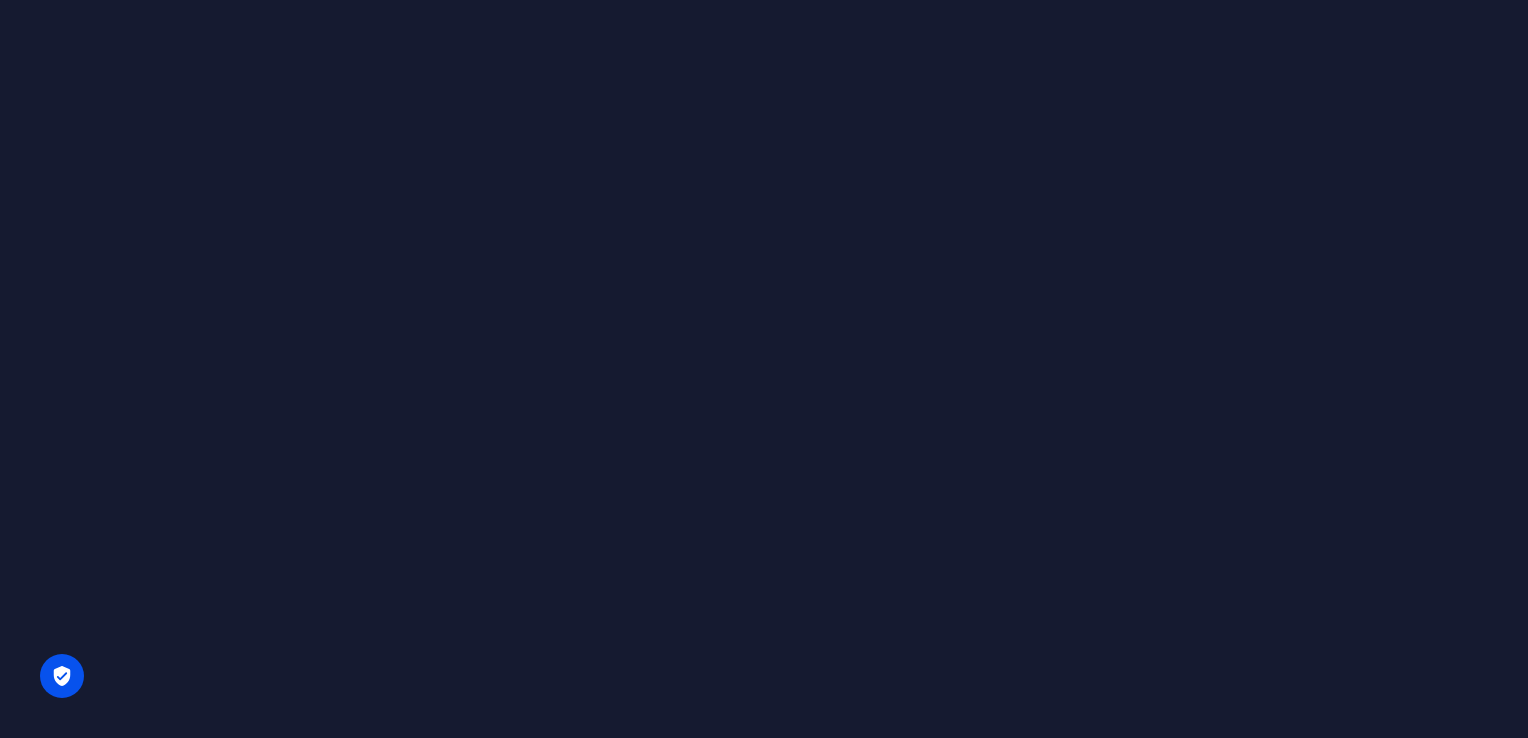 scroll, scrollTop: 0, scrollLeft: 0, axis: both 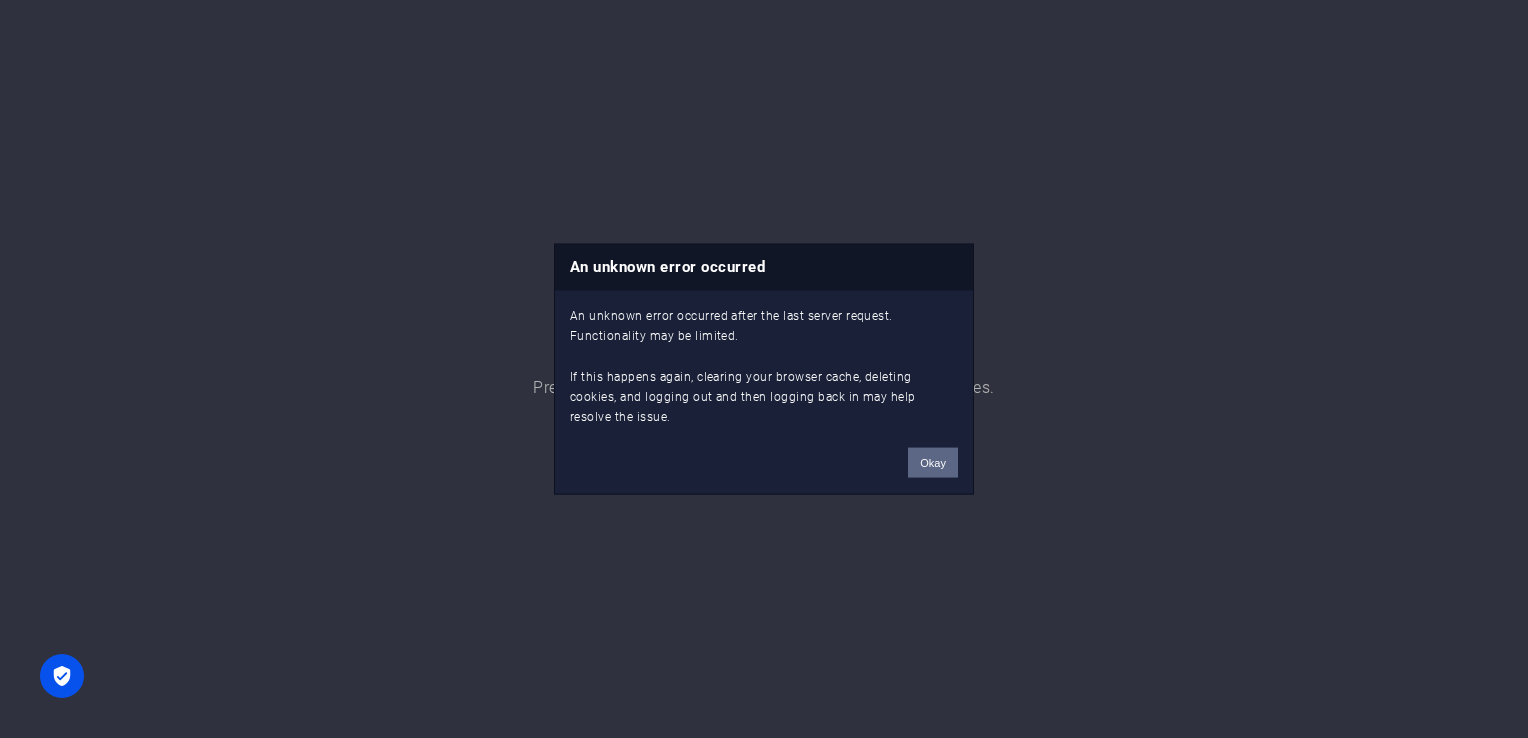 click on "Okay" at bounding box center [933, 462] 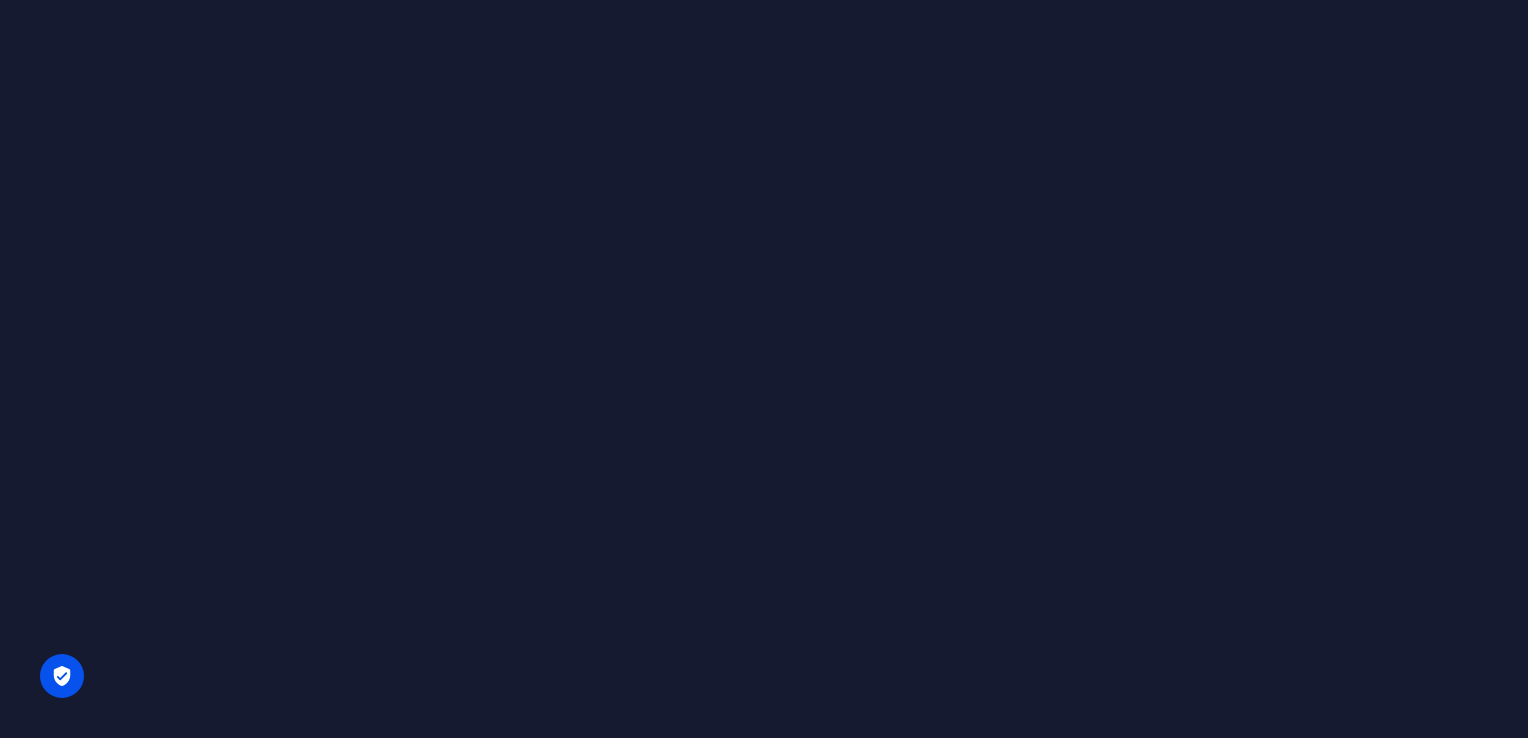 scroll, scrollTop: 0, scrollLeft: 0, axis: both 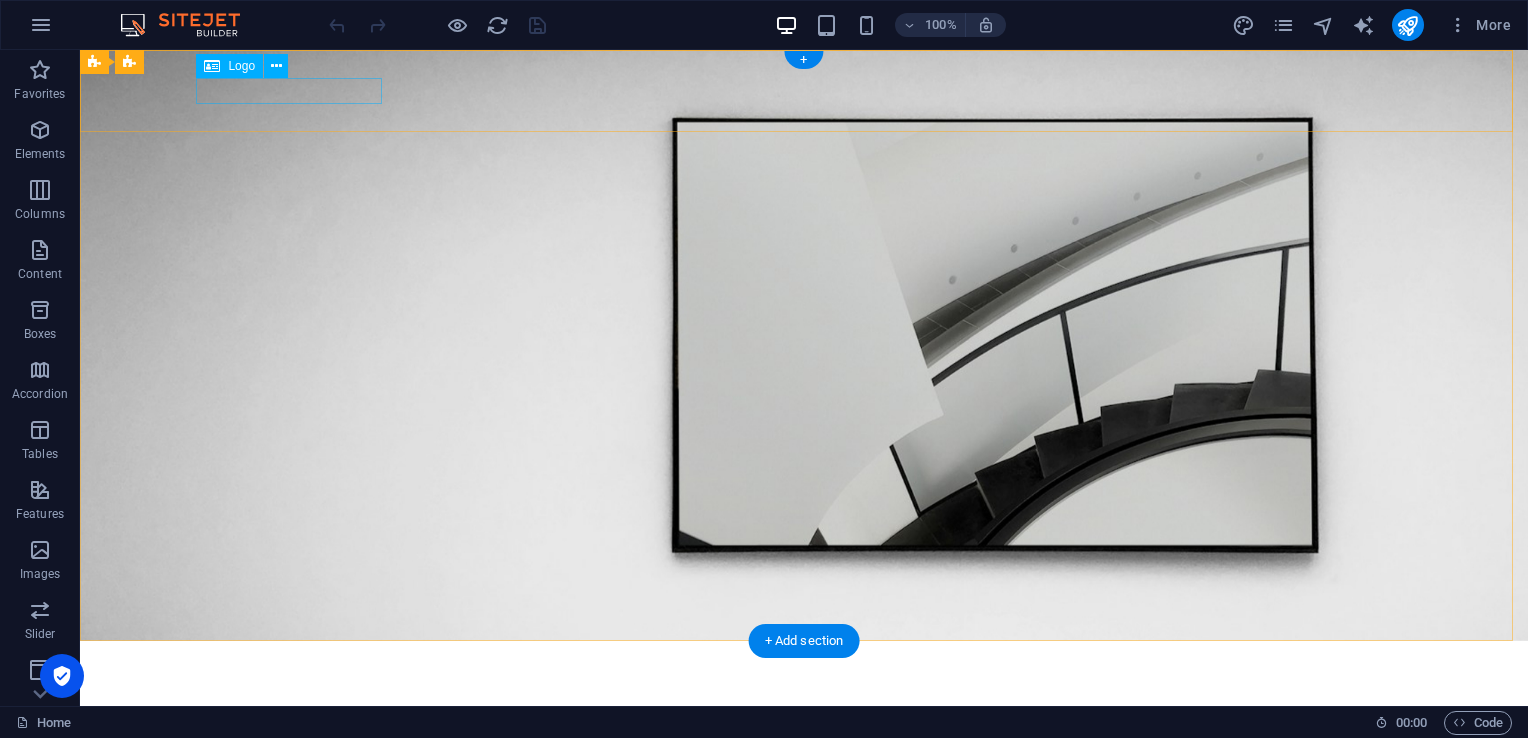 click at bounding box center [804, 669] 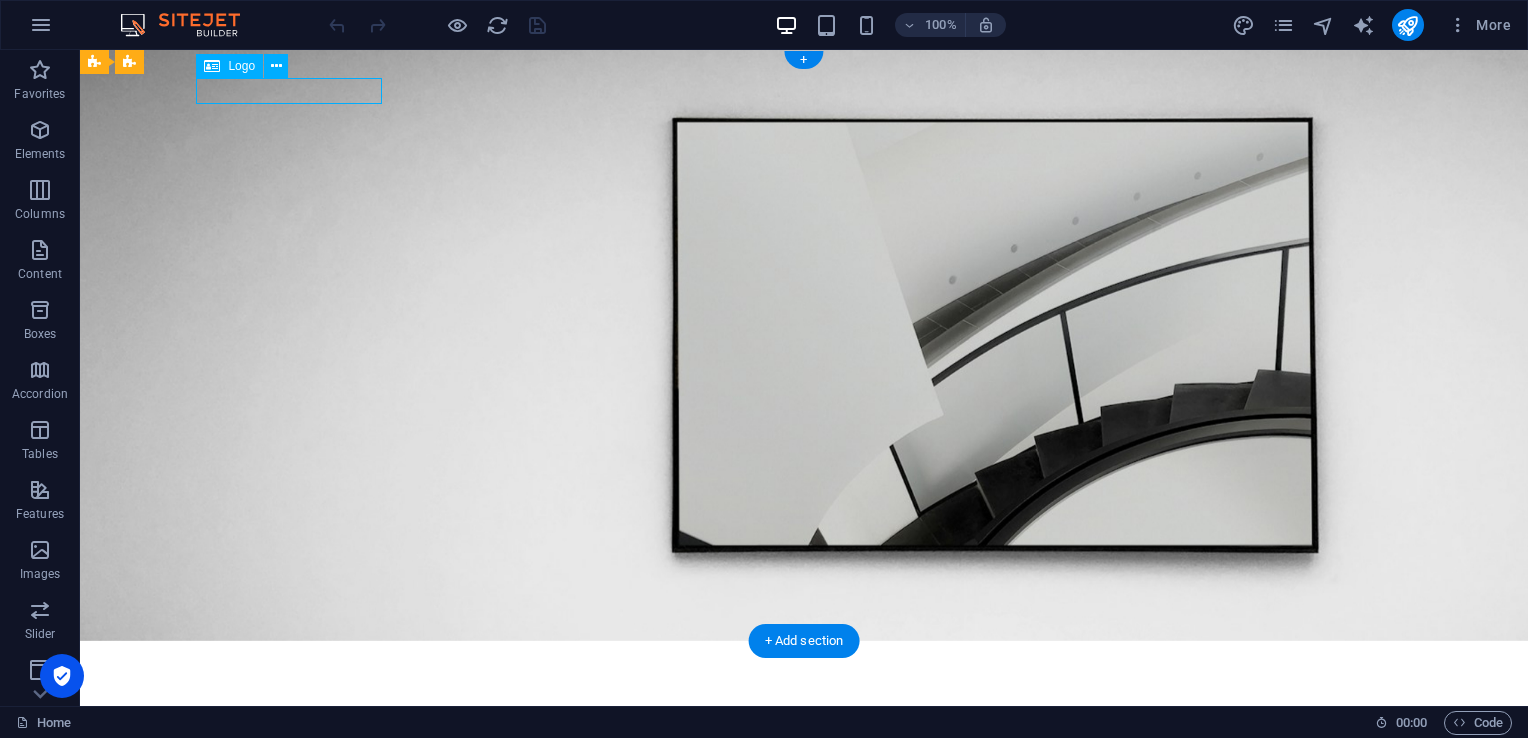 click at bounding box center (804, 669) 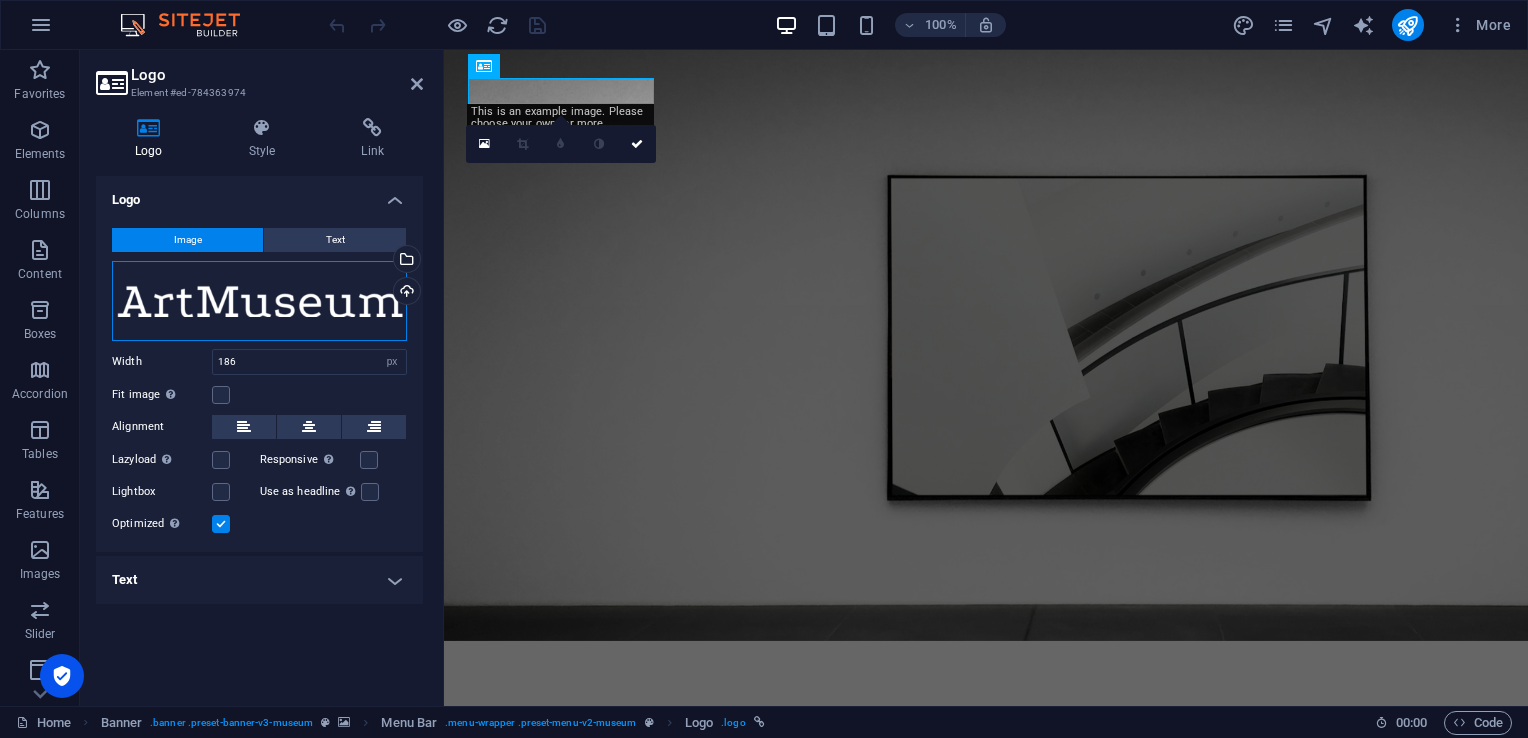 click on "Drag files here, click to choose files or select files from Files or our free stock photos & videos" at bounding box center [259, 301] 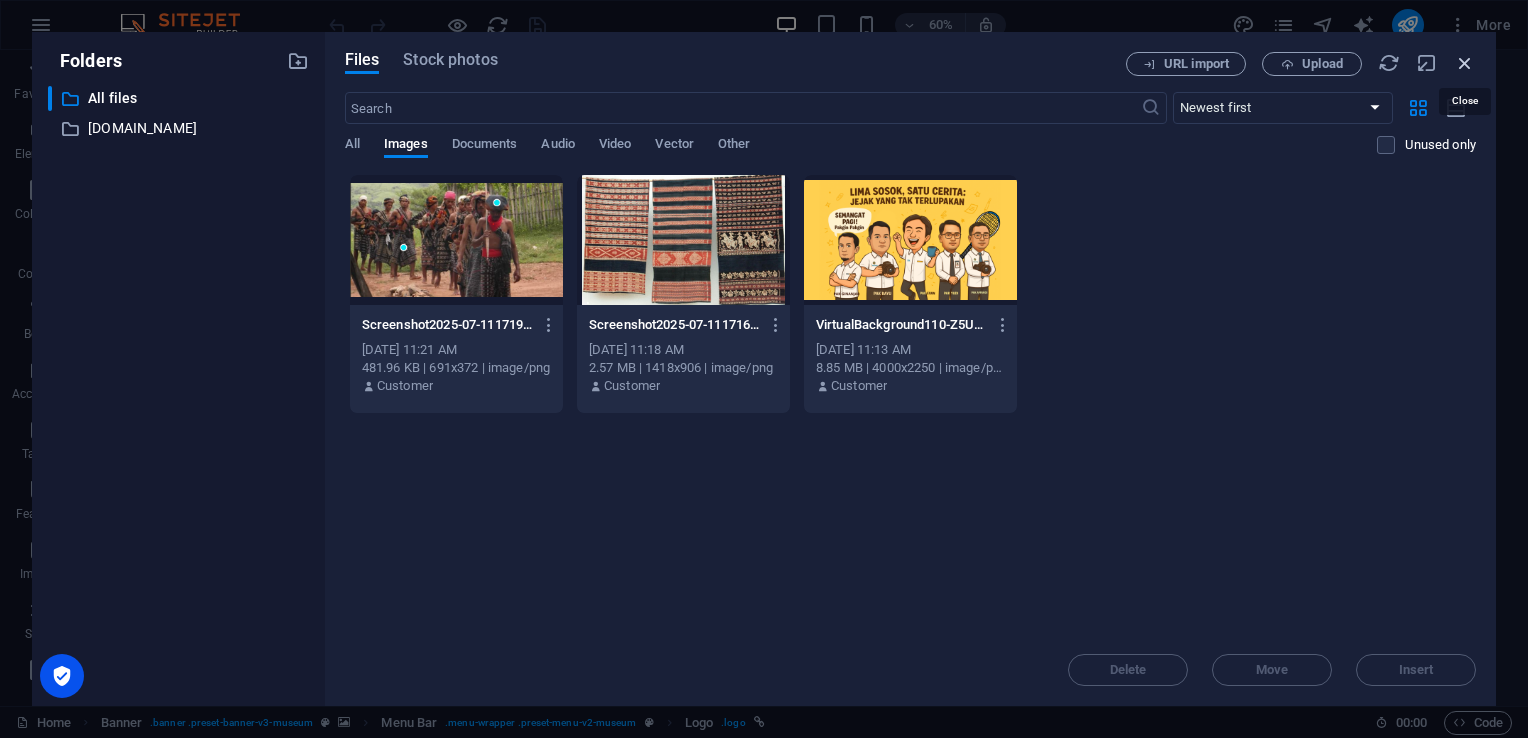 click at bounding box center (1465, 63) 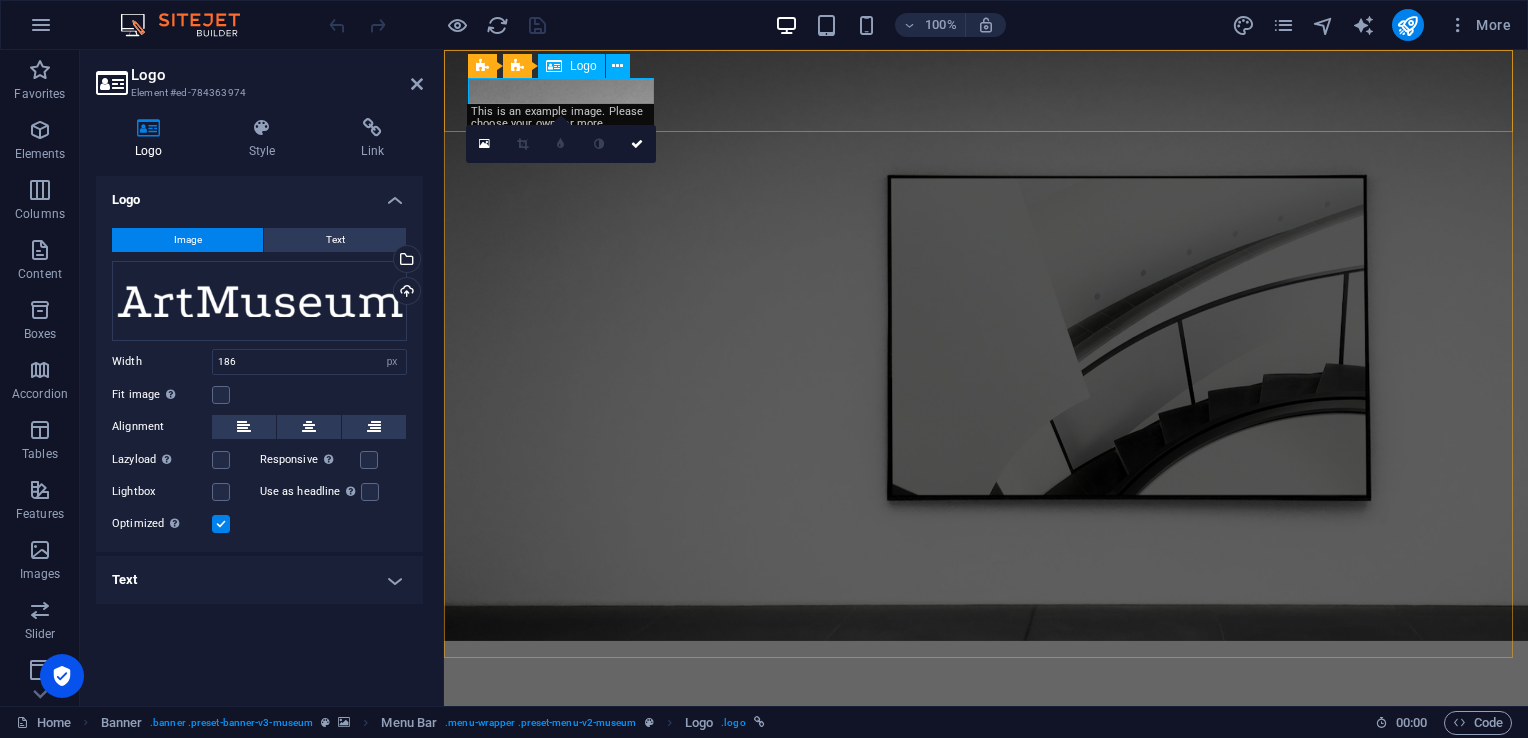 click at bounding box center [986, 669] 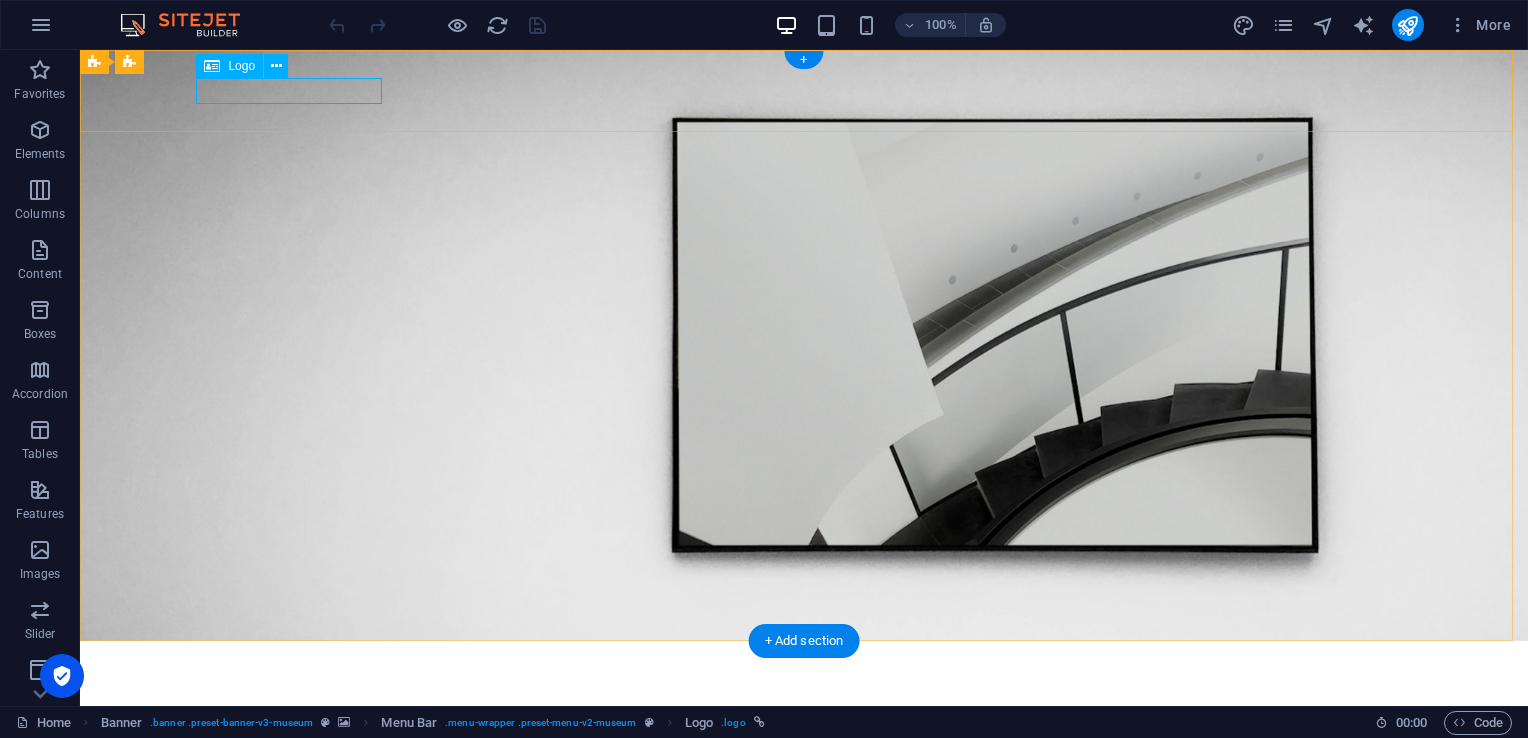 click at bounding box center (804, 669) 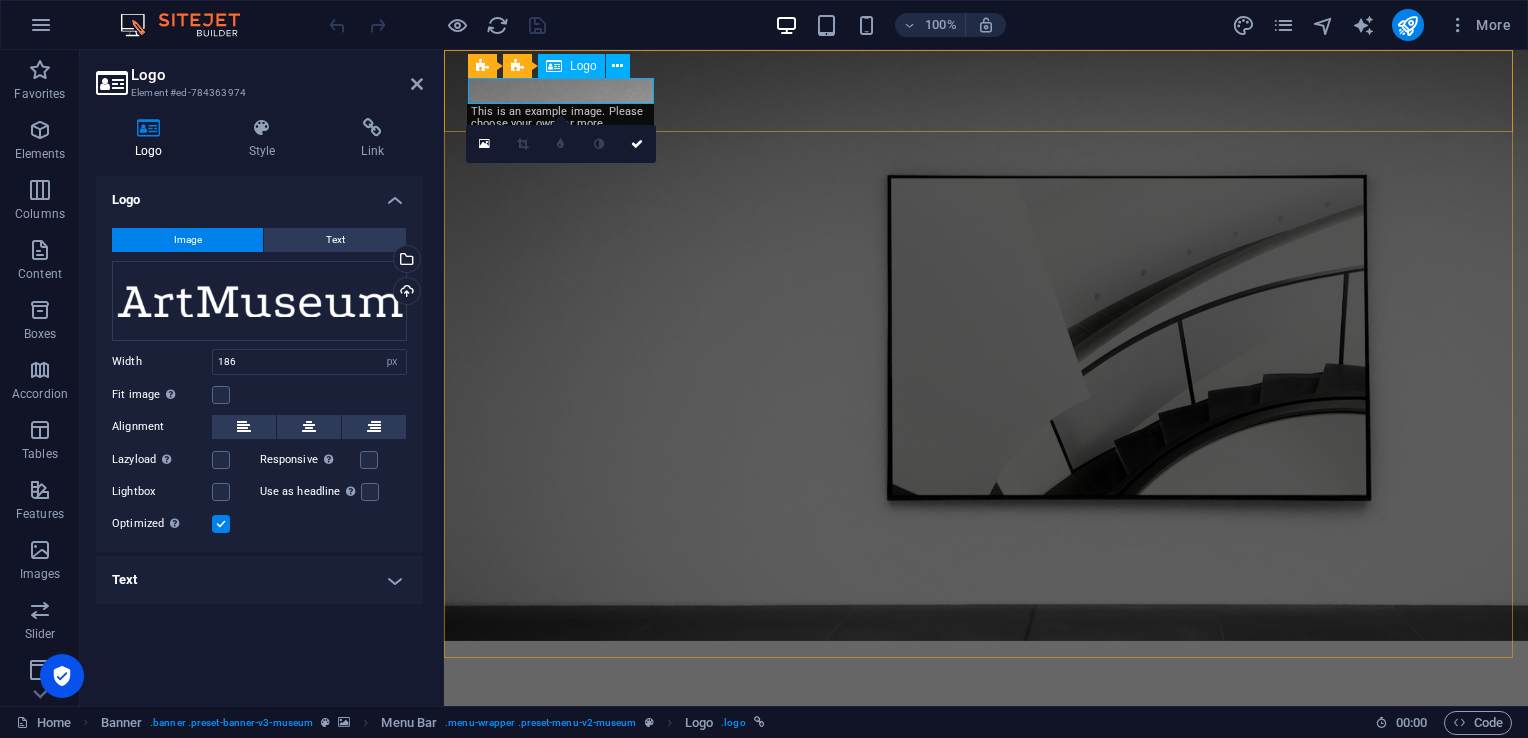 click at bounding box center (986, 669) 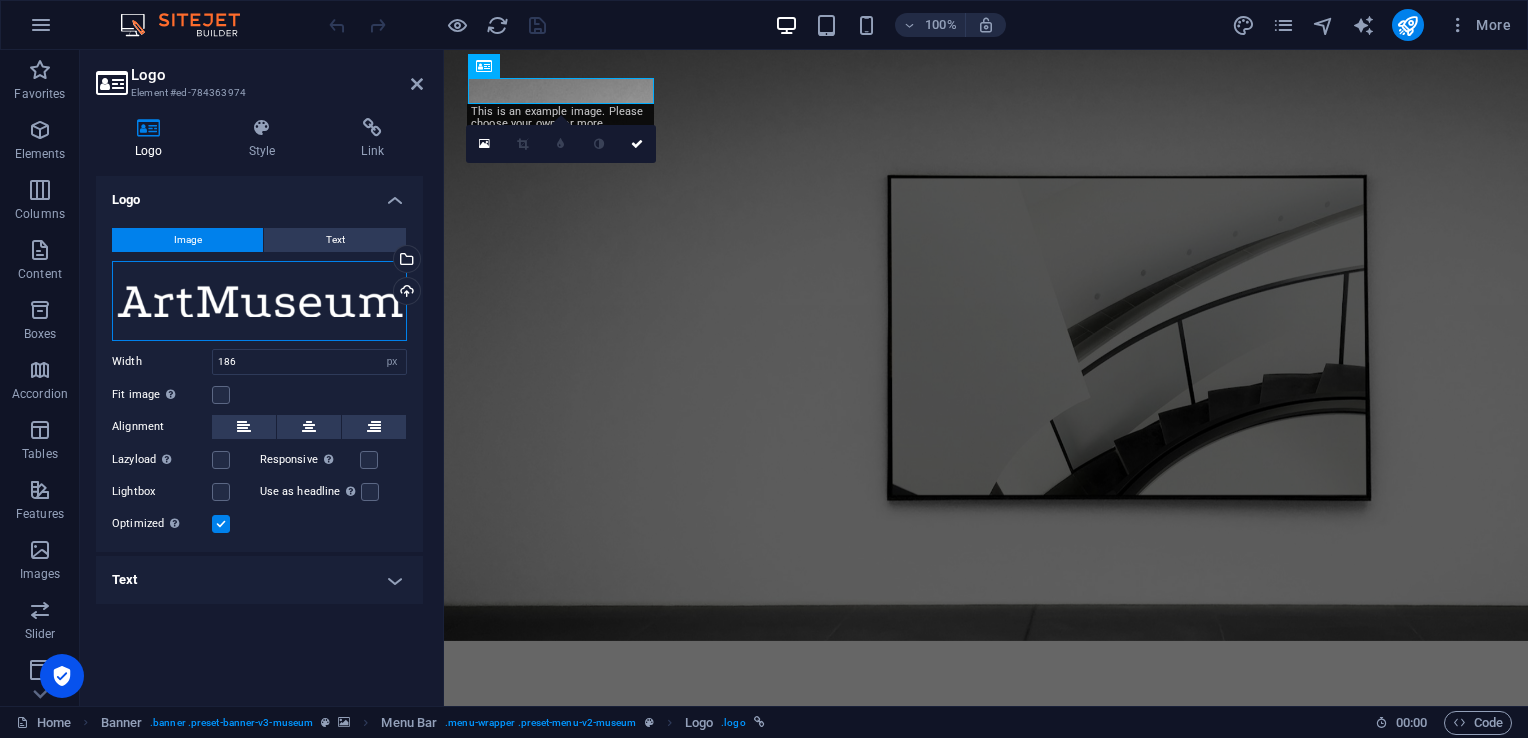 click on "Drag files here, click to choose files or select files from Files or our free stock photos & videos" at bounding box center (259, 301) 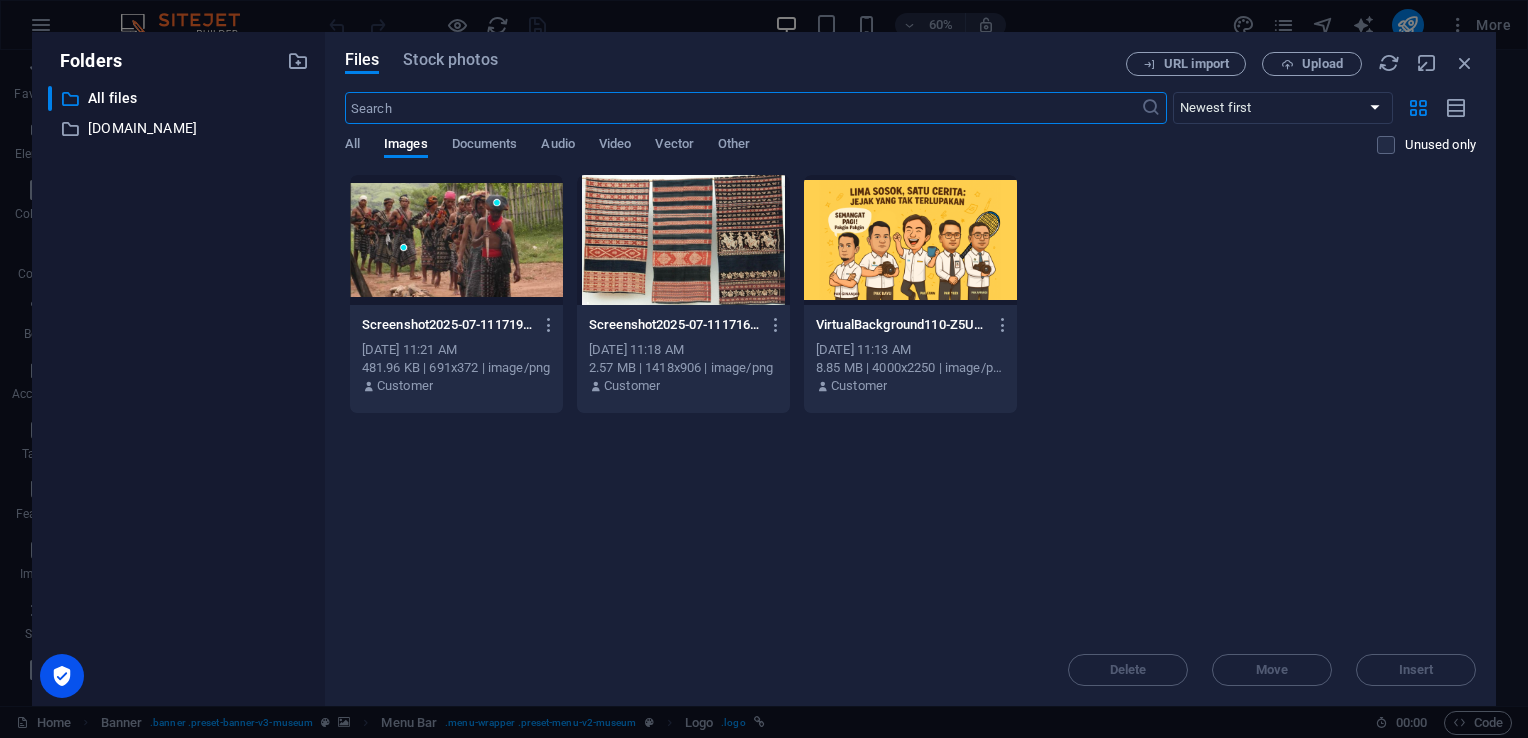 click on "URL import Upload" at bounding box center (1301, 64) 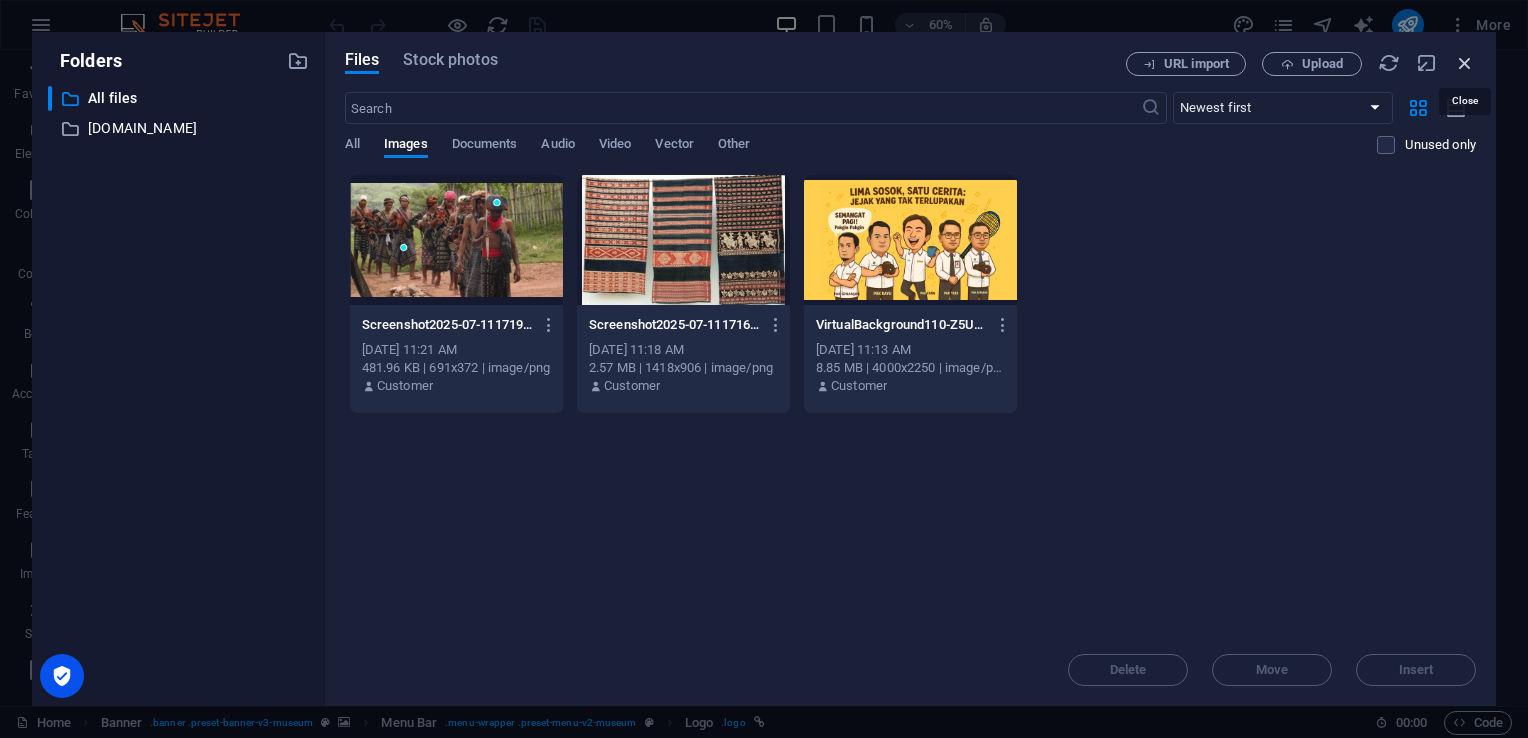 click at bounding box center (1465, 63) 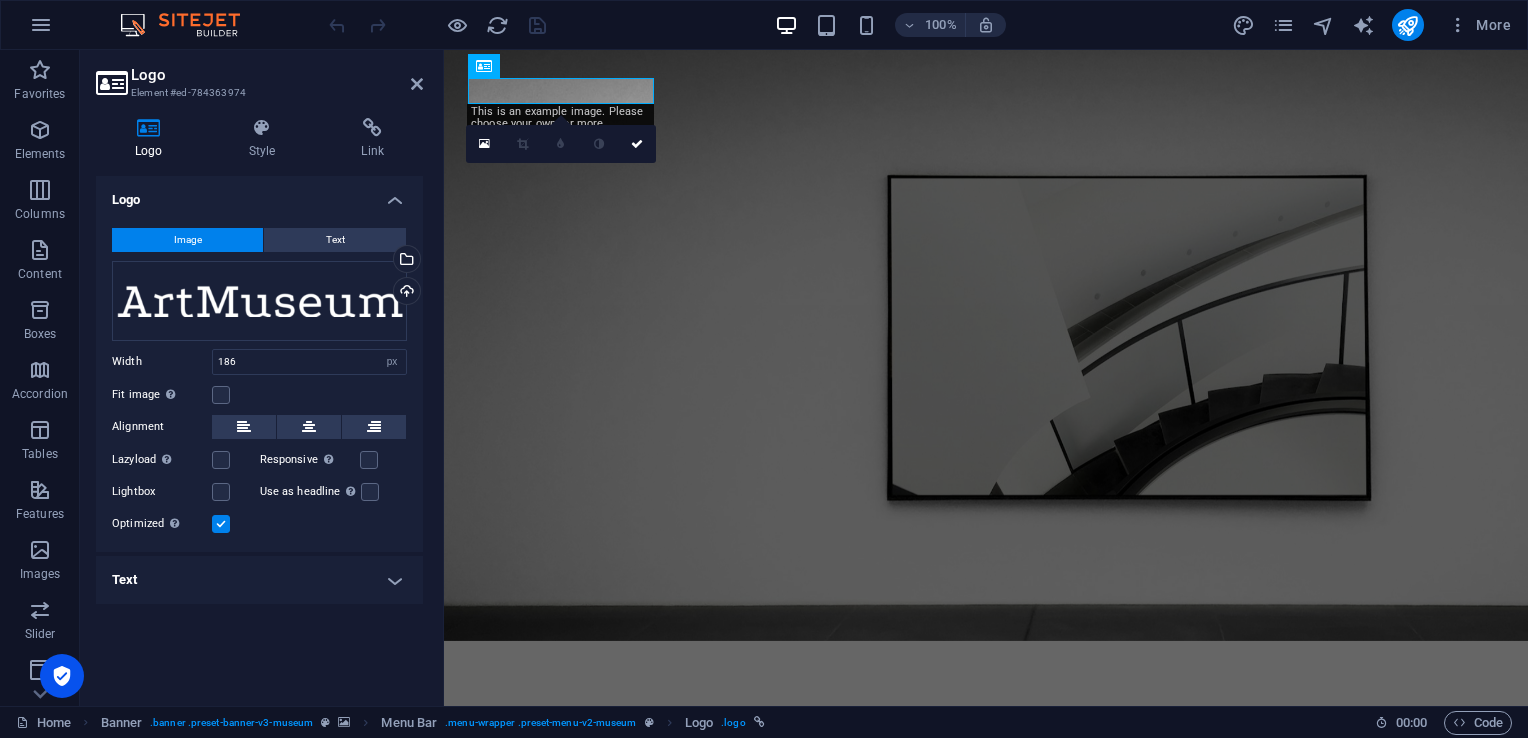 click on "This is an example image. Please choose your own for more options.  Or import this image" at bounding box center [560, 124] 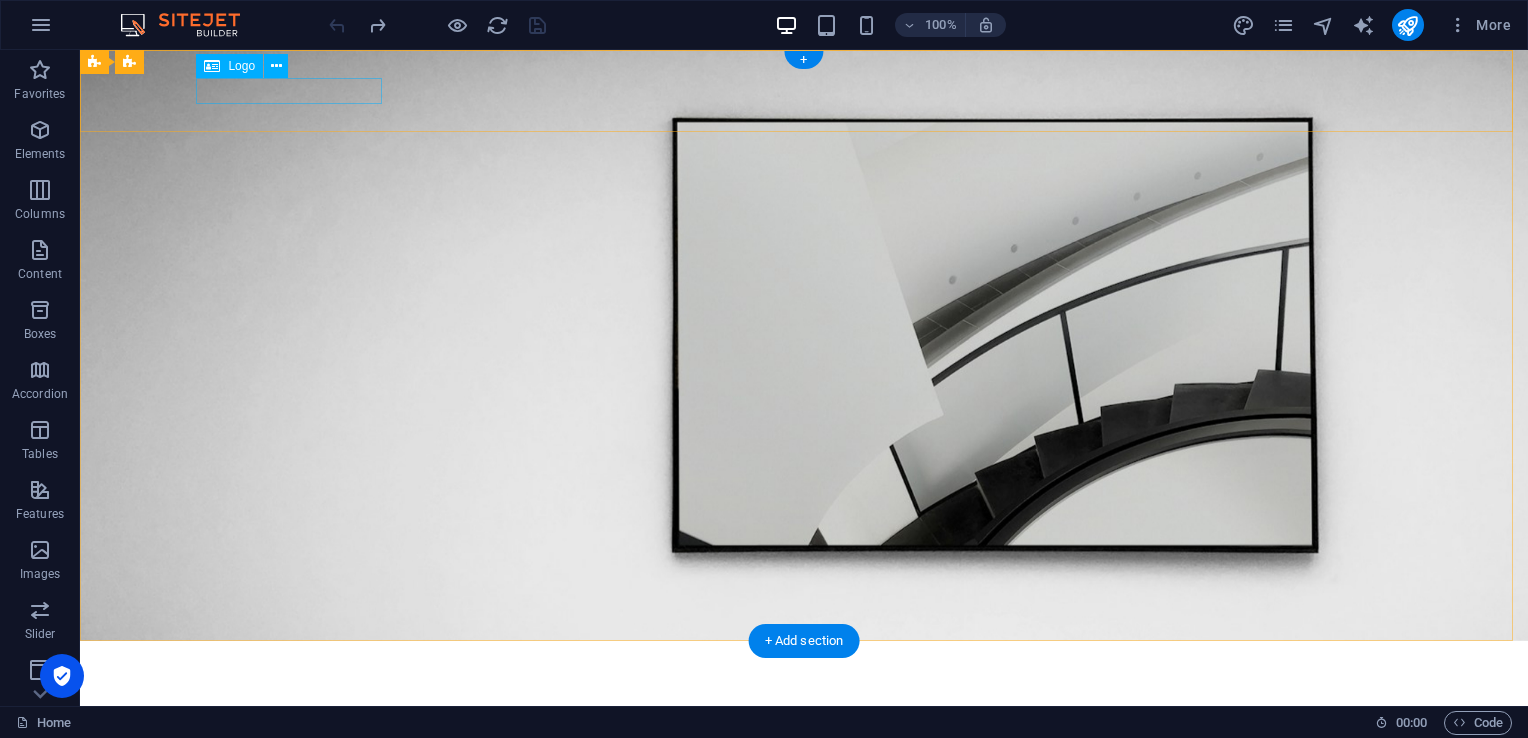 click at bounding box center (804, 669) 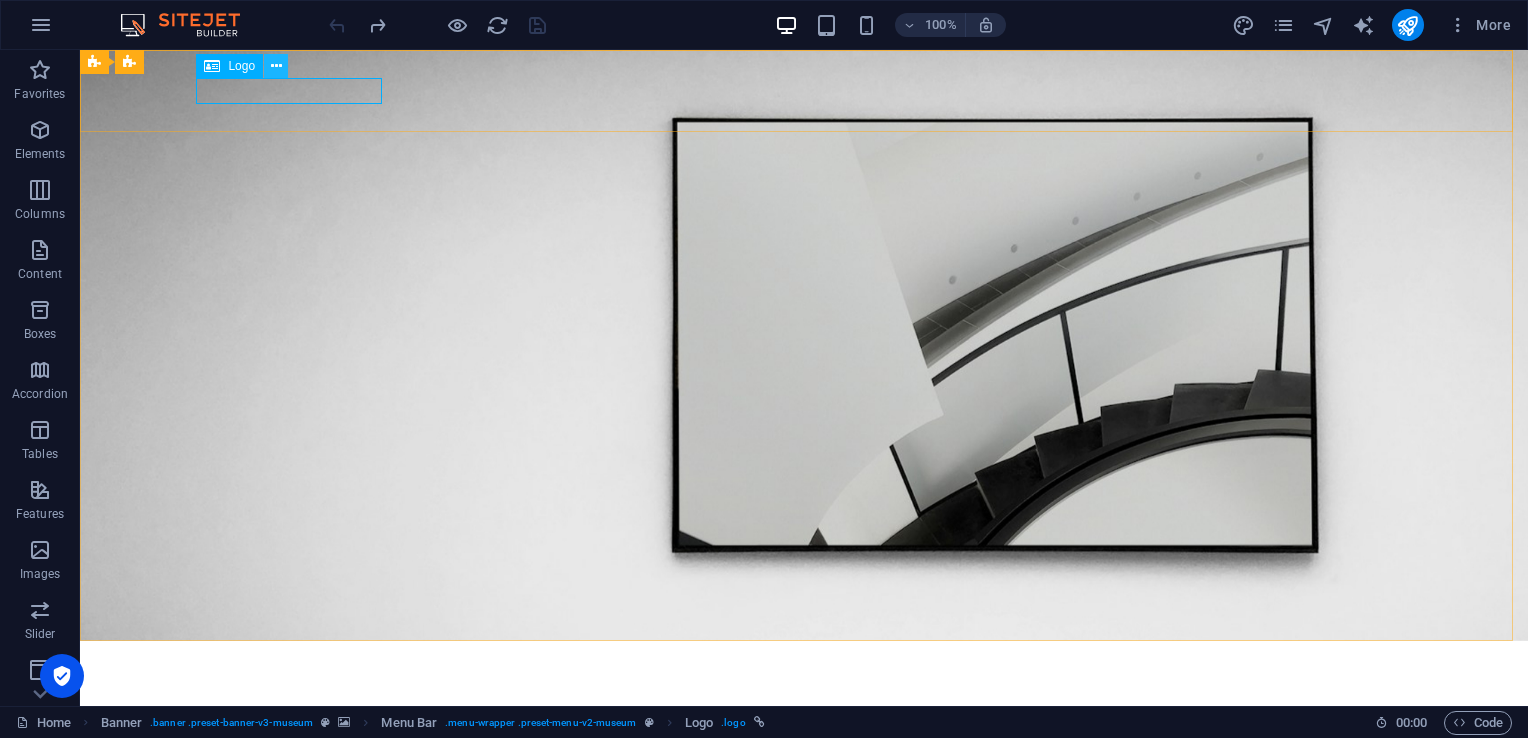 click at bounding box center [276, 66] 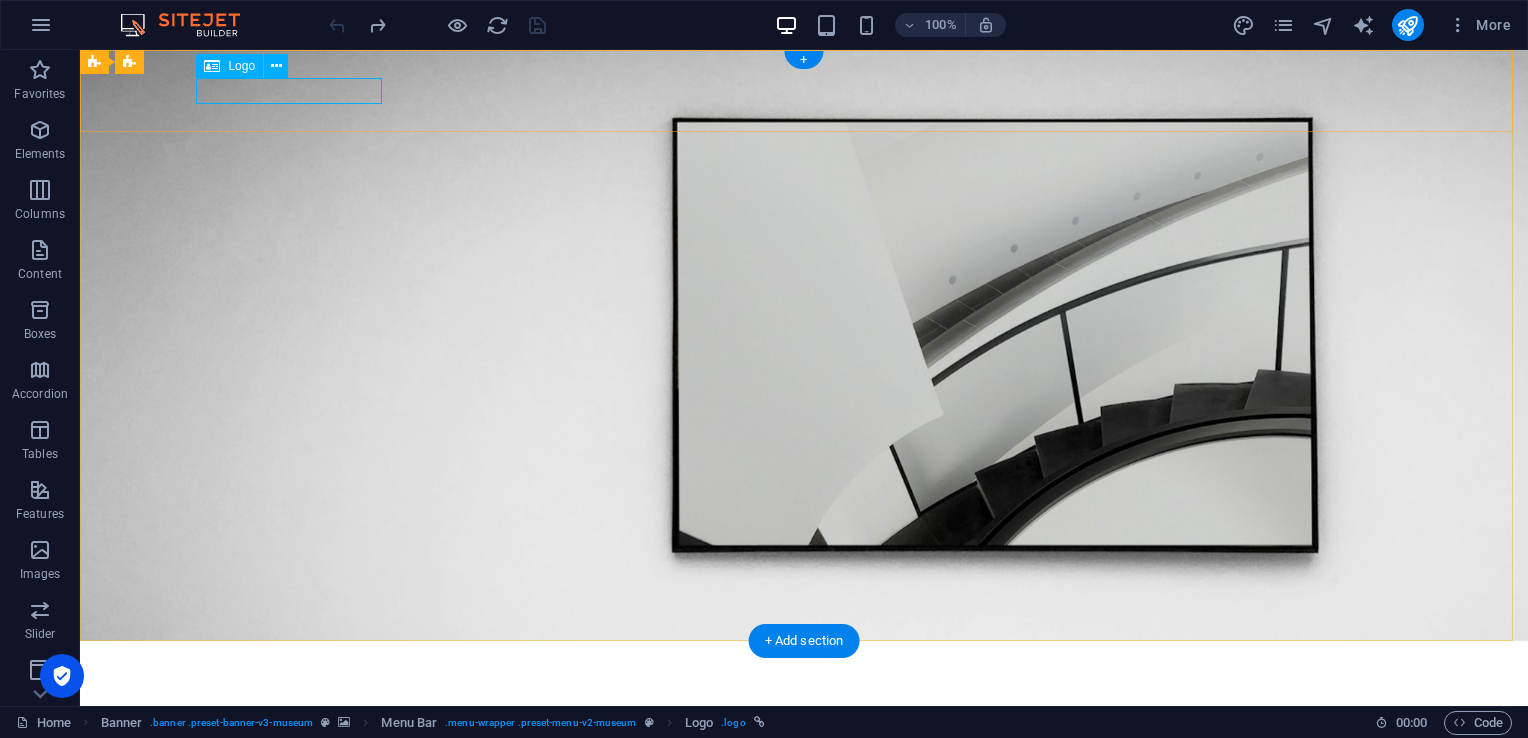 click at bounding box center [804, 669] 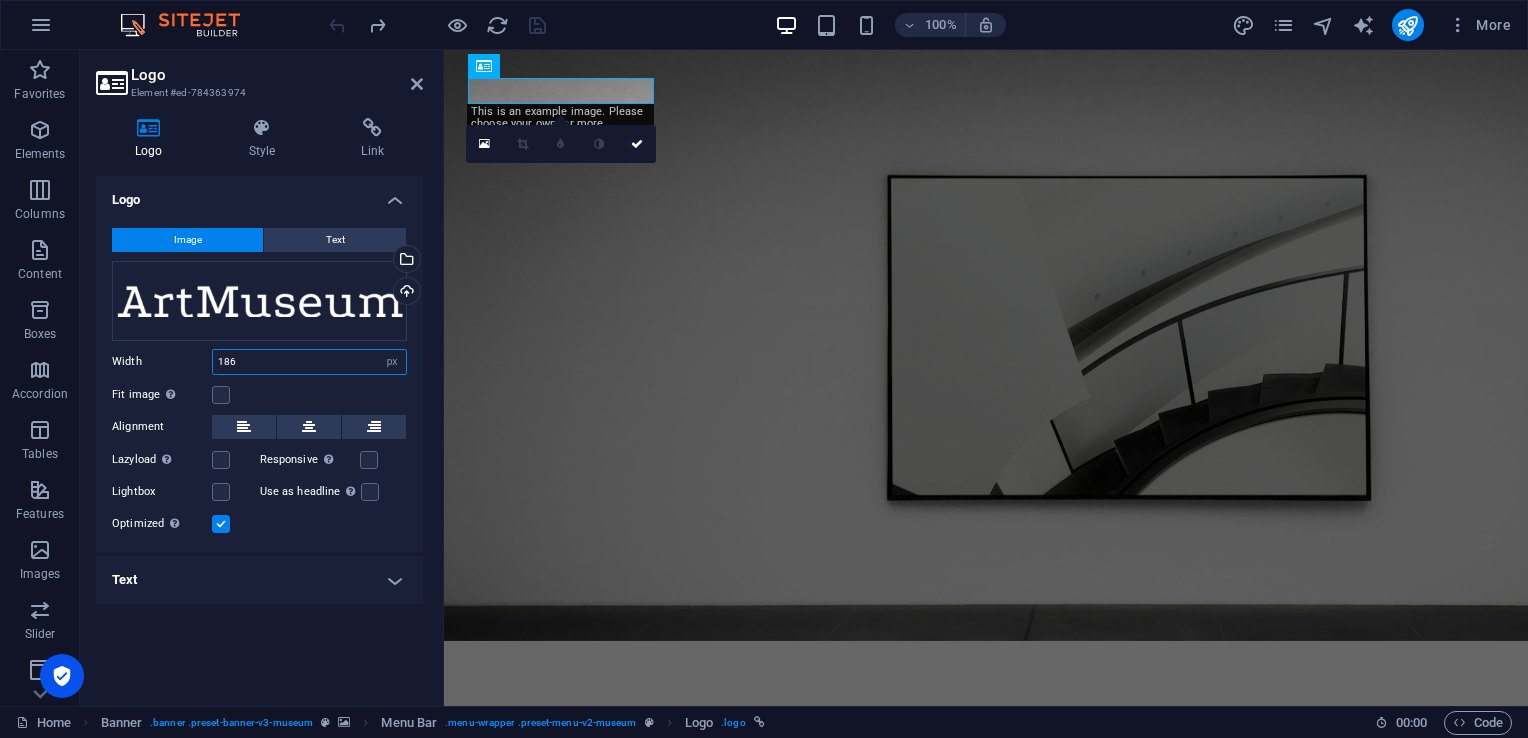 drag, startPoint x: 276, startPoint y: 364, endPoint x: 236, endPoint y: 364, distance: 40 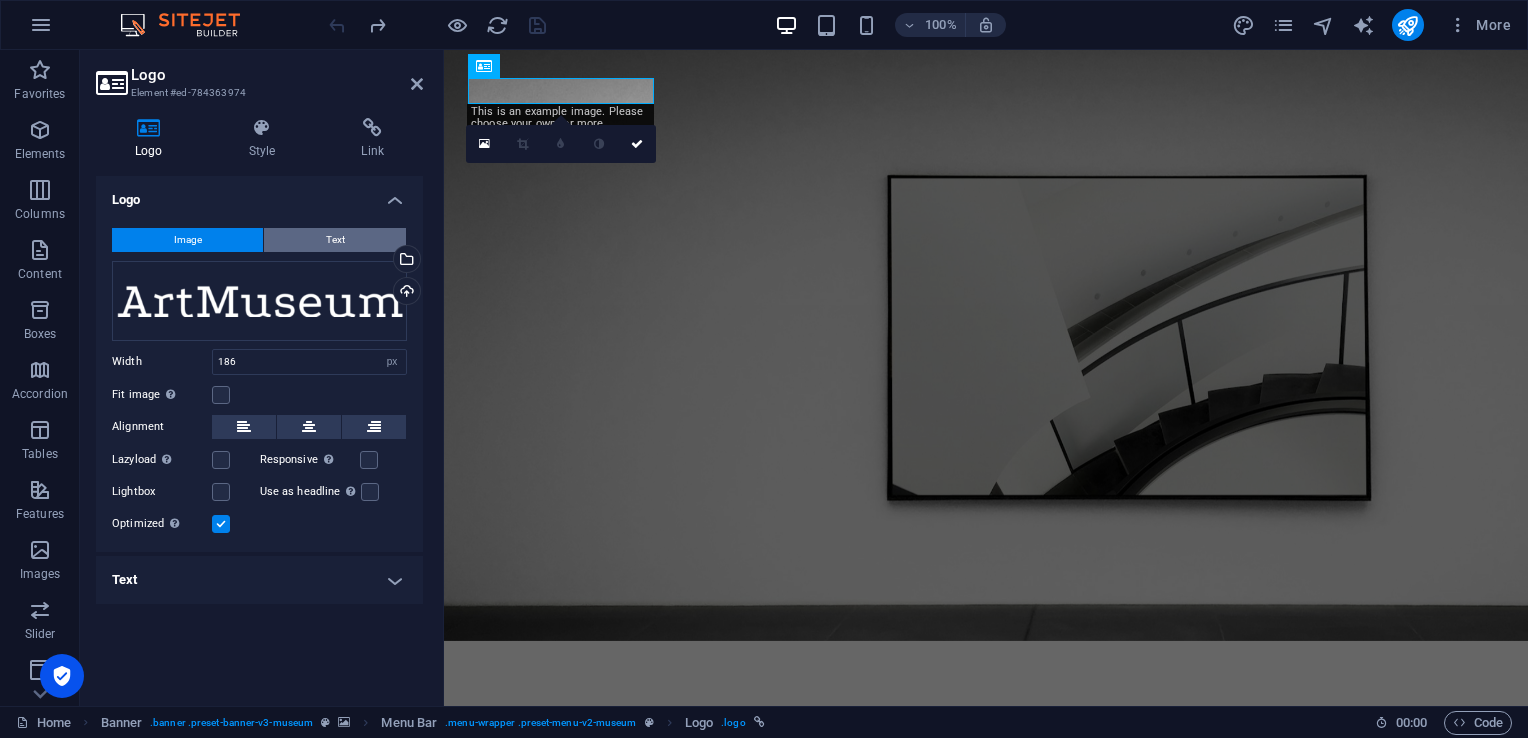 click on "Text" at bounding box center (335, 240) 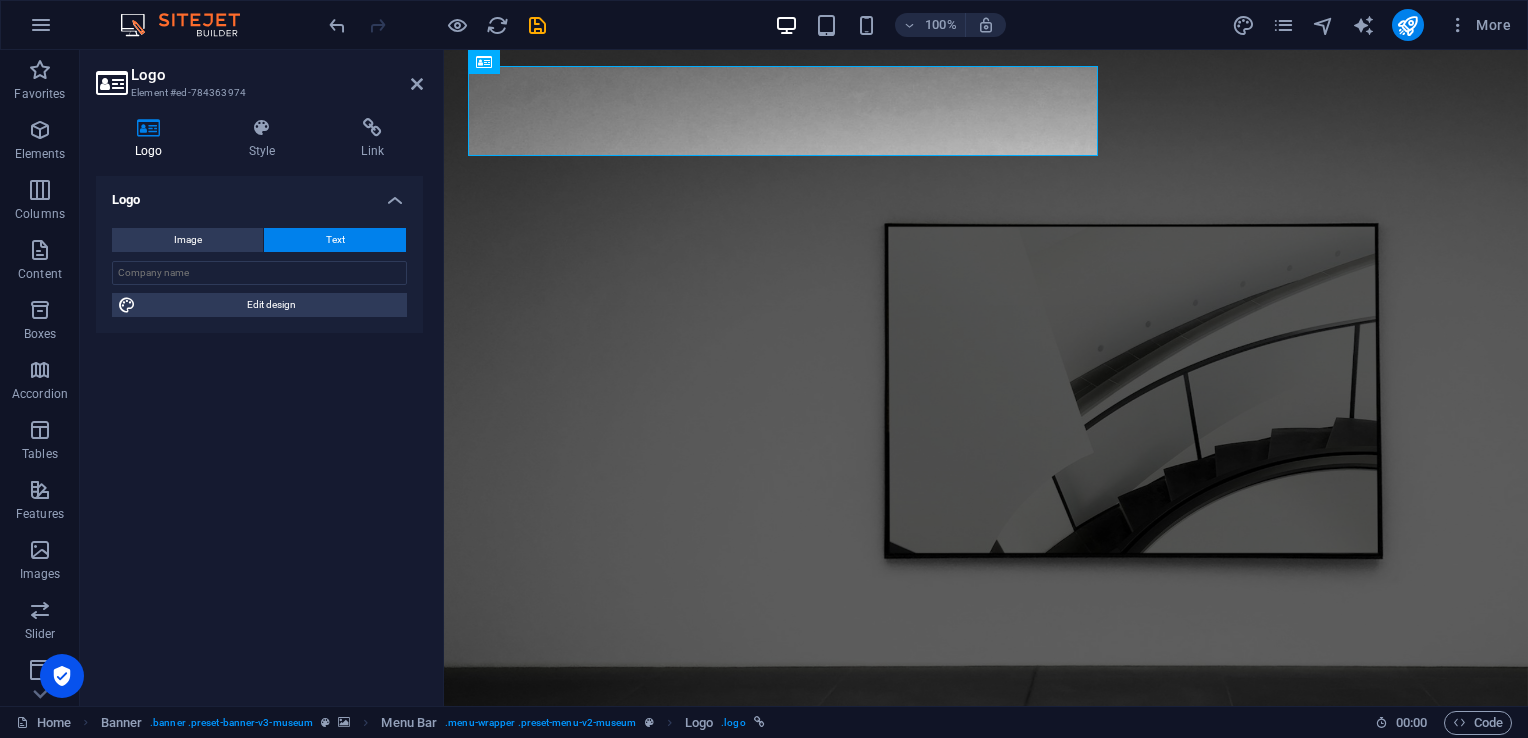 click on "Logo Image Text Drag files here, click to choose files or select files from Files or our free stock photos & videos Select files from the file manager, stock photos, or upload file(s) Upload Width 186 Default auto px rem % em vh vw Fit image Automatically fit image to a fixed width and height Height Default auto px Alignment Lazyload Loading images after the page loads improves page speed. Responsive Automatically load retina image and smartphone optimized sizes. Lightbox Use as headline The image will be wrapped in an H1 headline tag. Useful for giving alternative text the weight of an H1 headline, e.g. for the logo. Leave unchecked if uncertain. Optimized Images are compressed to improve page speed. Position Direction Custom X offset 50 px rem % vh vw Y offset 50 px rem % vh vw Edit design Text Float No float Image left Image right Determine how text should behave around the image. Text Alternative text Image caption Paragraph Format Normal Heading 1 Heading 2 Heading 3 Heading 4 Heading 5 Heading 6 Code 8" at bounding box center (259, 433) 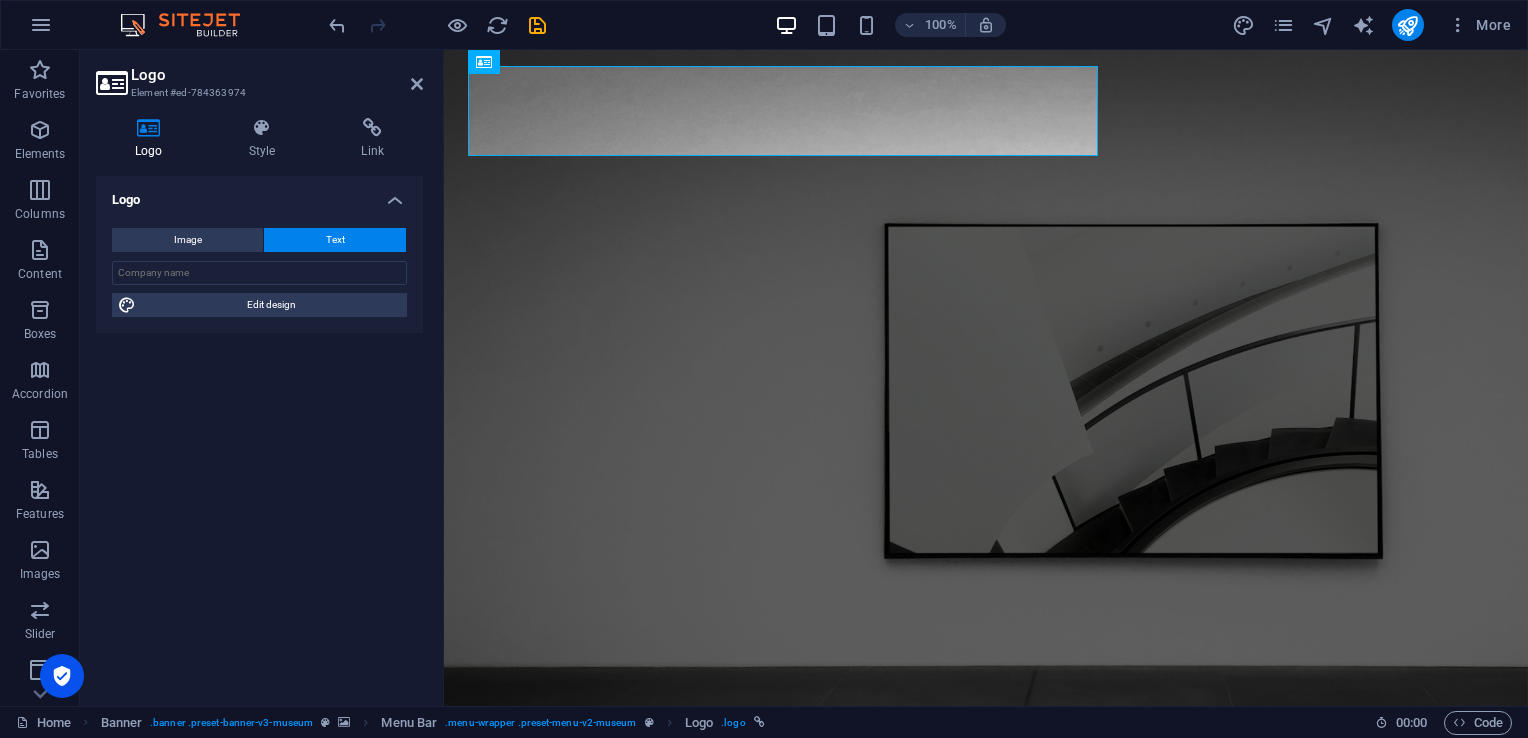 click on "Image Text Drag files here, click to choose files or select files from Files or our free stock photos & videos Select files from the file manager, stock photos, or upload file(s) Upload Width 186 Default auto px rem % em vh vw Fit image Automatically fit image to a fixed width and height Height Default auto px Alignment Lazyload Loading images after the page loads improves page speed. Responsive Automatically load retina image and smartphone optimized sizes. Lightbox Use as headline The image will be wrapped in an H1 headline tag. Useful for giving alternative text the weight of an H1 headline, e.g. for the logo. Leave unchecked if uncertain. Optimized Images are compressed to improve page speed. Position Direction Custom X offset 50 px rem % vh vw Y offset 50 px rem % vh vw Edit design" at bounding box center (259, 272) 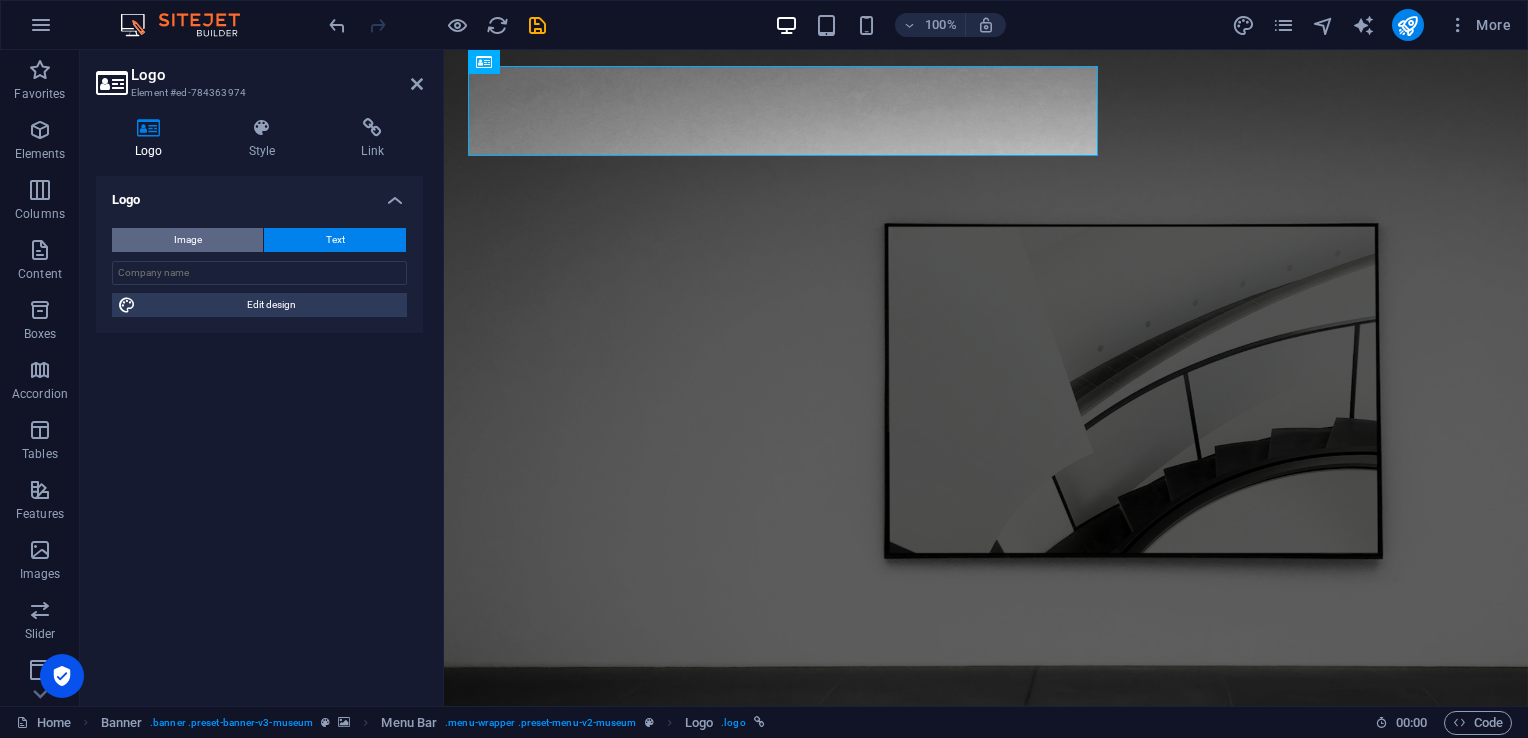 click on "Image" at bounding box center [187, 240] 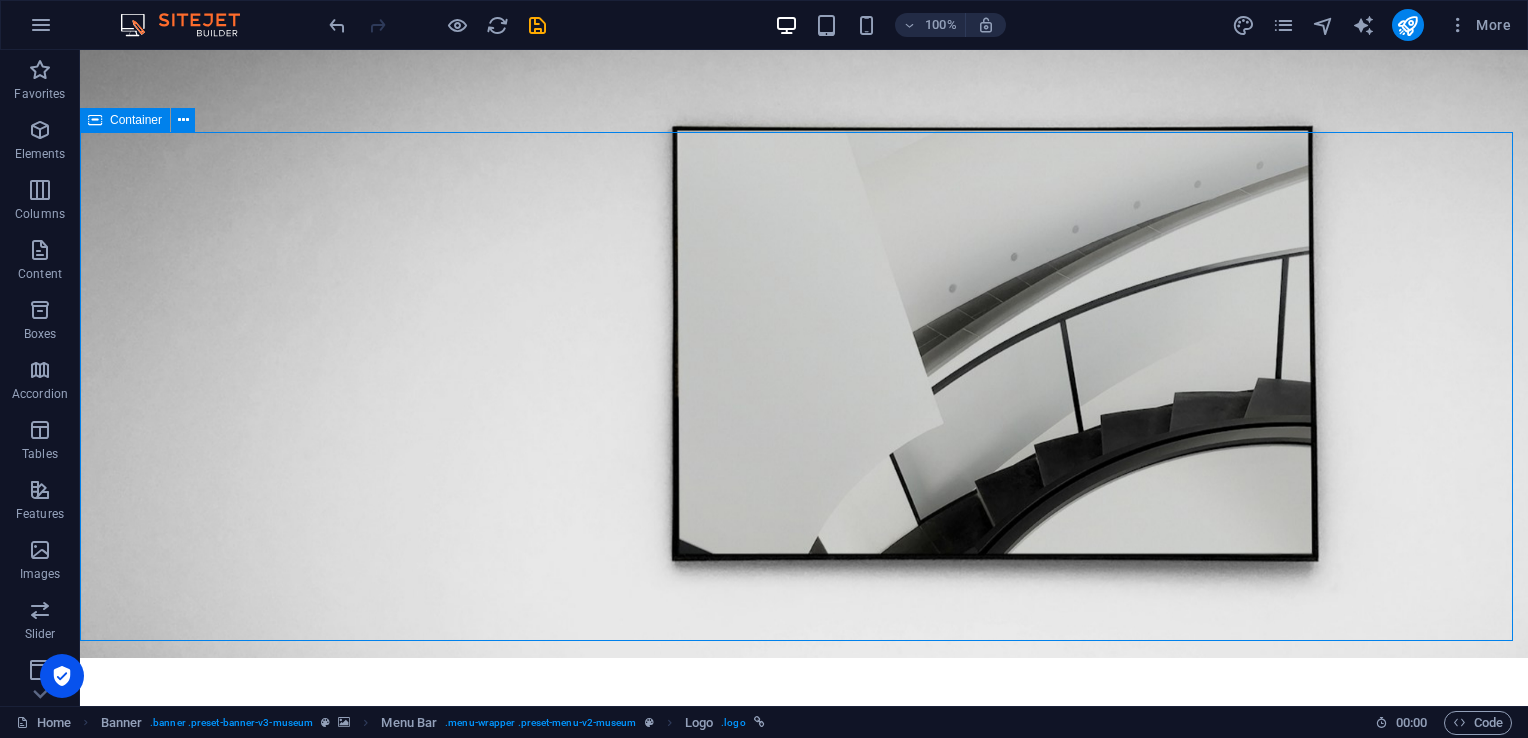 click on "The best art exhibitions Lorem ipsum dolor sit amet, consectetur adipiscing elit, sed do eiusmod tempor incididunt ut labore Lorem ipsum dolor sit amet, consectetur adipiscing elit, sed do eiusmod tempor incididunt ut labore Explore" at bounding box center (804, 1016) 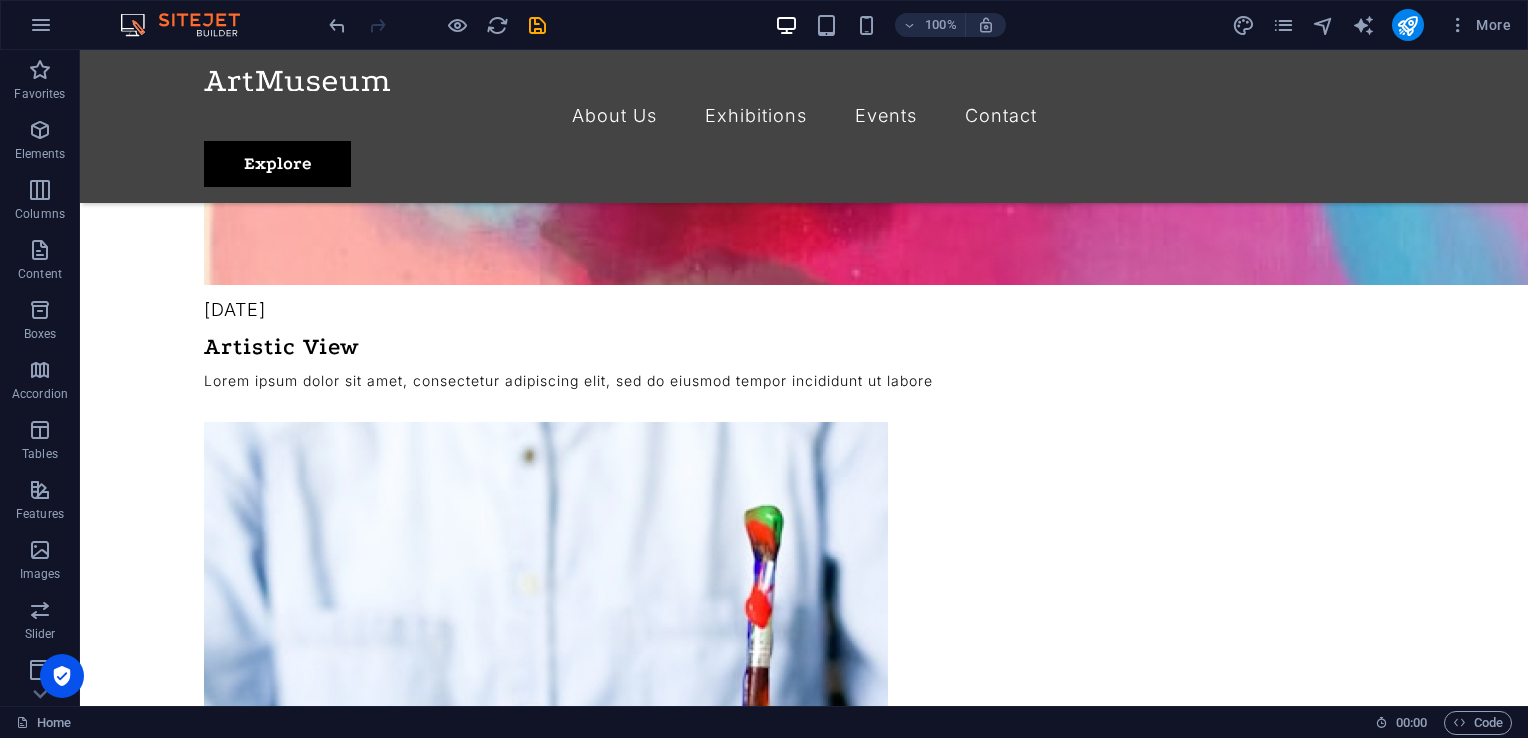 scroll, scrollTop: 0, scrollLeft: 0, axis: both 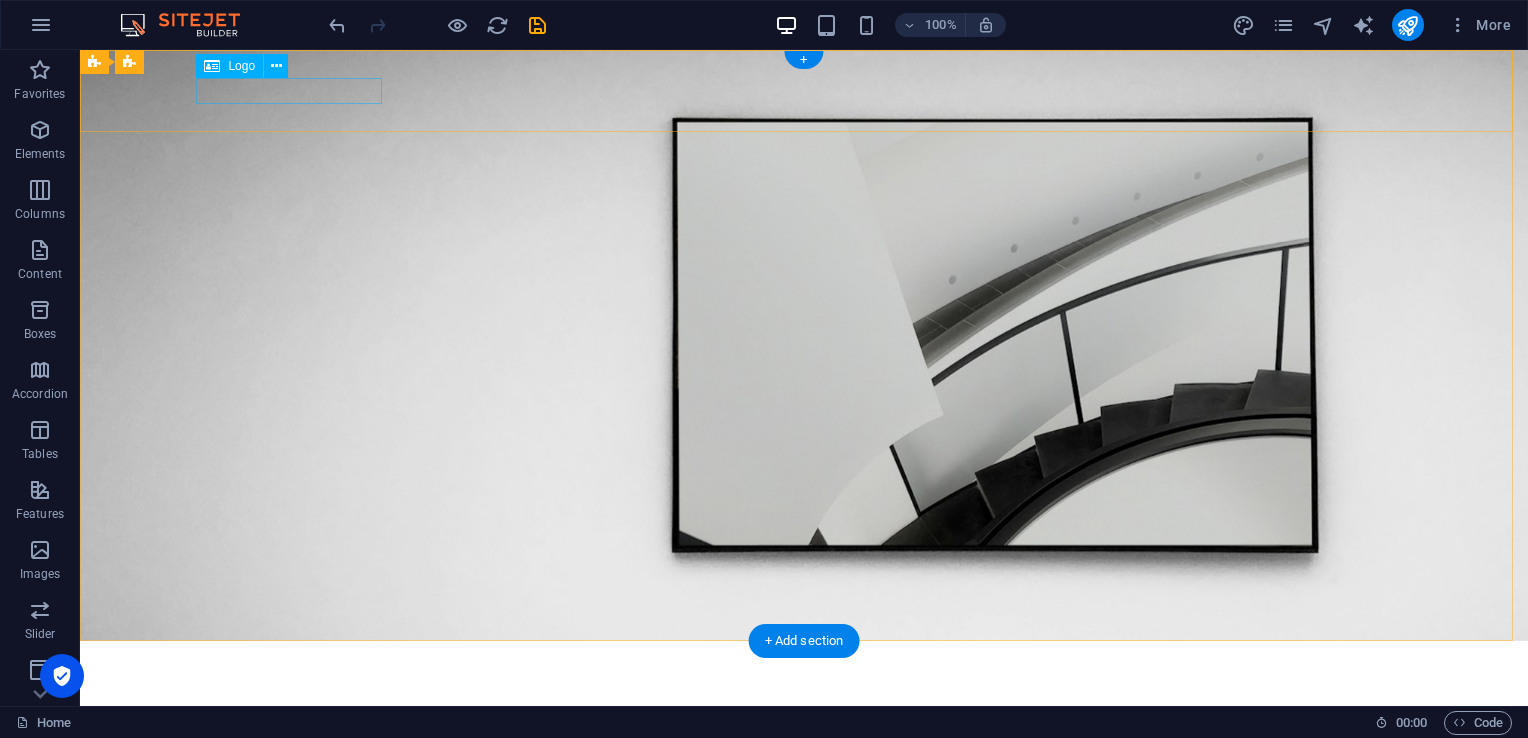 click at bounding box center [804, 669] 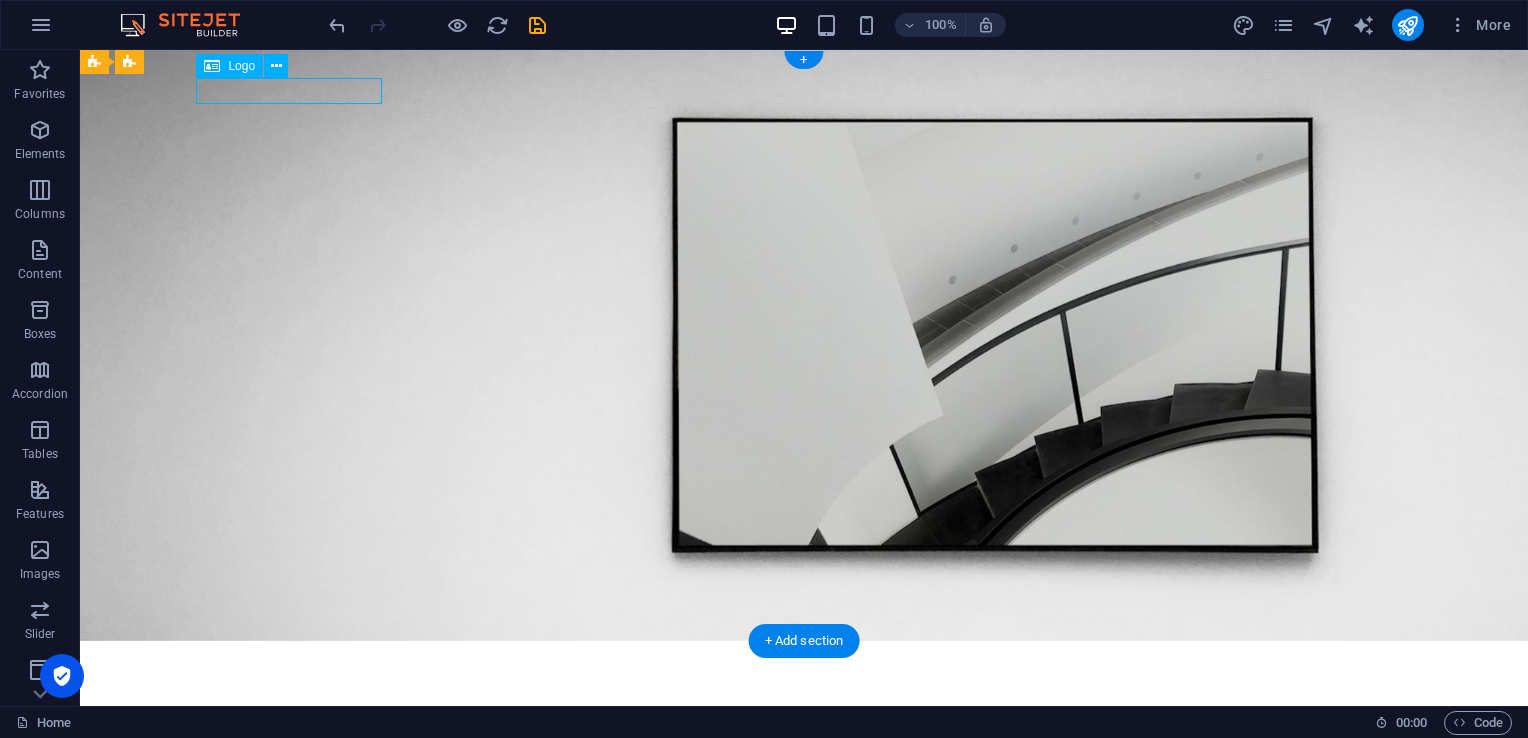 click at bounding box center (804, 669) 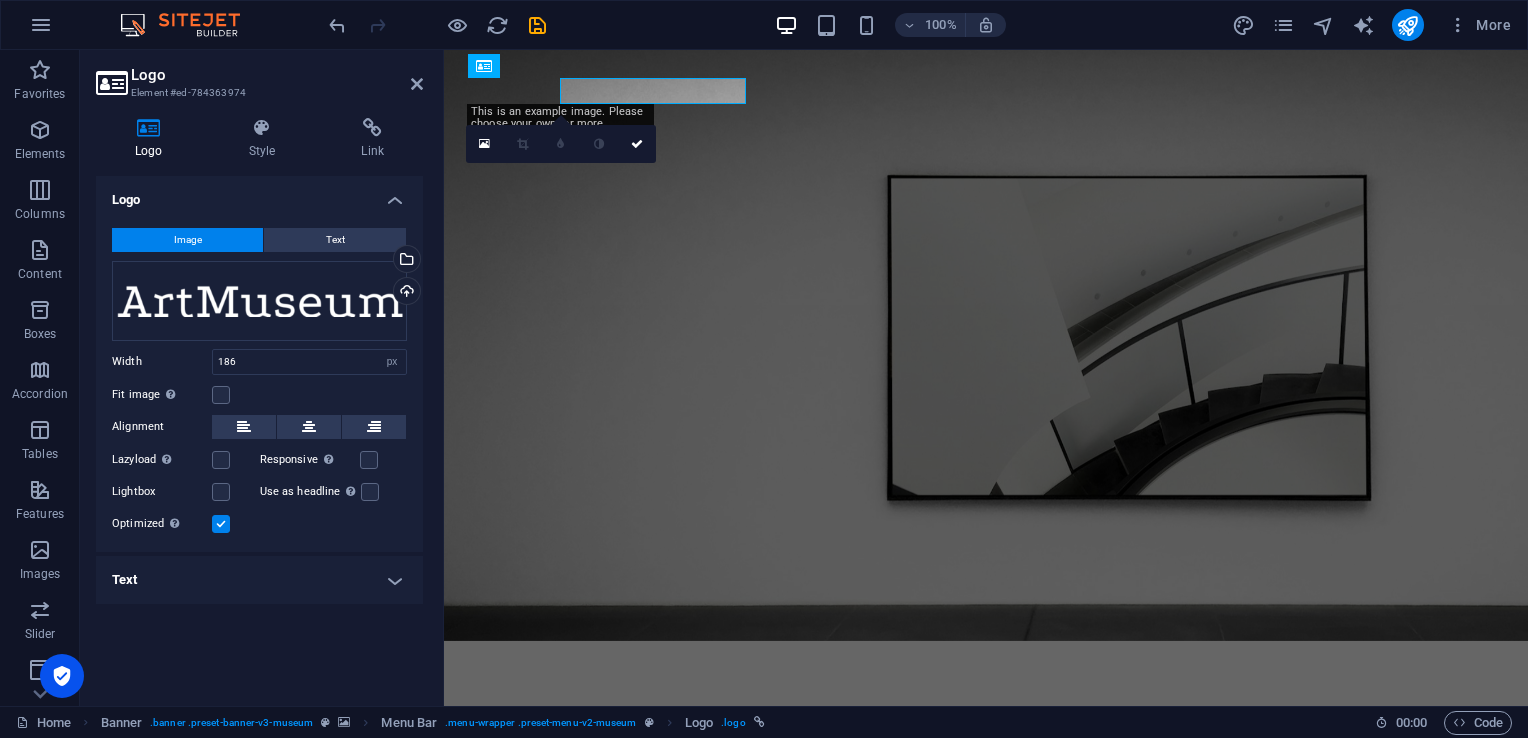 click on "Element #ed-784363974" at bounding box center (257, 93) 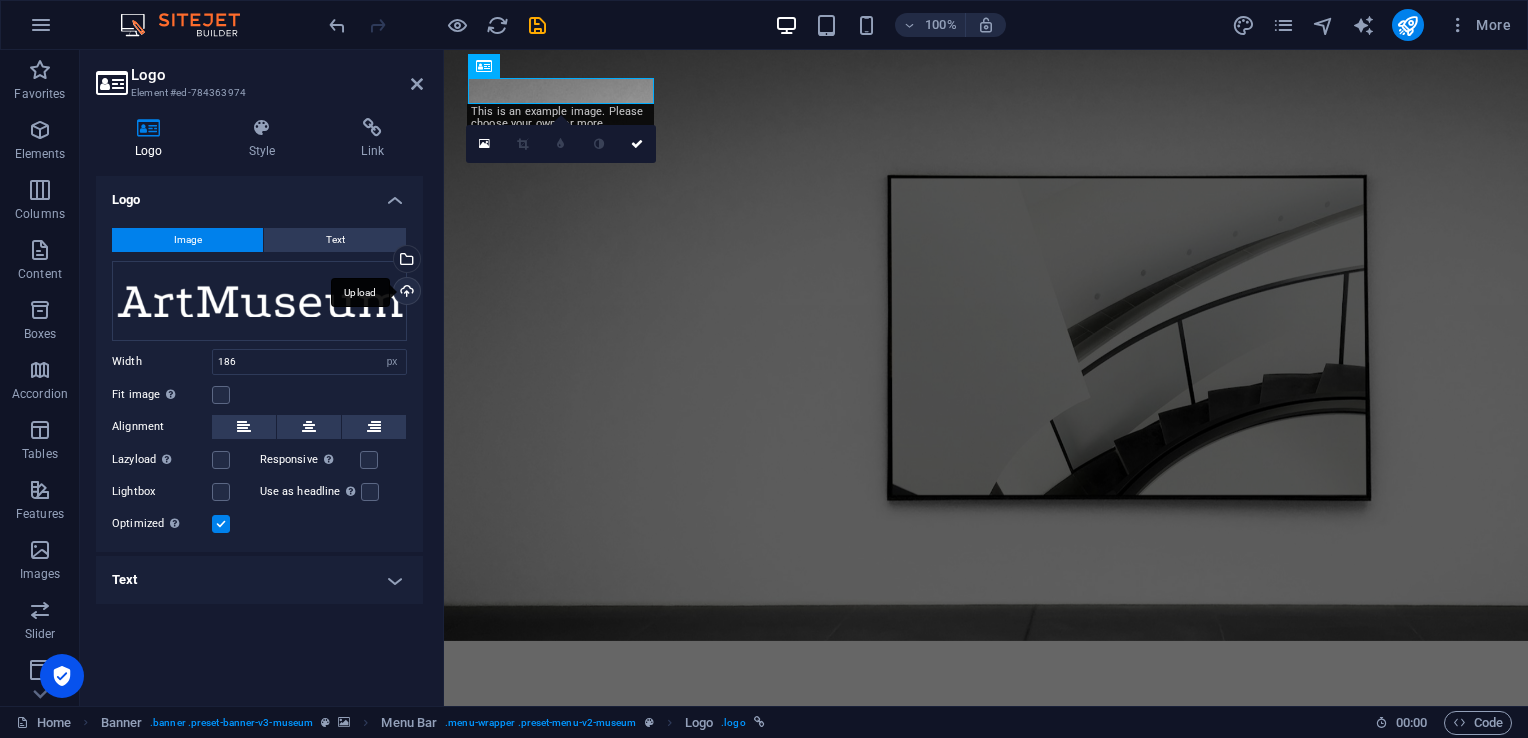 click on "Upload" at bounding box center [405, 293] 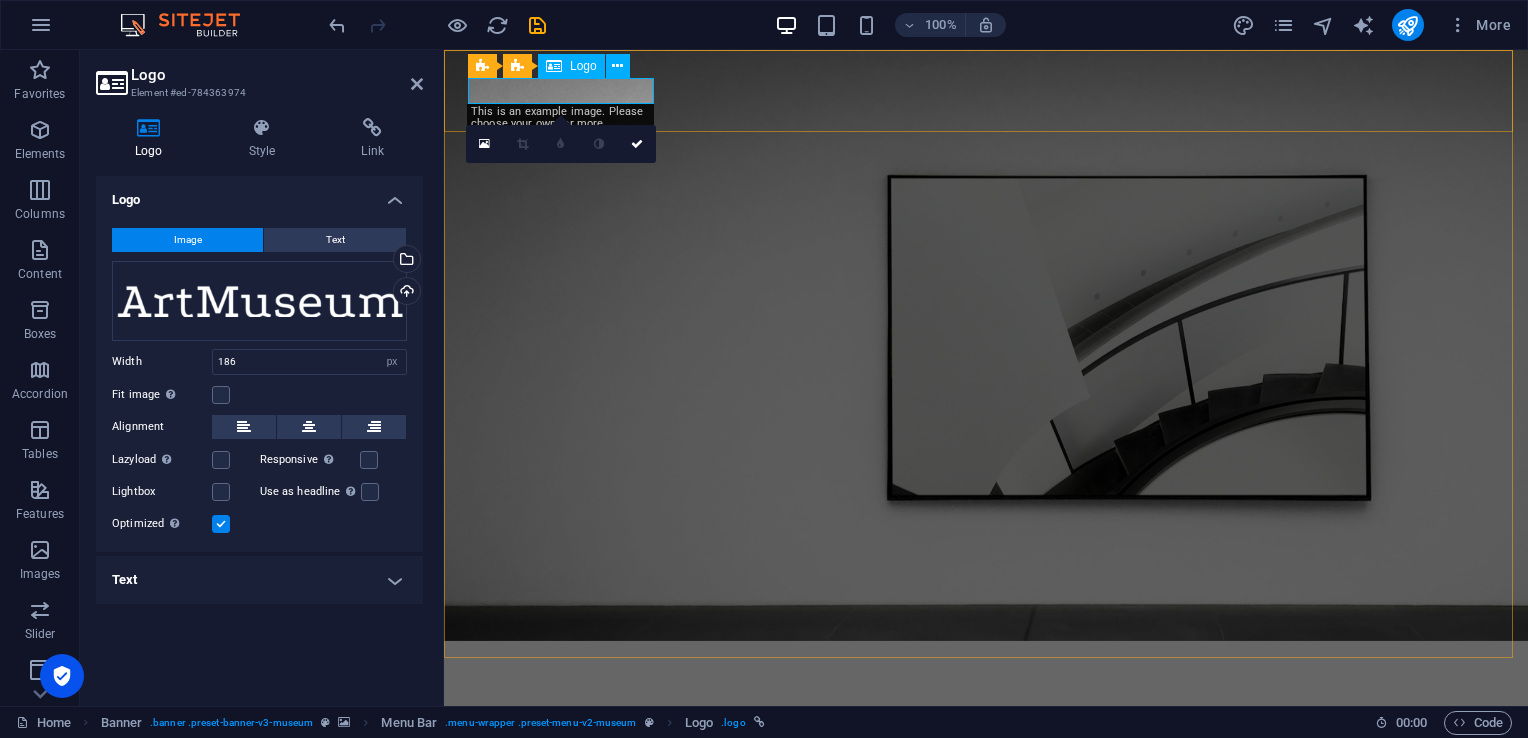 click at bounding box center [986, 669] 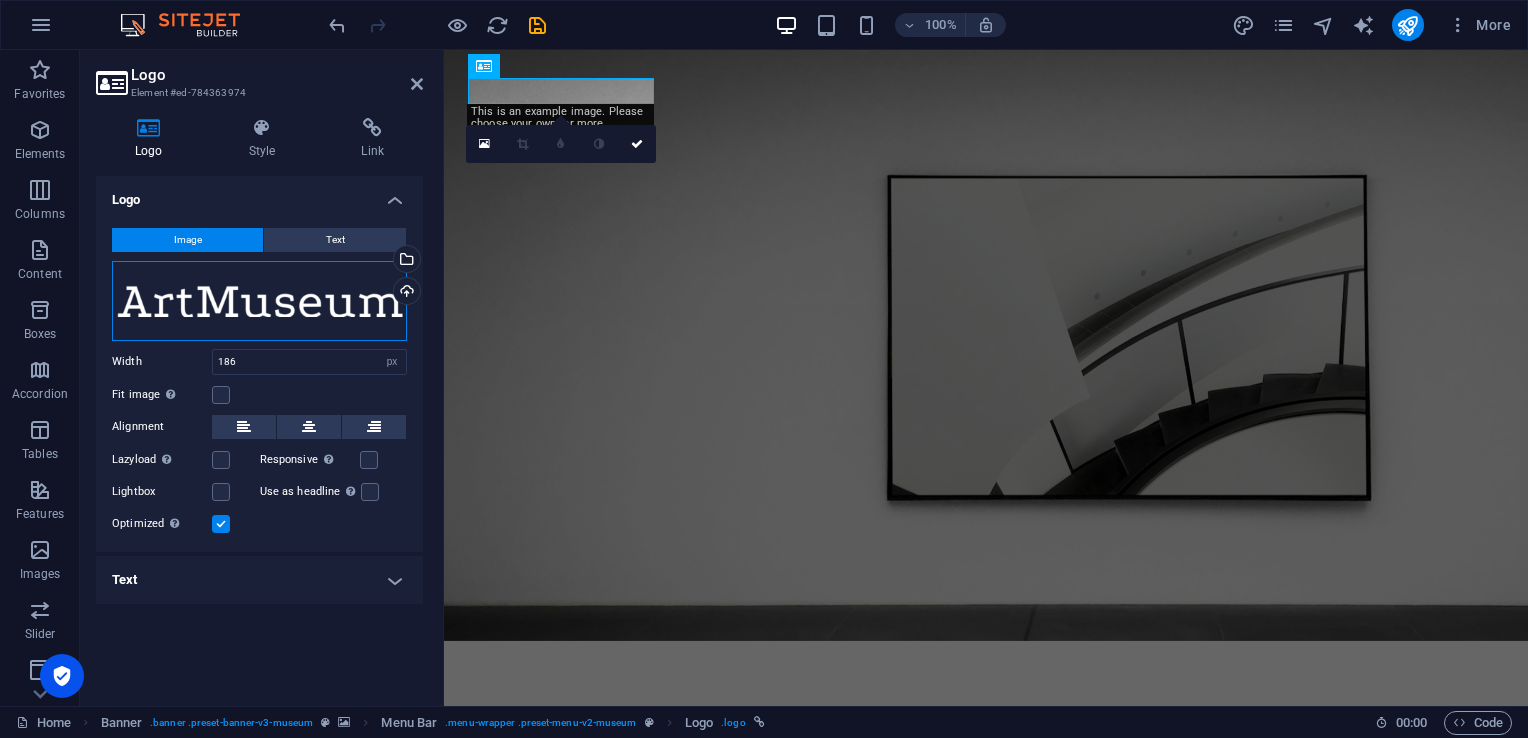 click on "Drag files here, click to choose files or select files from Files or our free stock photos & videos" at bounding box center [259, 301] 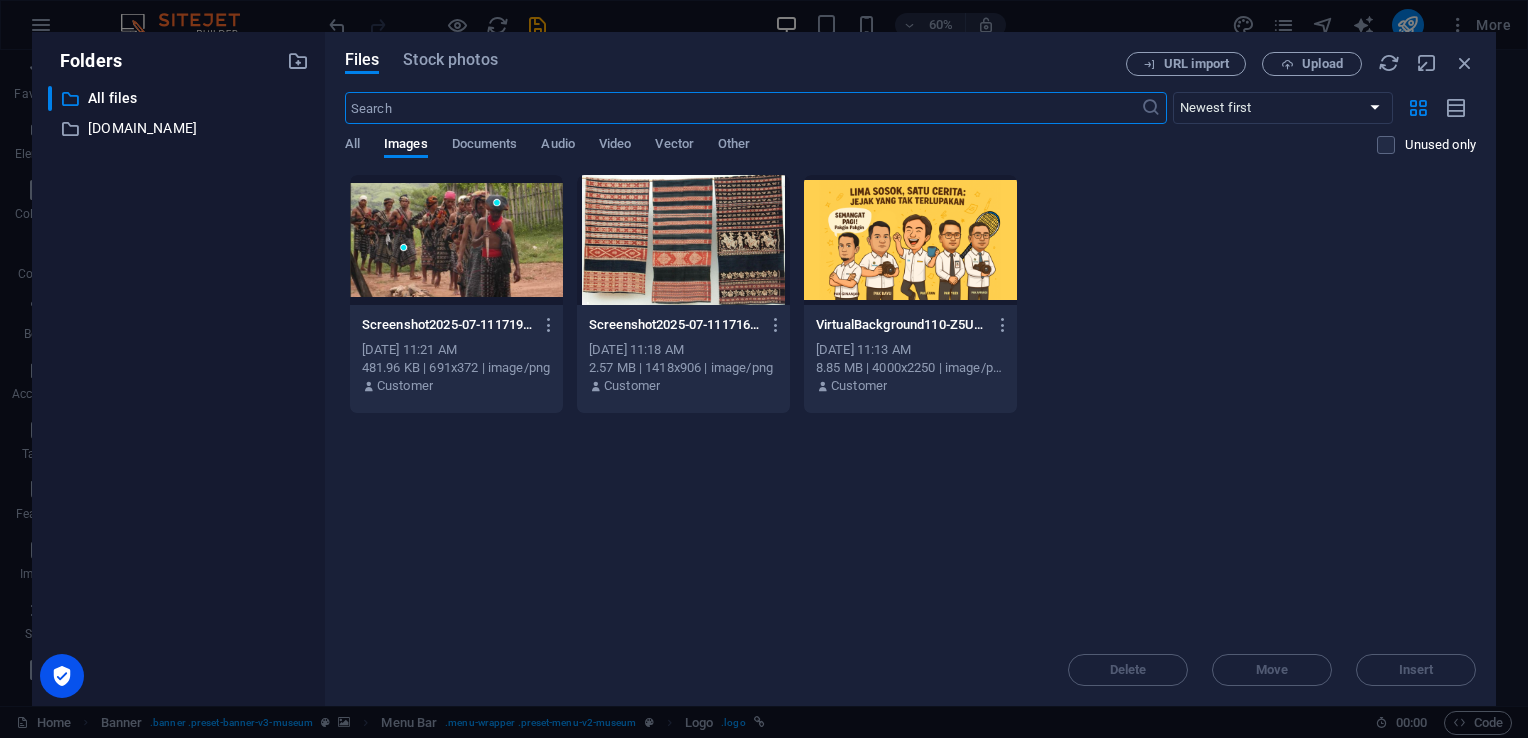 click on "Files Stock photos URL import Upload ​ Newest first Oldest first Name (A-Z) Name (Z-A) Size (0-9) Size (9-0) Resolution (0-9) Resolution (9-0) All Images Documents Audio Video Vector Other Unused only Drop files here to upload them instantly Screenshot2025-07-11171956-aJQyHzysbFEosjRxk0V0VA.png Screenshot2025-07-11171956-aJQyHzysbFEosjRxk0V0VA.png [DATE] 11:21 AM 481.96 KB | 691x372 | image/png Customer Screenshot2025-07-11171642-46e075vliRte5CDrb8TTAQ.png Screenshot2025-07-11171642-46e075vliRte5CDrb8TTAQ.png [DATE] 11:18 AM 2.57 MB | 1418x906 | image/png Customer VirtualBackground110-Z5Uvm6a_XkEj7M-EbgL99w.png VirtualBackground110-Z5Uvm6a_XkEj7M-EbgL99w.png [DATE] 11:13 AM 8.85 MB | 4000x2250 | image/png Customer Delete Move Insert" at bounding box center [910, 369] 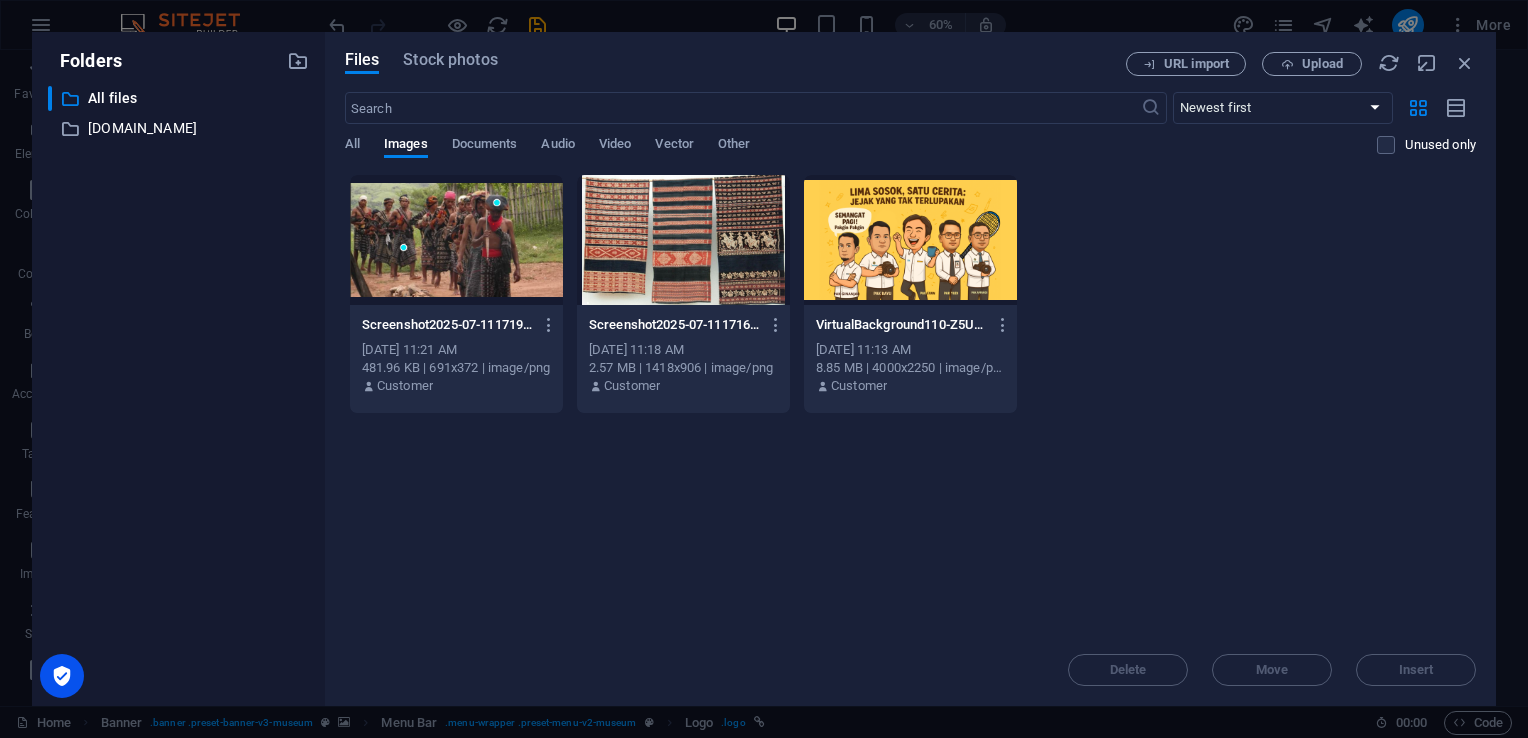 click on "Files Stock photos URL import Upload ​ Newest first Oldest first Name (A-Z) Name (Z-A) Size (0-9) Size (9-0) Resolution (0-9) Resolution (9-0) All Images Documents Audio Video Vector Other Unused only Drop files here to upload them instantly Screenshot2025-07-11171956-aJQyHzysbFEosjRxk0V0VA.png Screenshot2025-07-11171956-aJQyHzysbFEosjRxk0V0VA.png [DATE] 11:21 AM 481.96 KB | 691x372 | image/png Customer Screenshot2025-07-11171642-46e075vliRte5CDrb8TTAQ.png Screenshot2025-07-11171642-46e075vliRte5CDrb8TTAQ.png [DATE] 11:18 AM 2.57 MB | 1418x906 | image/png Customer VirtualBackground110-Z5Uvm6a_XkEj7M-EbgL99w.png VirtualBackground110-Z5Uvm6a_XkEj7M-EbgL99w.png [DATE] 11:13 AM 8.85 MB | 4000x2250 | image/png Customer Delete Move Insert" at bounding box center [910, 369] 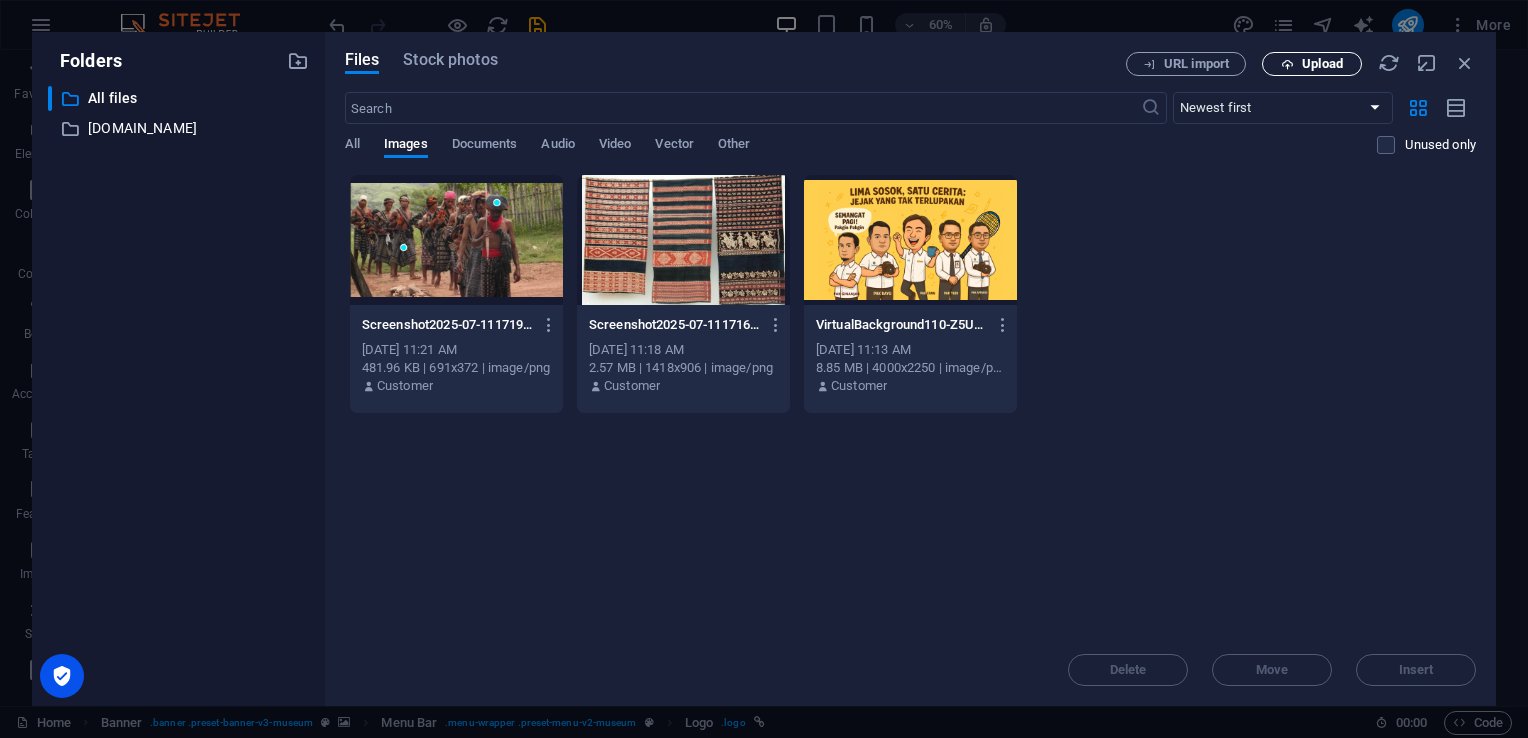 click on "Upload" at bounding box center [1322, 64] 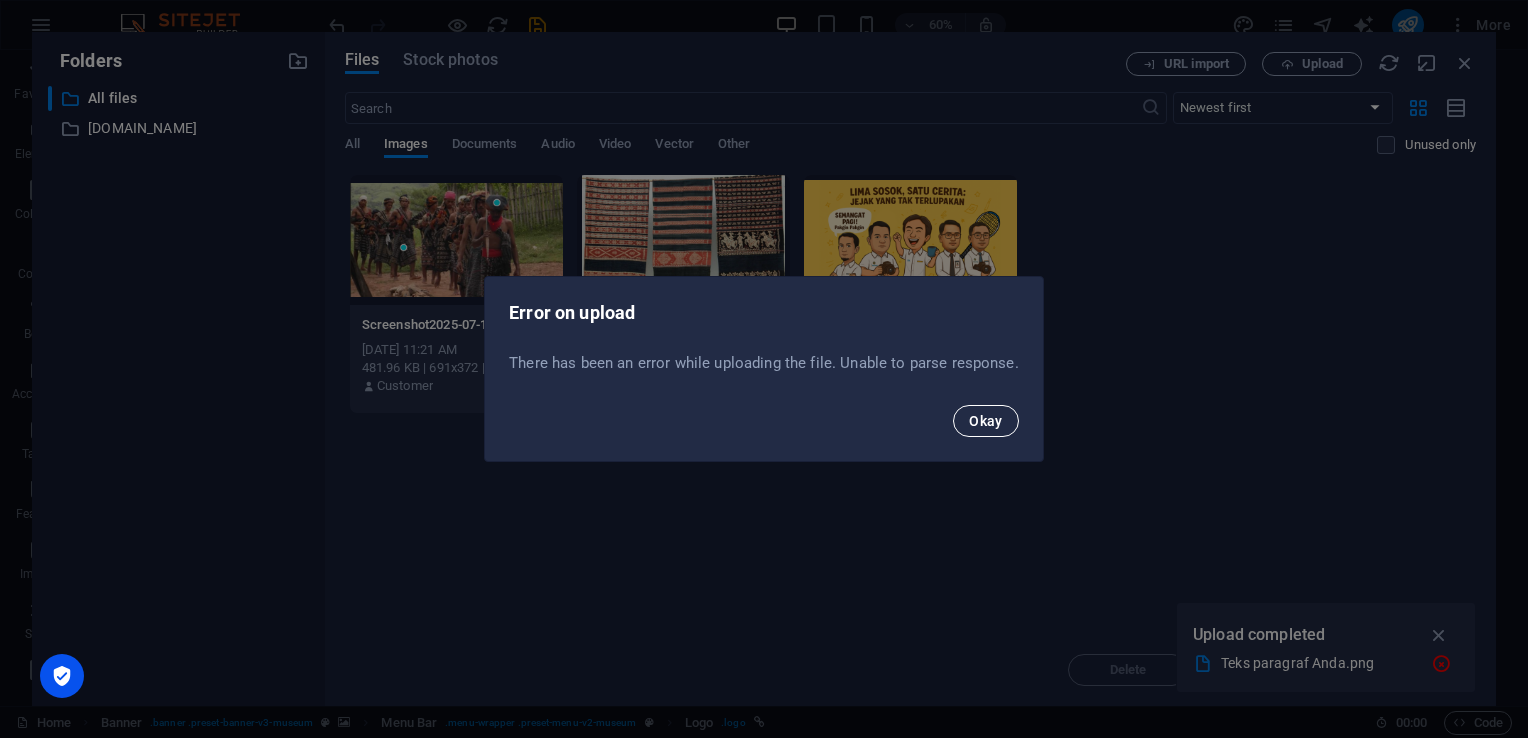 click on "Okay" at bounding box center [986, 421] 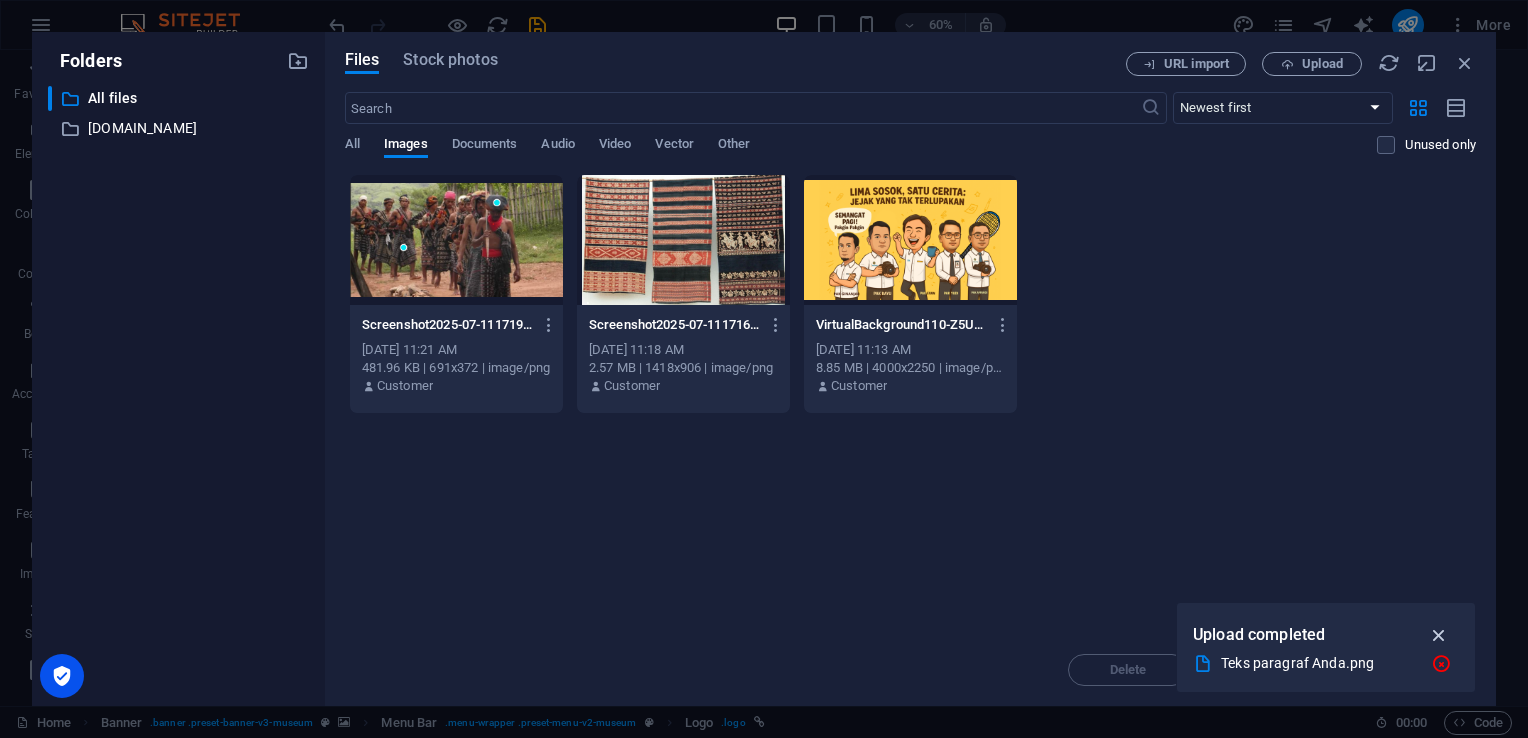 click at bounding box center [1439, 635] 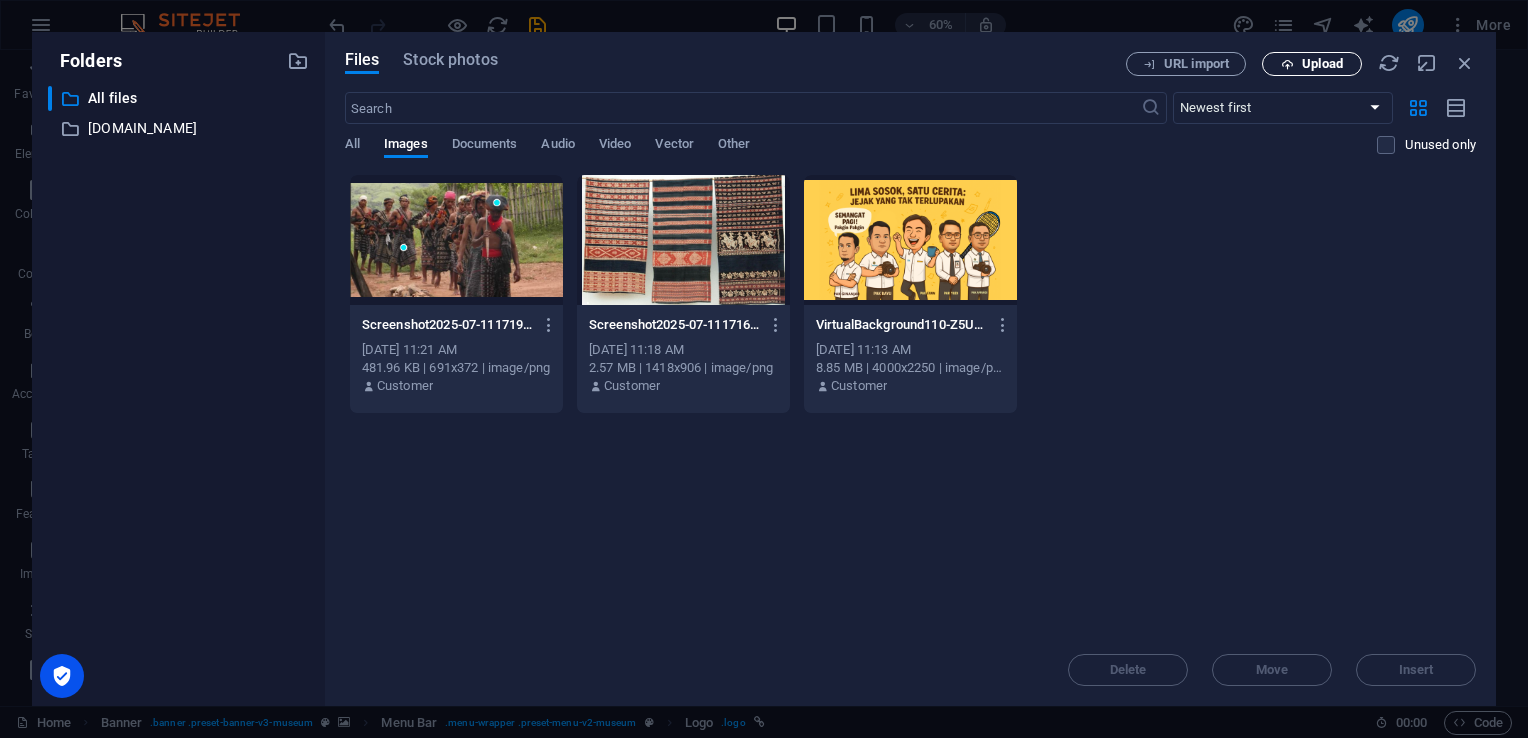 click on "Upload" at bounding box center (1312, 64) 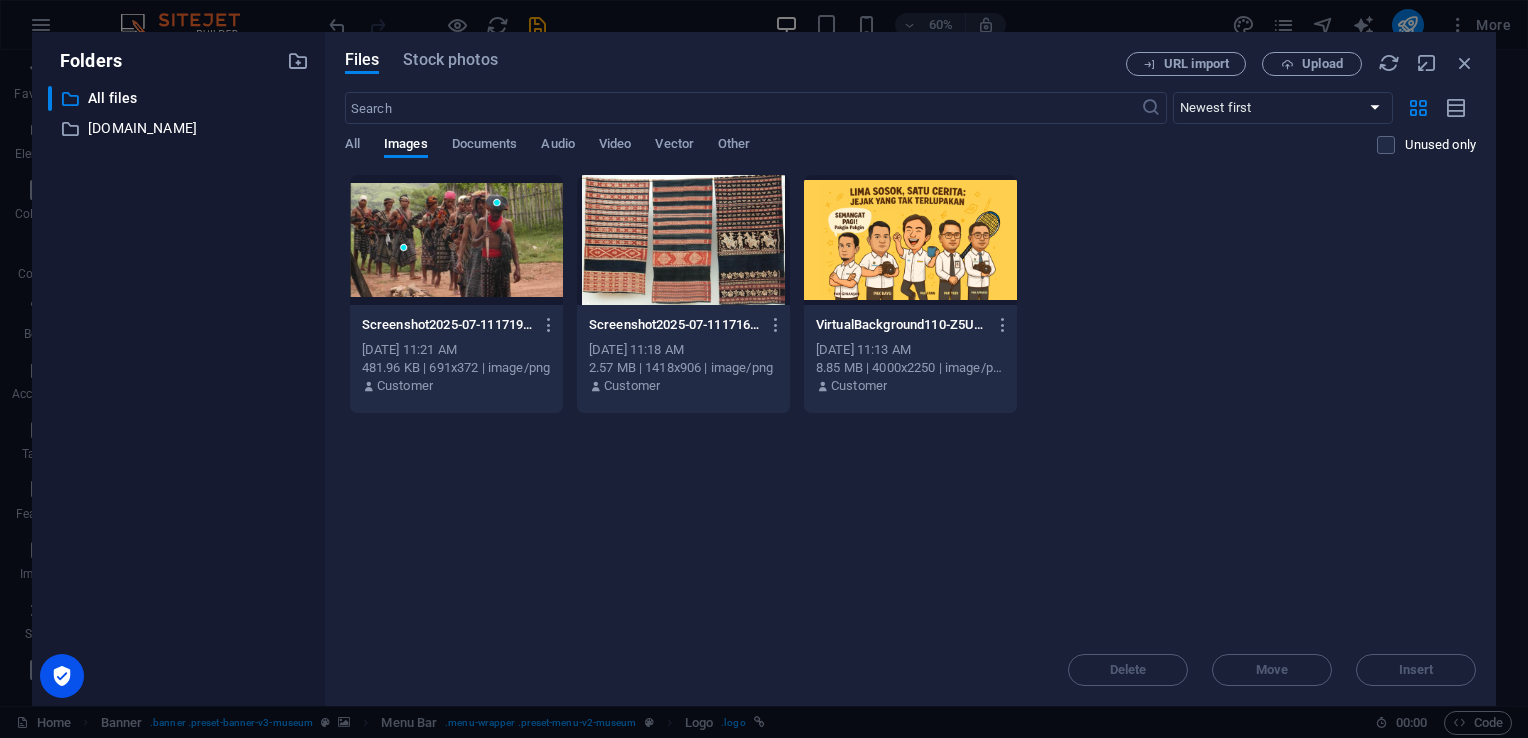 click on "Drop files here to upload them instantly Screenshot2025-07-11171956-aJQyHzysbFEosjRxk0V0VA.png Screenshot2025-07-11171956-aJQyHzysbFEosjRxk0V0VA.png [DATE] 11:21 AM 481.96 KB | 691x372 | image/png Customer Screenshot2025-07-11171642-46e075vliRte5CDrb8TTAQ.png Screenshot2025-07-11171642-46e075vliRte5CDrb8TTAQ.png [DATE] 11:18 AM 2.57 MB | 1418x906 | image/png Customer VirtualBackground110-Z5Uvm6a_XkEj7M-EbgL99w.png VirtualBackground110-Z5Uvm6a_XkEj7M-EbgL99w.png [DATE] 11:13 AM 8.85 MB | 4000x2250 | image/png Customer" at bounding box center (910, 404) 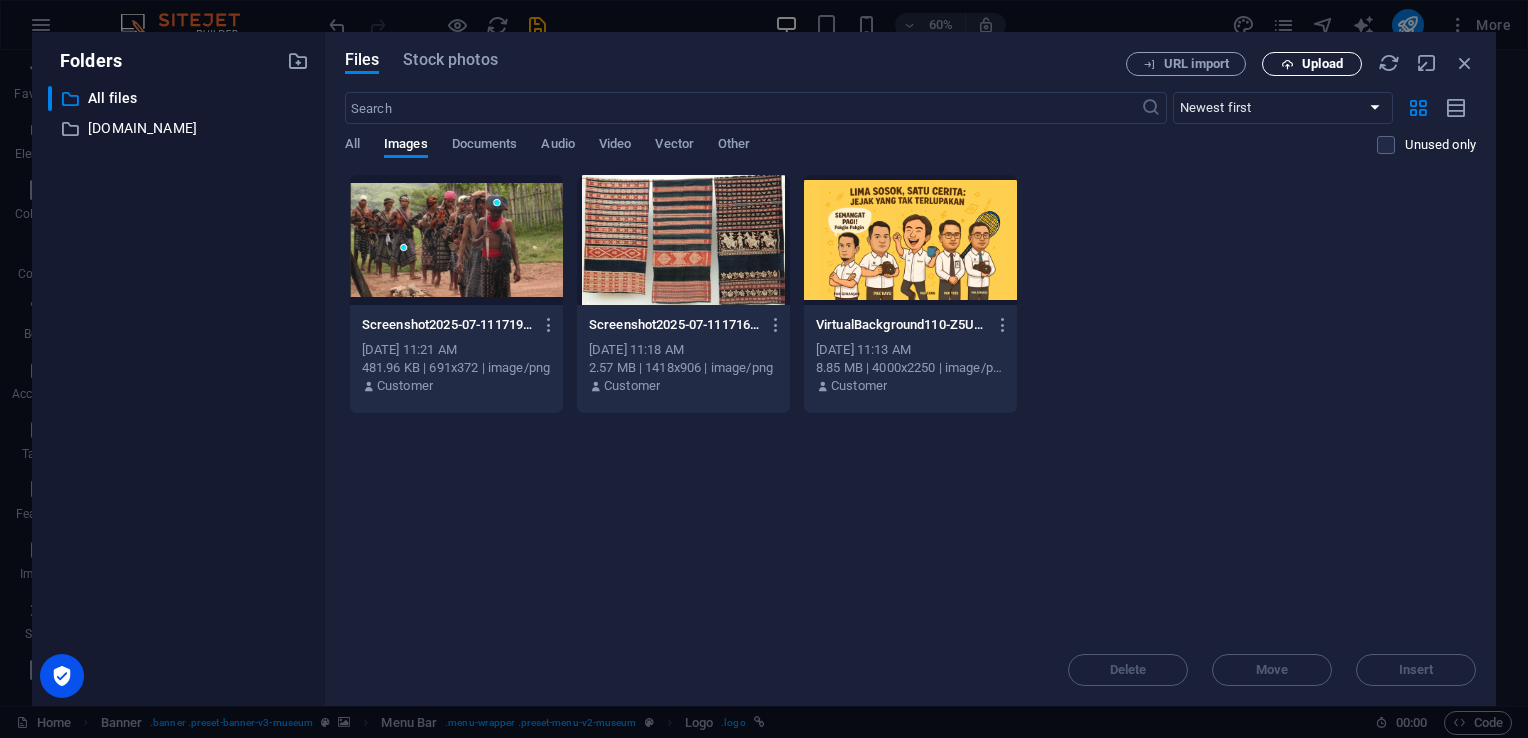 click on "Upload" at bounding box center (1312, 64) 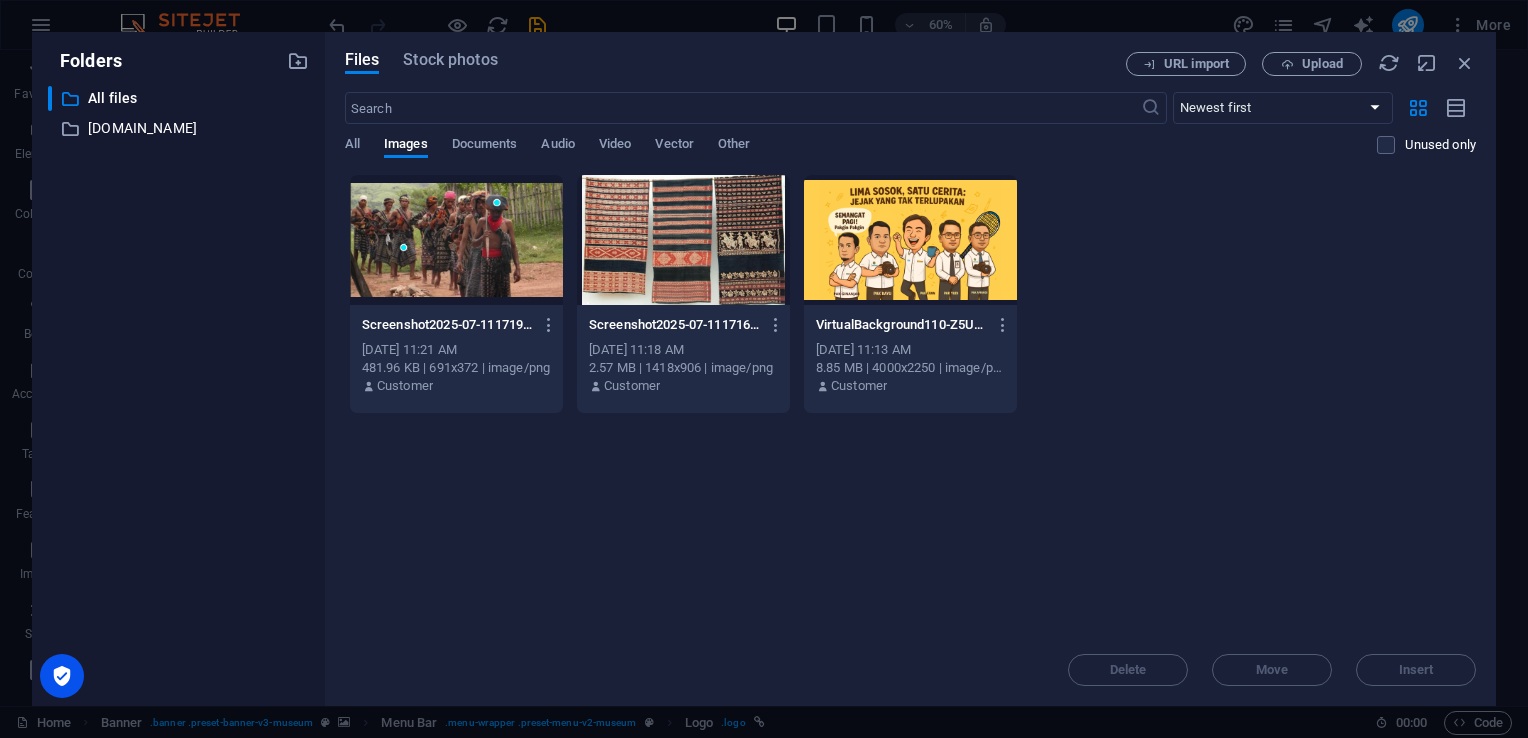 click on "Screenshot2025-07-11171642-46e075vliRte5CDrb8TTAQ.png Screenshot2025-07-11171642-46e075vliRte5CDrb8TTAQ.png" at bounding box center (683, 325) 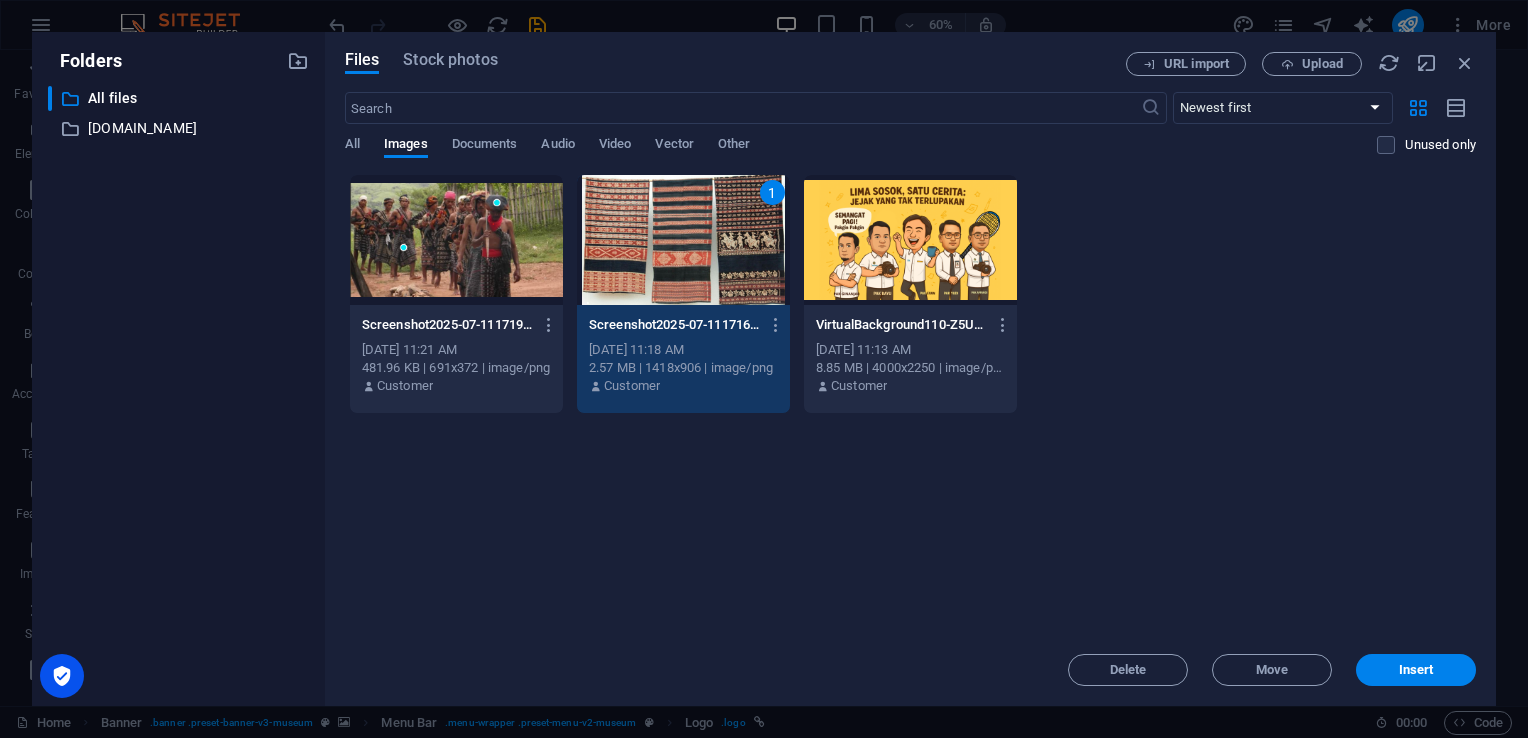 click on "VirtualBackground110-Z5Uvm6a_XkEj7M-EbgL99w.png VirtualBackground110-Z5Uvm6a_XkEj7M-EbgL99w.png" at bounding box center (910, 325) 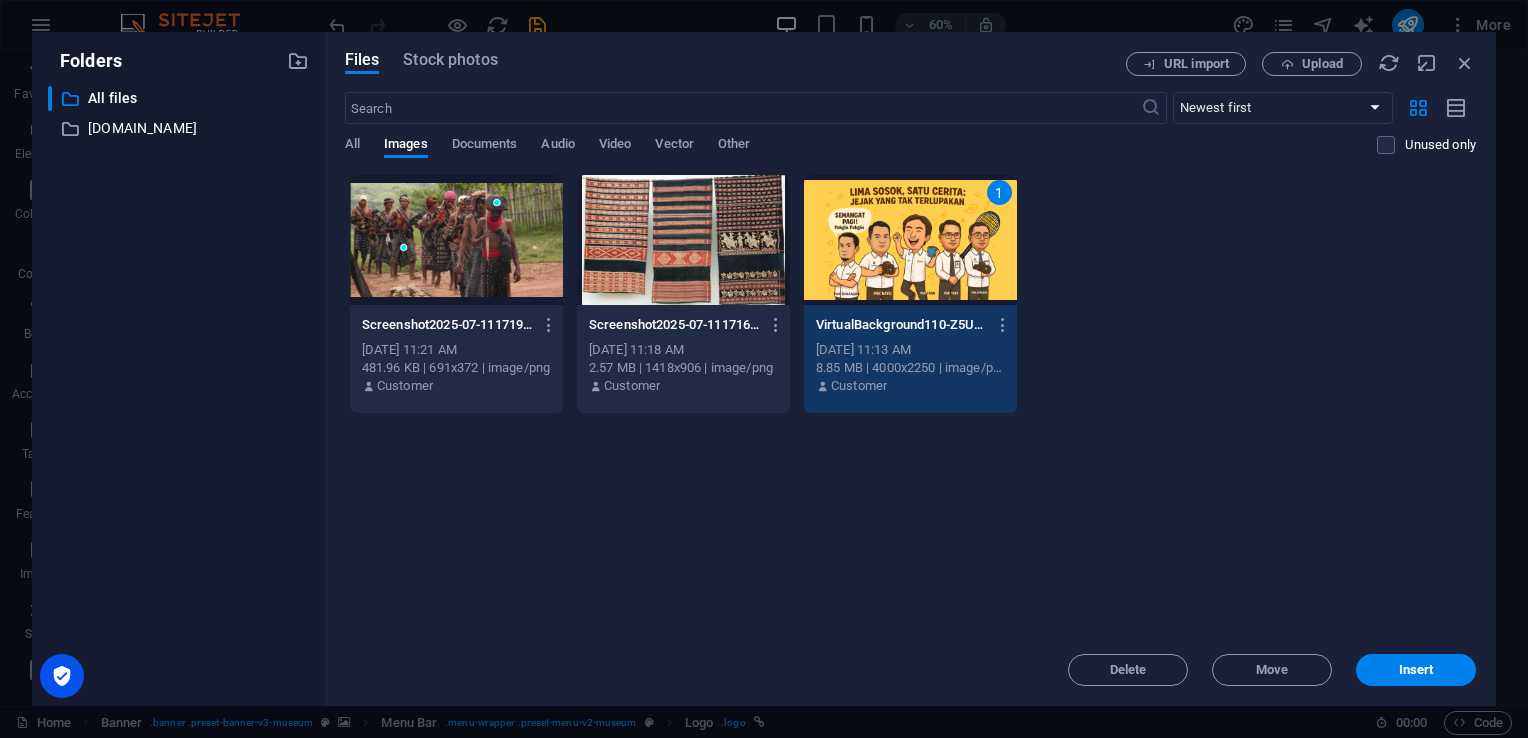 click on "Screenshot2025-07-11171956-aJQyHzysbFEosjRxk0V0VA.png Screenshot2025-07-11171956-aJQyHzysbFEosjRxk0V0VA.png [DATE] 11:21 AM 481.96 KB | 691x372 | image/png Customer Screenshot2025-07-11171642-46e075vliRte5CDrb8TTAQ.png Screenshot2025-07-11171642-46e075vliRte5CDrb8TTAQ.png [DATE] 11:18 AM 2.57 MB | 1418x906 | image/png Customer 1 VirtualBackground110-Z5Uvm6a_XkEj7M-EbgL99w.png VirtualBackground110-Z5Uvm6a_XkEj7M-EbgL99w.png [DATE] 11:13 AM 8.85 MB | 4000x2250 | image/png Customer" at bounding box center [910, 294] 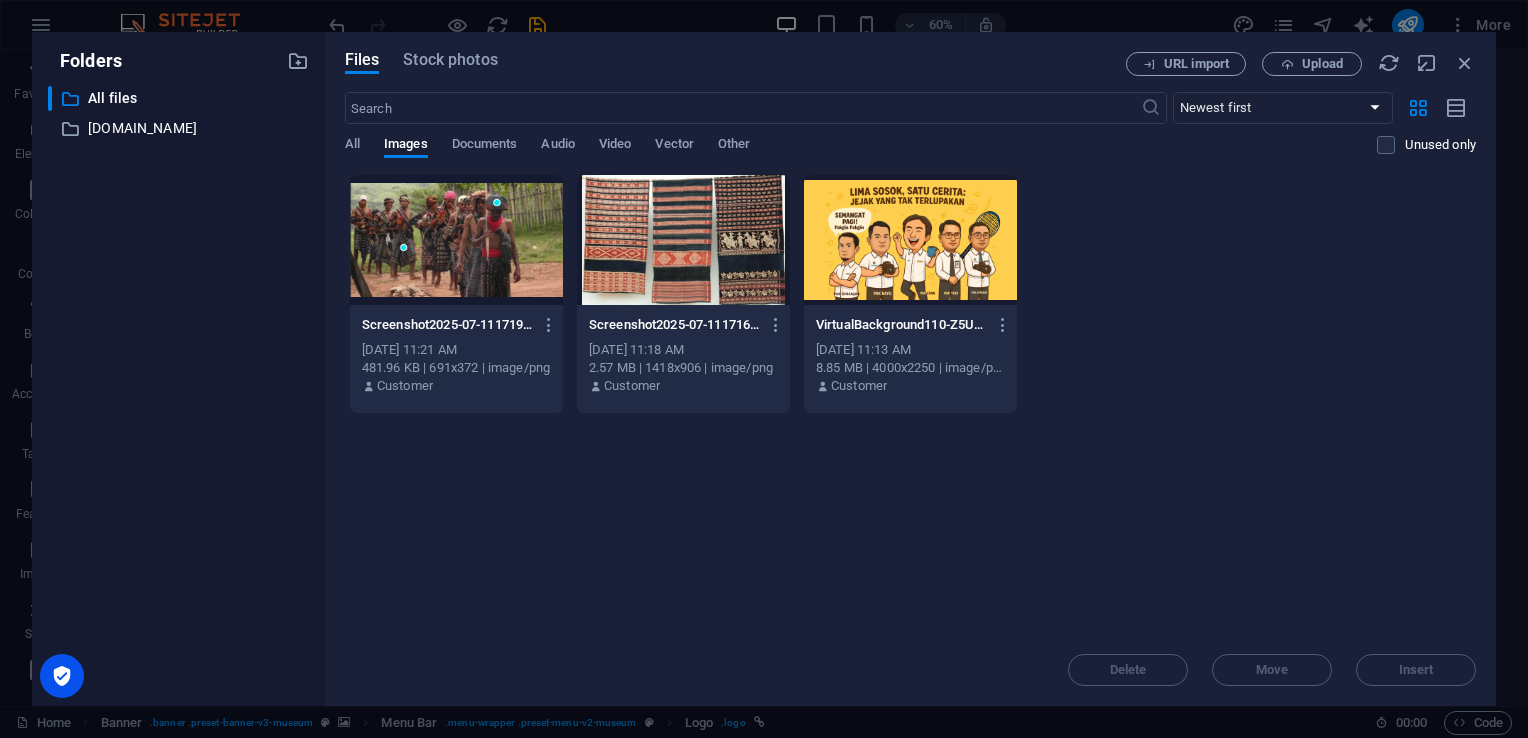 click on "Files Stock photos URL import Upload ​ Newest first Oldest first Name (A-Z) Name (Z-A) Size (0-9) Size (9-0) Resolution (0-9) Resolution (9-0) All Images Documents Audio Video Vector Other Unused only Drop files here to upload them instantly Screenshot2025-07-11171956-aJQyHzysbFEosjRxk0V0VA.png Screenshot2025-07-11171956-aJQyHzysbFEosjRxk0V0VA.png [DATE] 11:21 AM 481.96 KB | 691x372 | image/png Customer Screenshot2025-07-11171642-46e075vliRte5CDrb8TTAQ.png Screenshot2025-07-11171642-46e075vliRte5CDrb8TTAQ.png [DATE] 11:18 AM 2.57 MB | 1418x906 | image/png Customer VirtualBackground110-Z5Uvm6a_XkEj7M-EbgL99w.png VirtualBackground110-Z5Uvm6a_XkEj7M-EbgL99w.png [DATE] 11:13 AM 8.85 MB | 4000x2250 | image/png Customer Delete Move Insert" at bounding box center (910, 369) 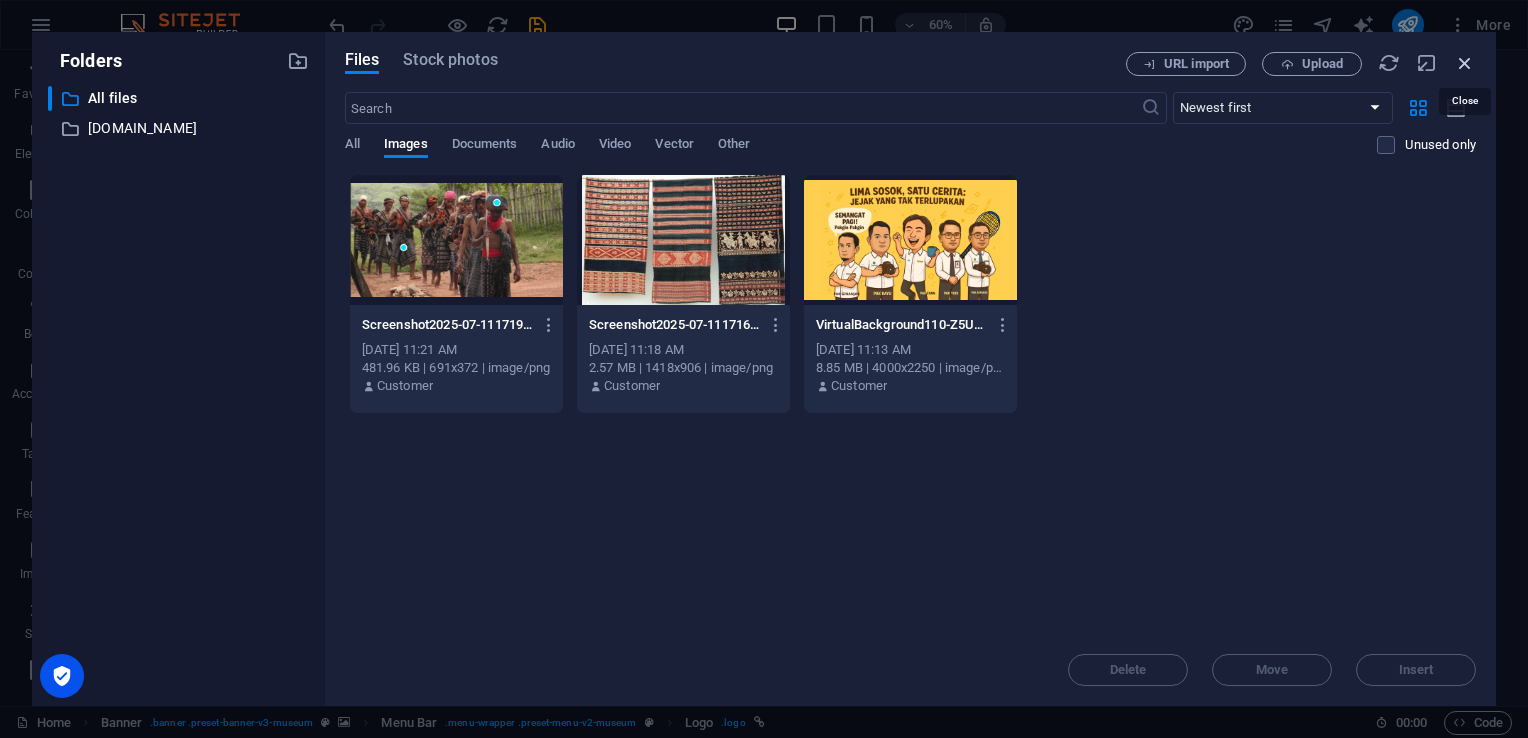 drag, startPoint x: 1468, startPoint y: 55, endPoint x: 1024, endPoint y: 6, distance: 446.69565 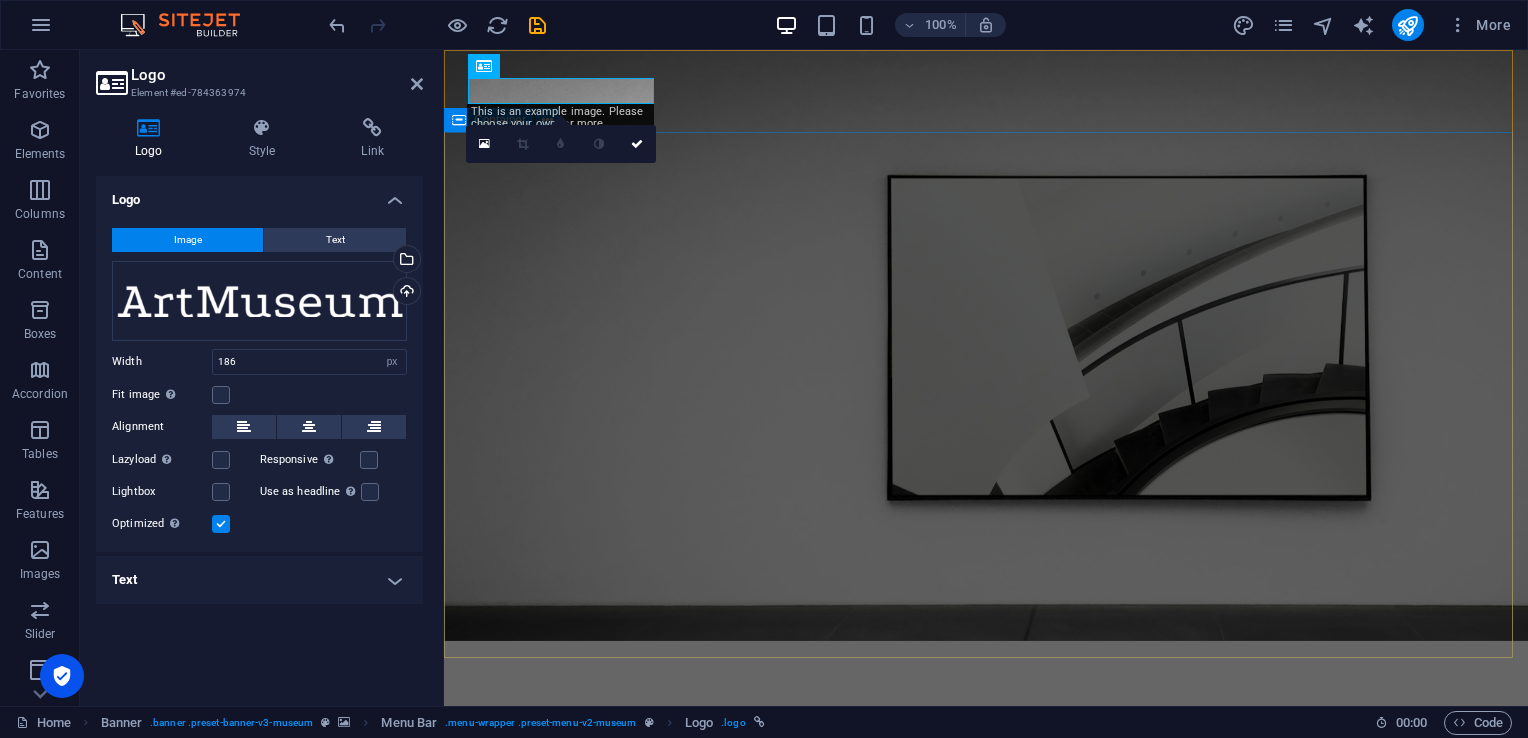 click on "The best art exhibitions Lorem ipsum dolor sit amet, consectetur adipiscing elit, sed do eiusmod tempor incididunt ut labore Lorem ipsum dolor sit amet, consectetur adipiscing elit, sed do eiusmod tempor incididunt ut labore Explore" at bounding box center (986, 999) 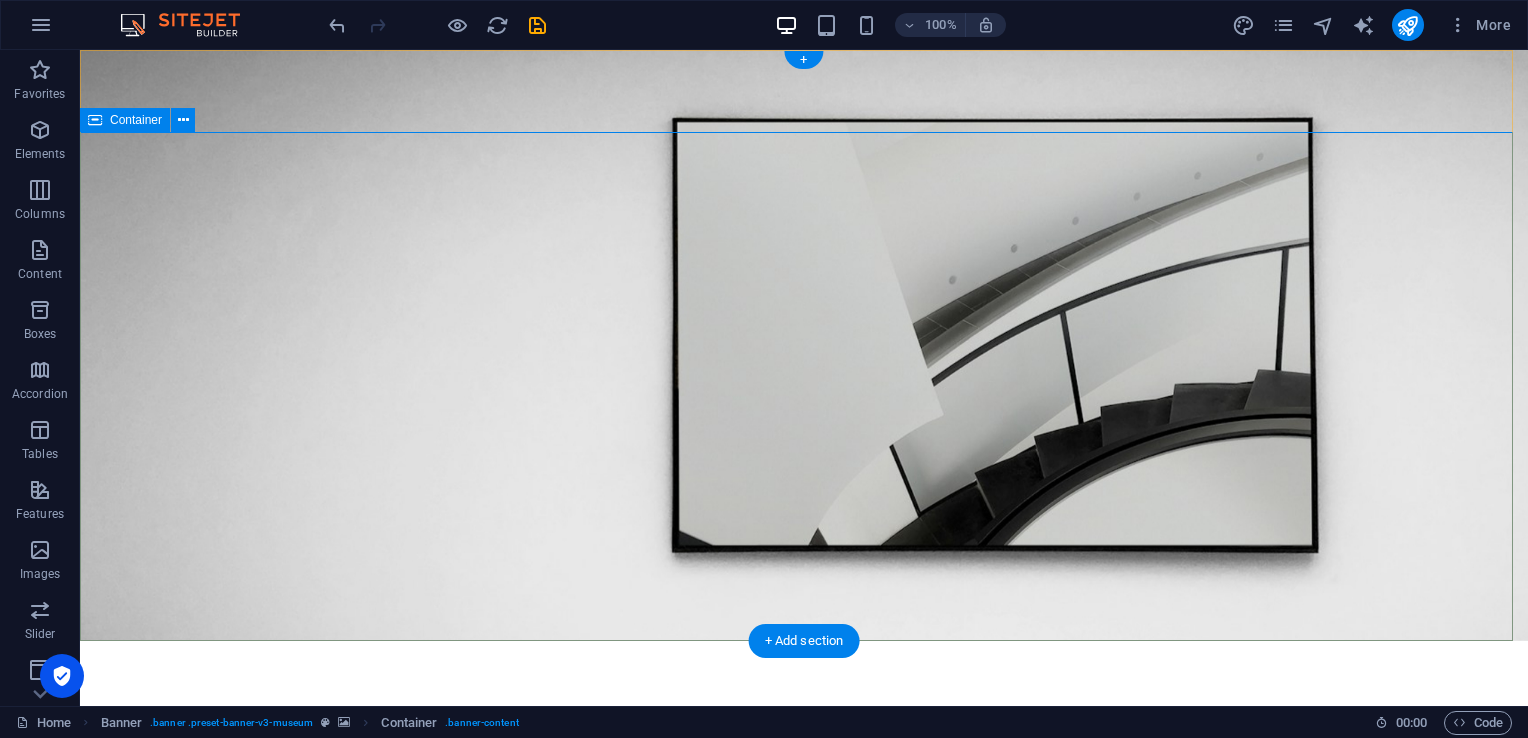 click on "The best art exhibitions Lorem ipsum dolor sit amet, consectetur adipiscing elit, sed do eiusmod tempor incididunt ut labore Lorem ipsum dolor sit amet, consectetur adipiscing elit, sed do eiusmod tempor incididunt ut labore Explore" at bounding box center [804, 999] 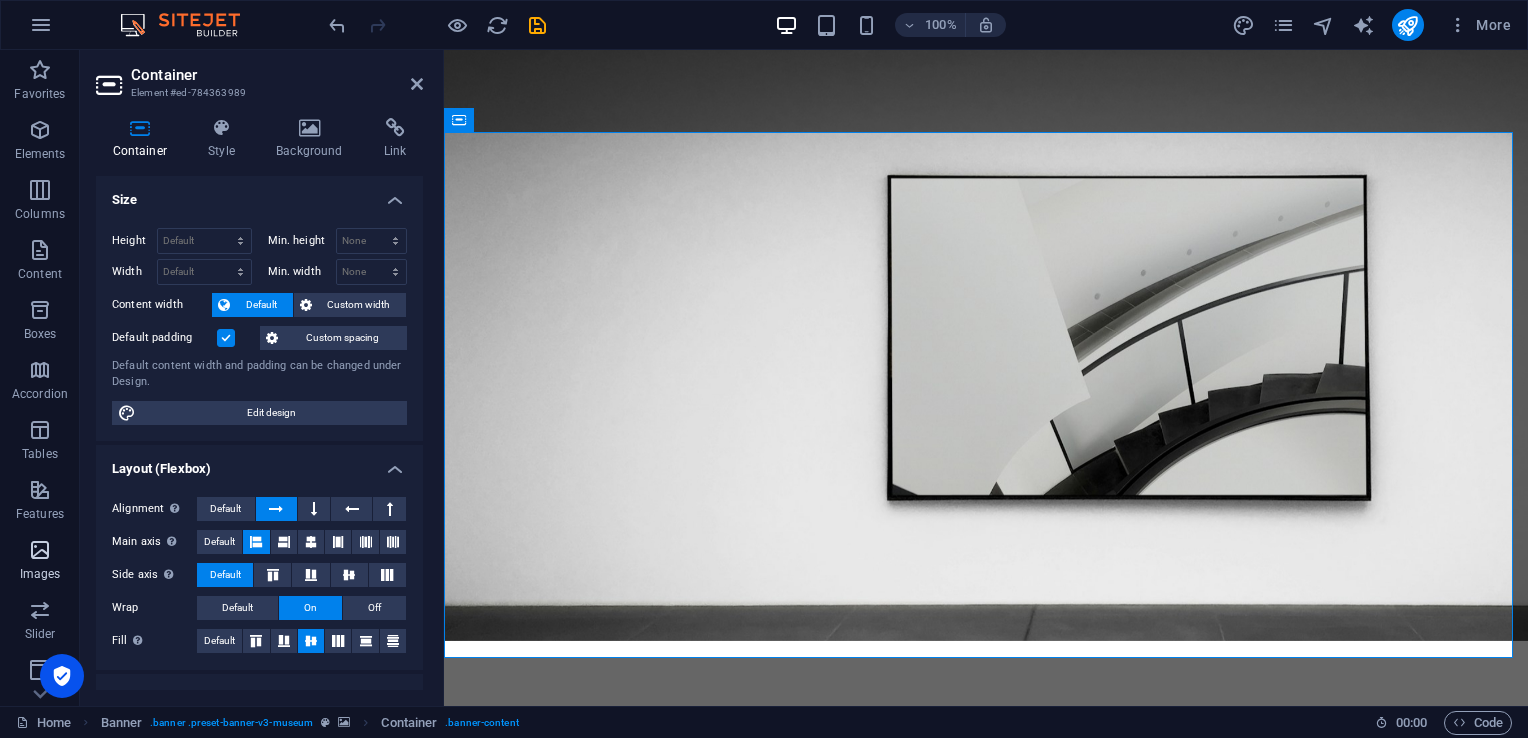 click at bounding box center (40, 550) 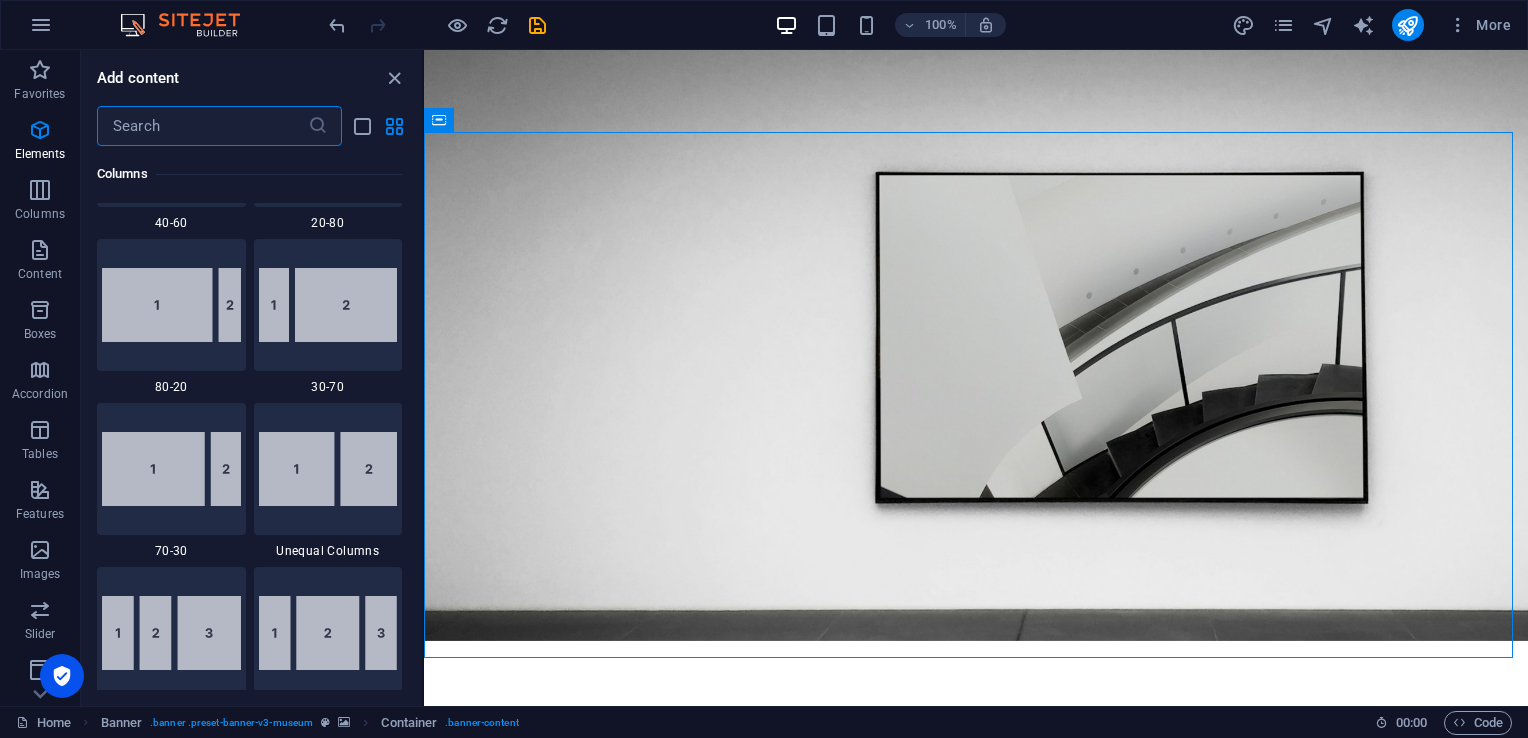 scroll, scrollTop: 1638, scrollLeft: 0, axis: vertical 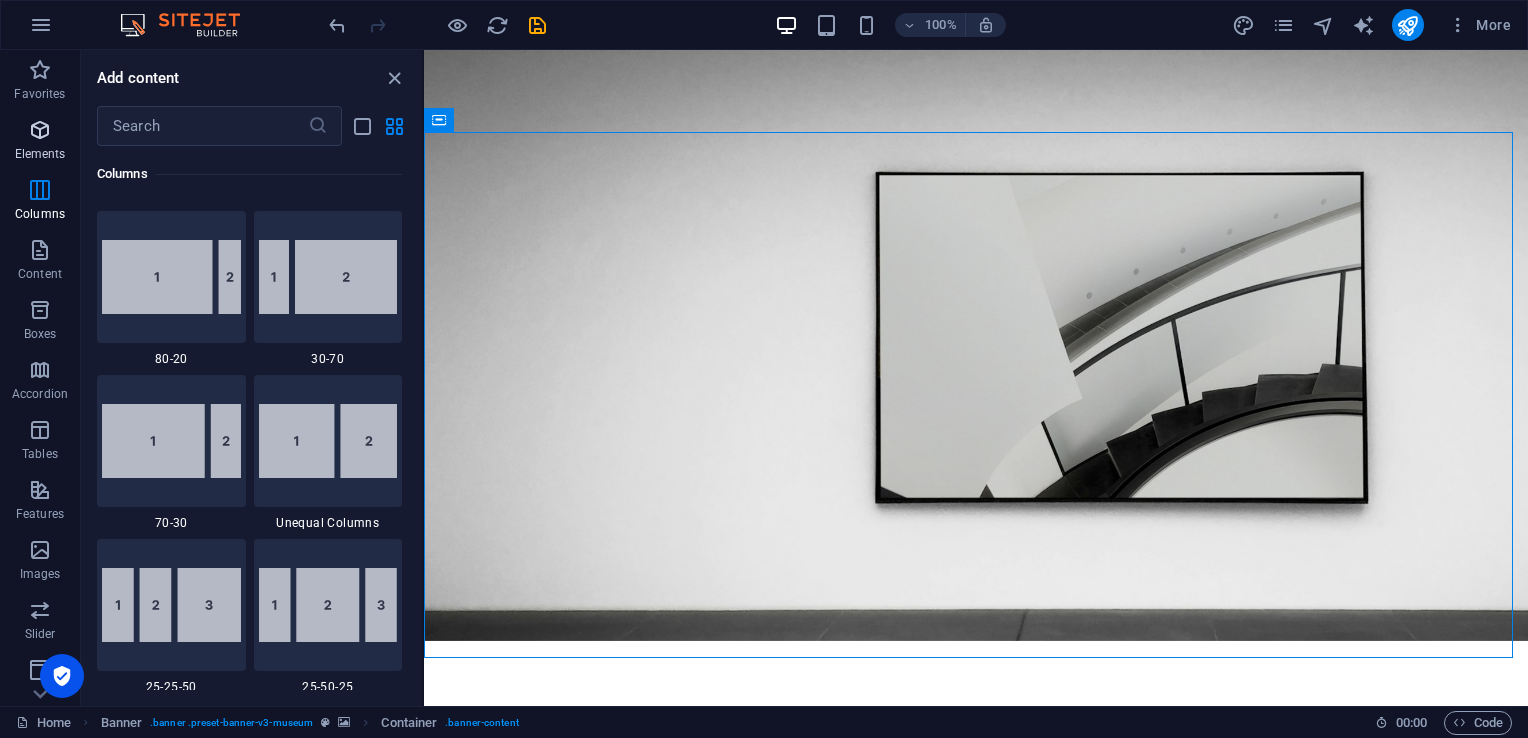 click at bounding box center (40, 130) 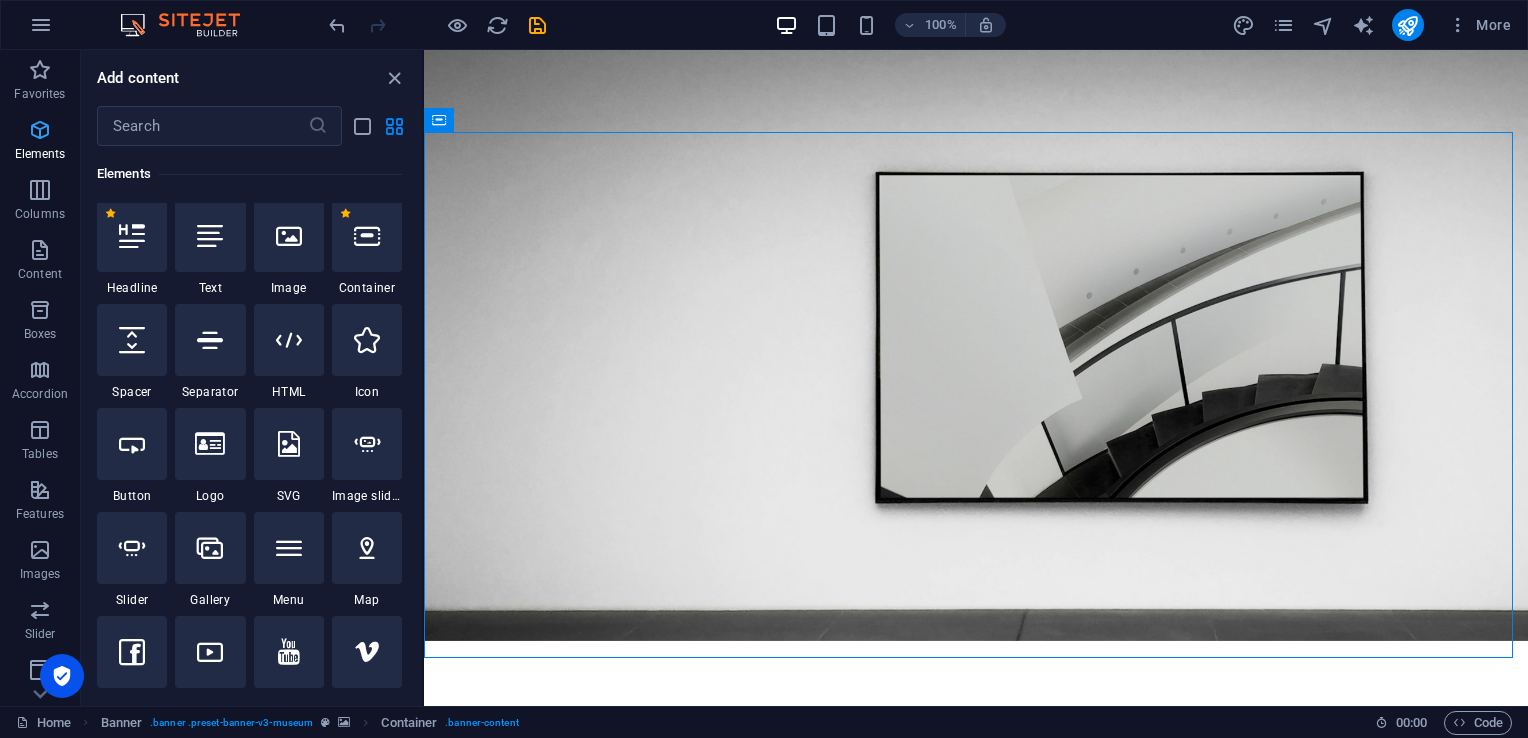 scroll, scrollTop: 213, scrollLeft: 0, axis: vertical 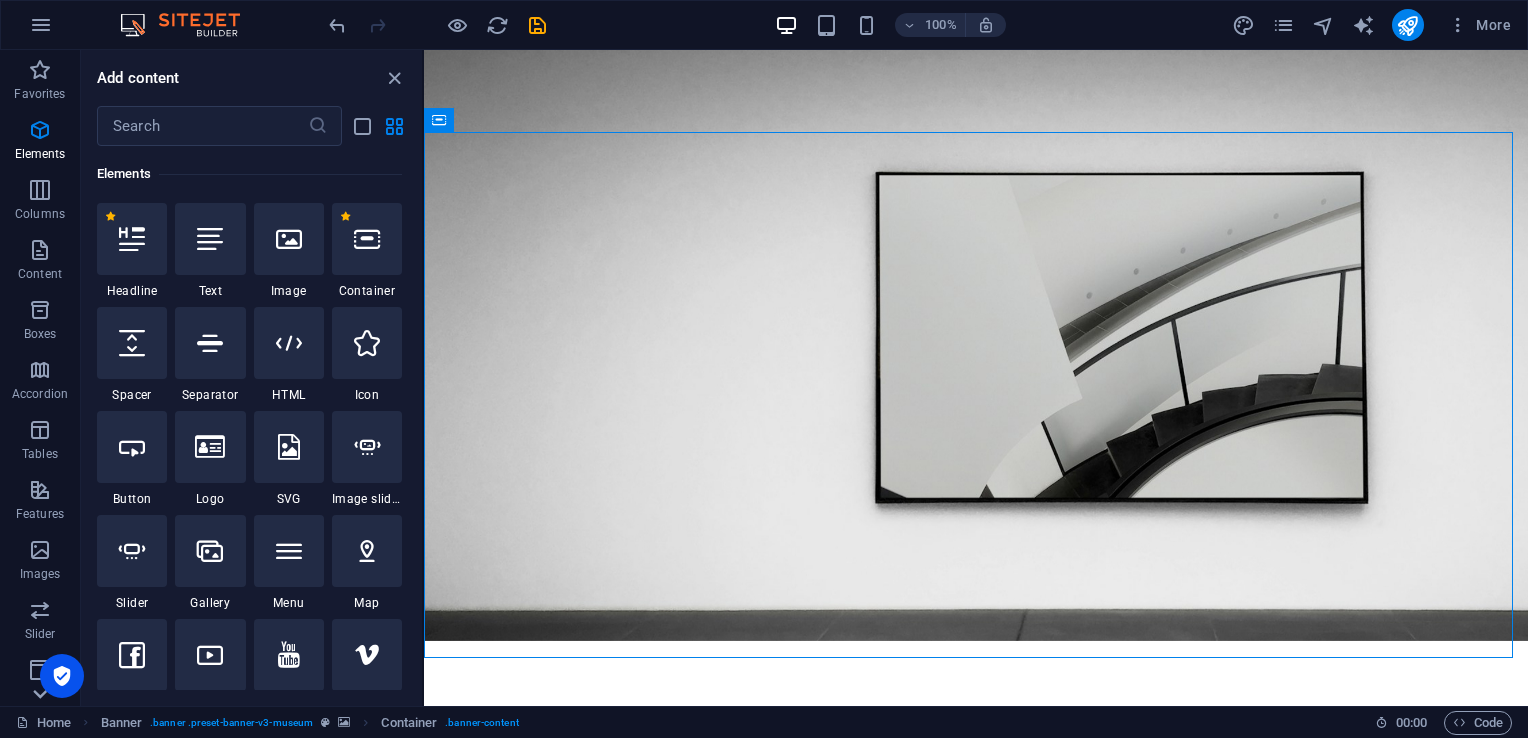 click 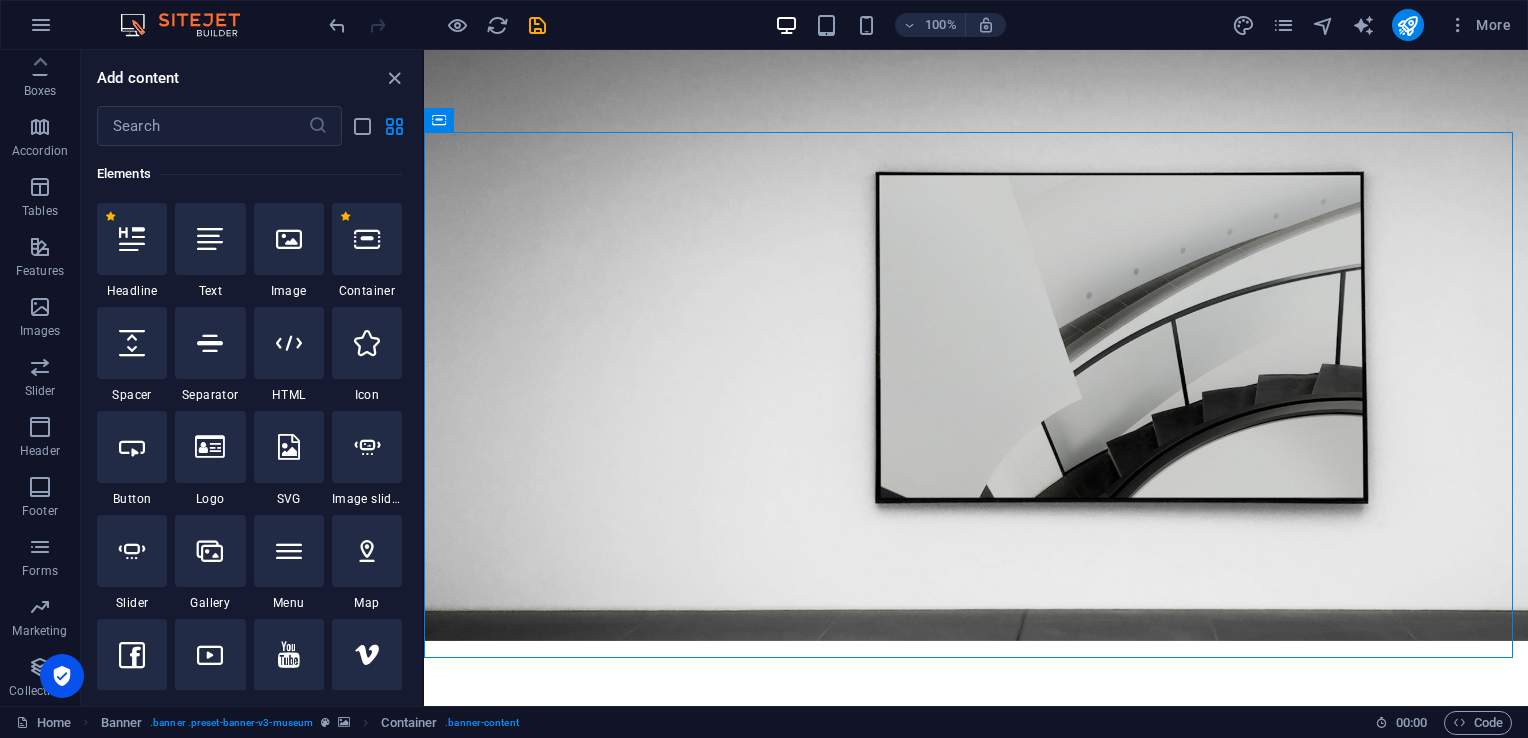 click on "Collections" at bounding box center [39, 691] 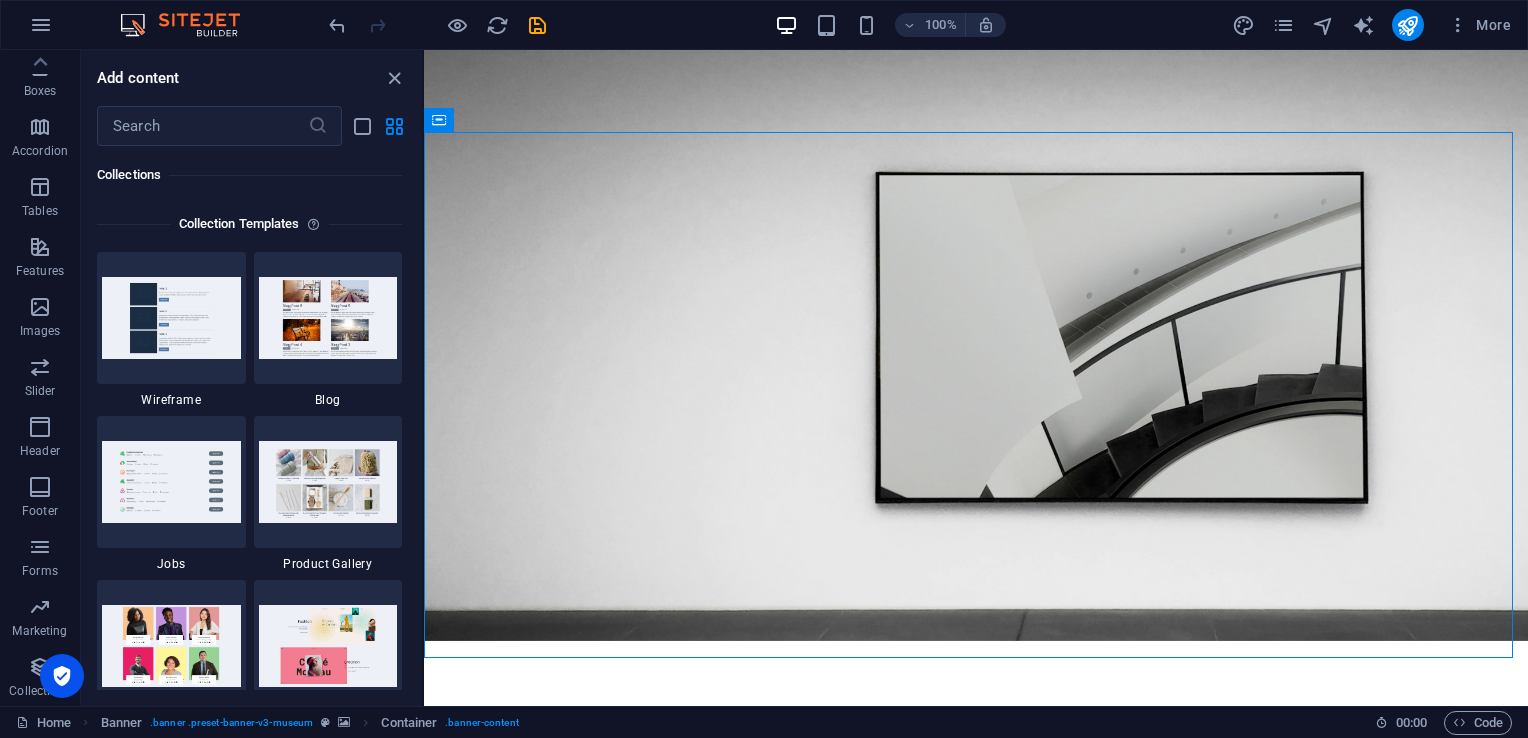 scroll, scrollTop: 18141, scrollLeft: 0, axis: vertical 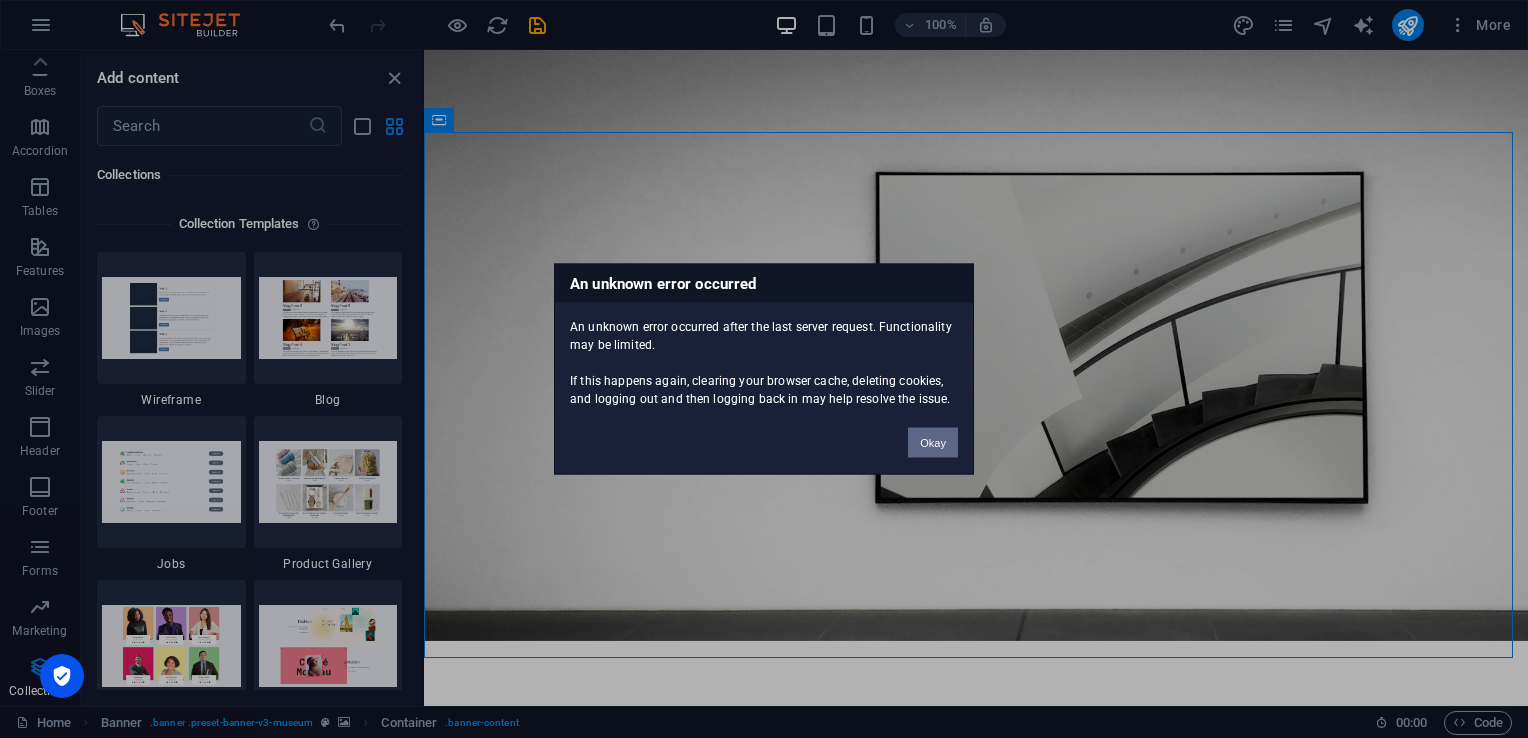 click on "Okay" at bounding box center [933, 443] 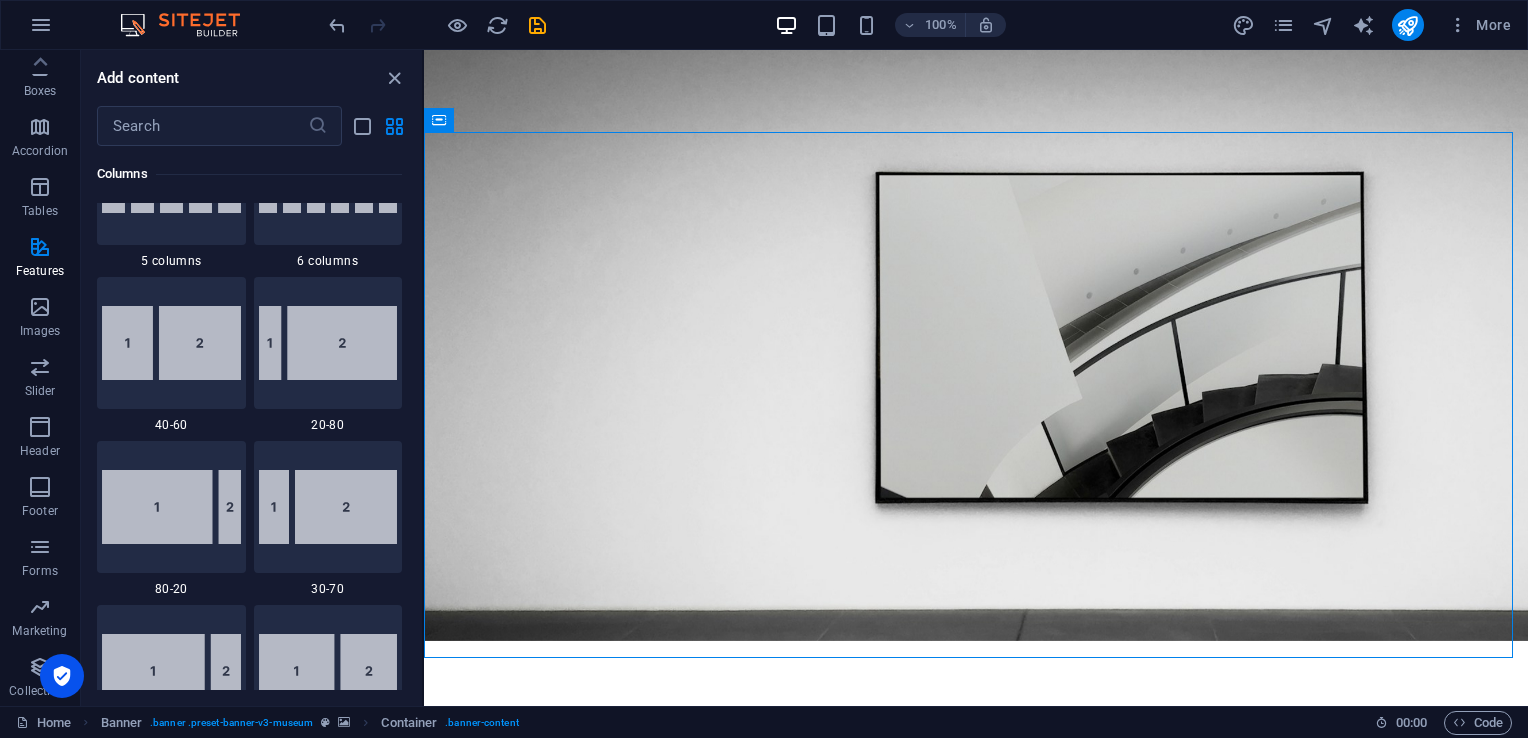 scroll, scrollTop: 115, scrollLeft: 0, axis: vertical 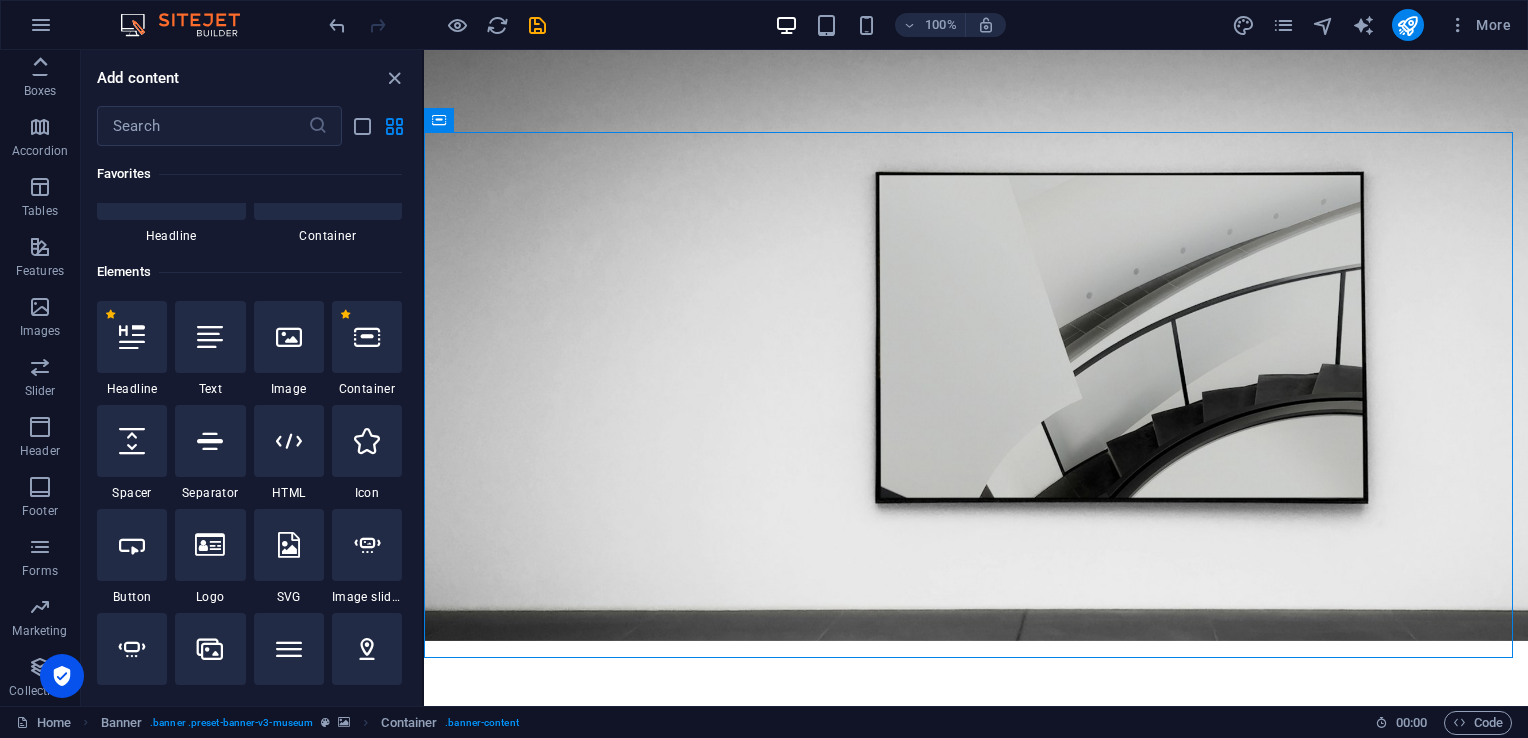 click 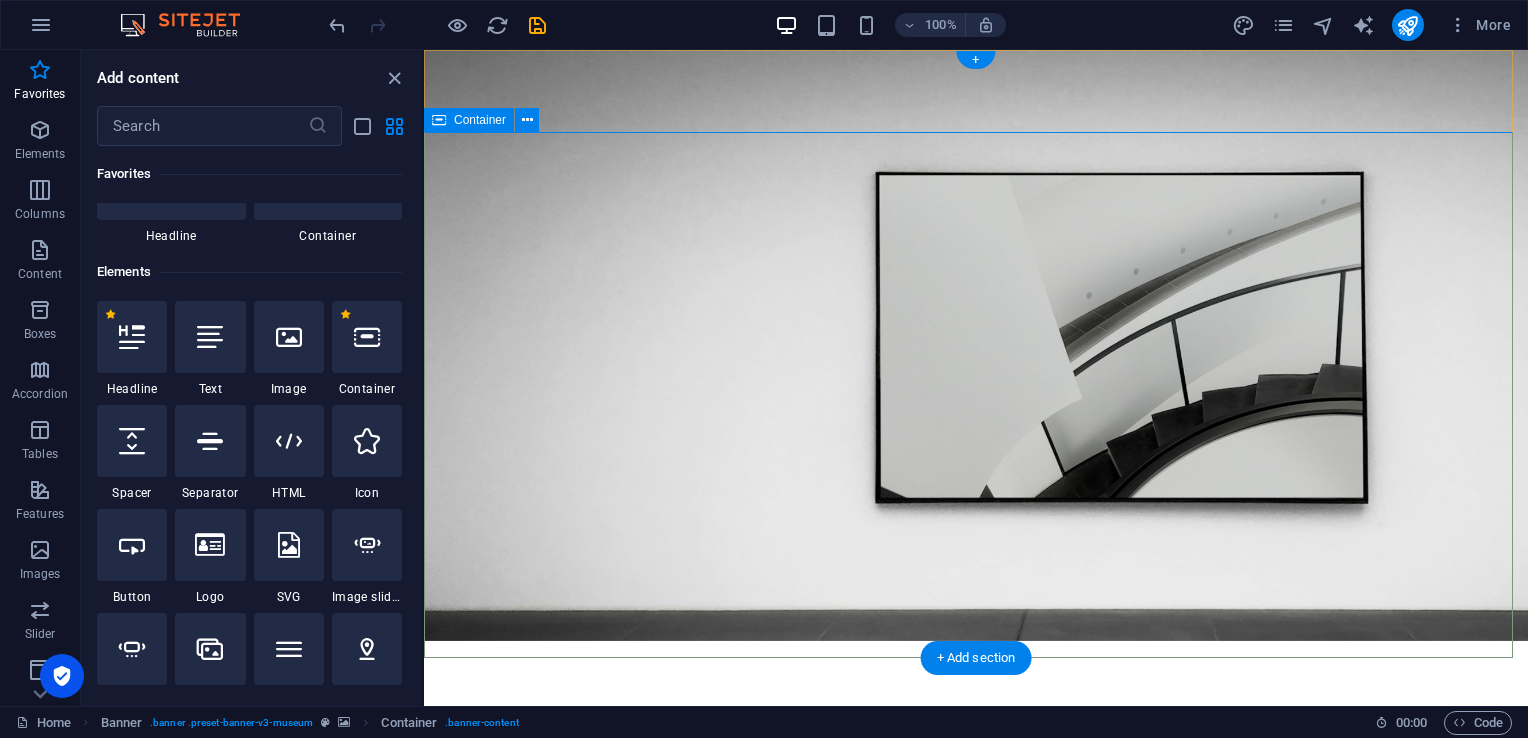 click on "The best art exhibitions Lorem ipsum dolor sit amet, consectetur adipiscing elit, sed do eiusmod tempor incididunt ut labore Lorem ipsum dolor sit amet, consectetur adipiscing elit, sed do eiusmod tempor incididunt ut labore Explore" at bounding box center [976, 999] 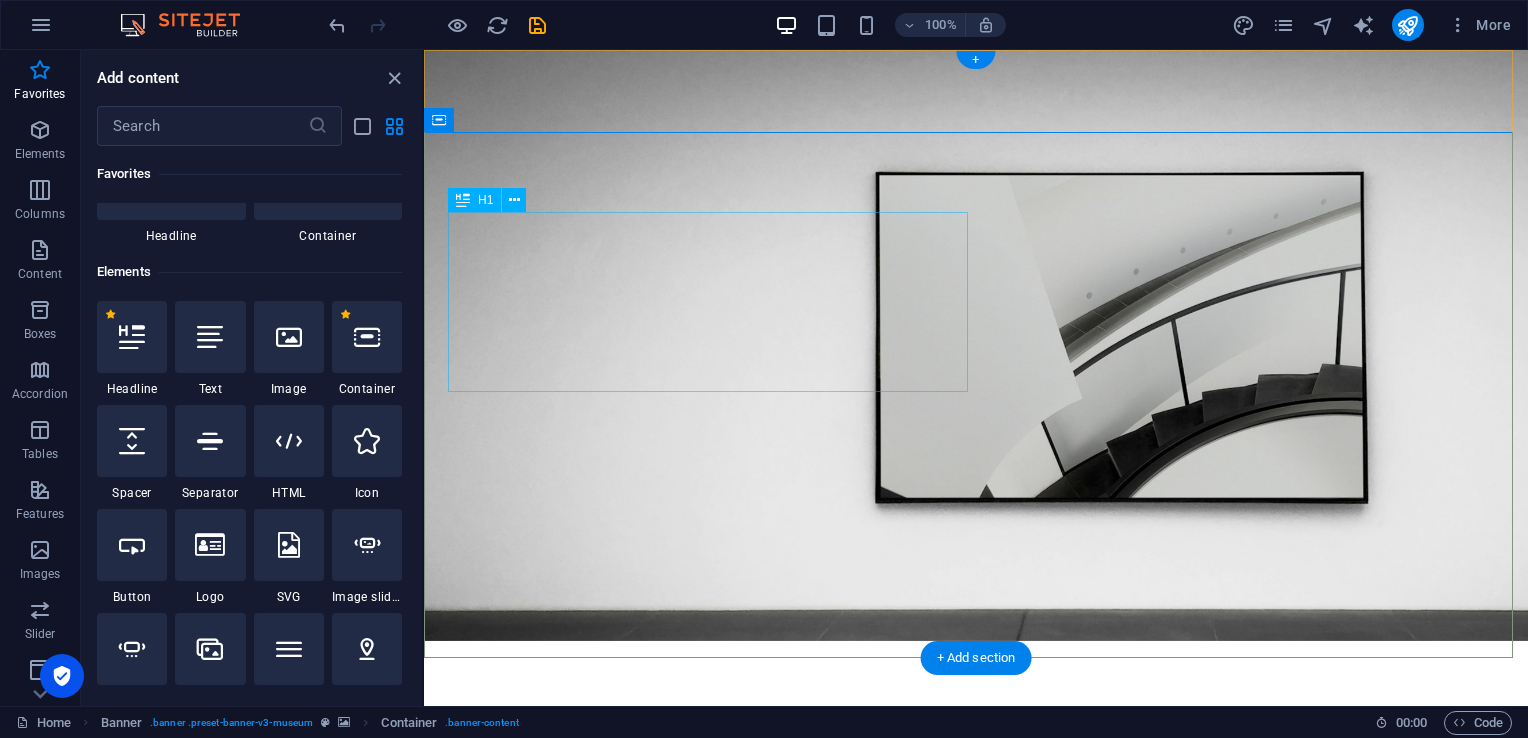 click on "The best art exhibitions" at bounding box center (976, 919) 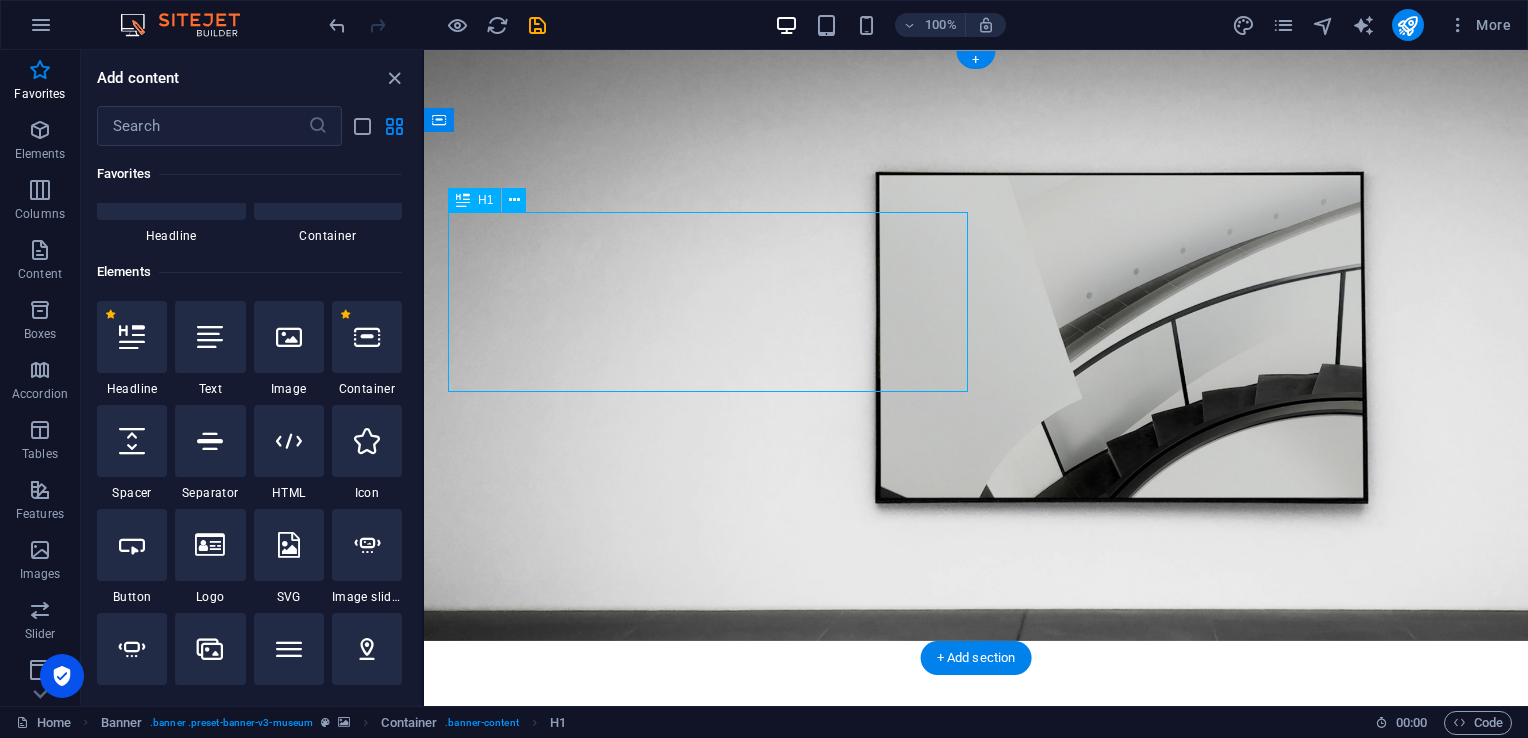 click on "The best art exhibitions" at bounding box center (976, 919) 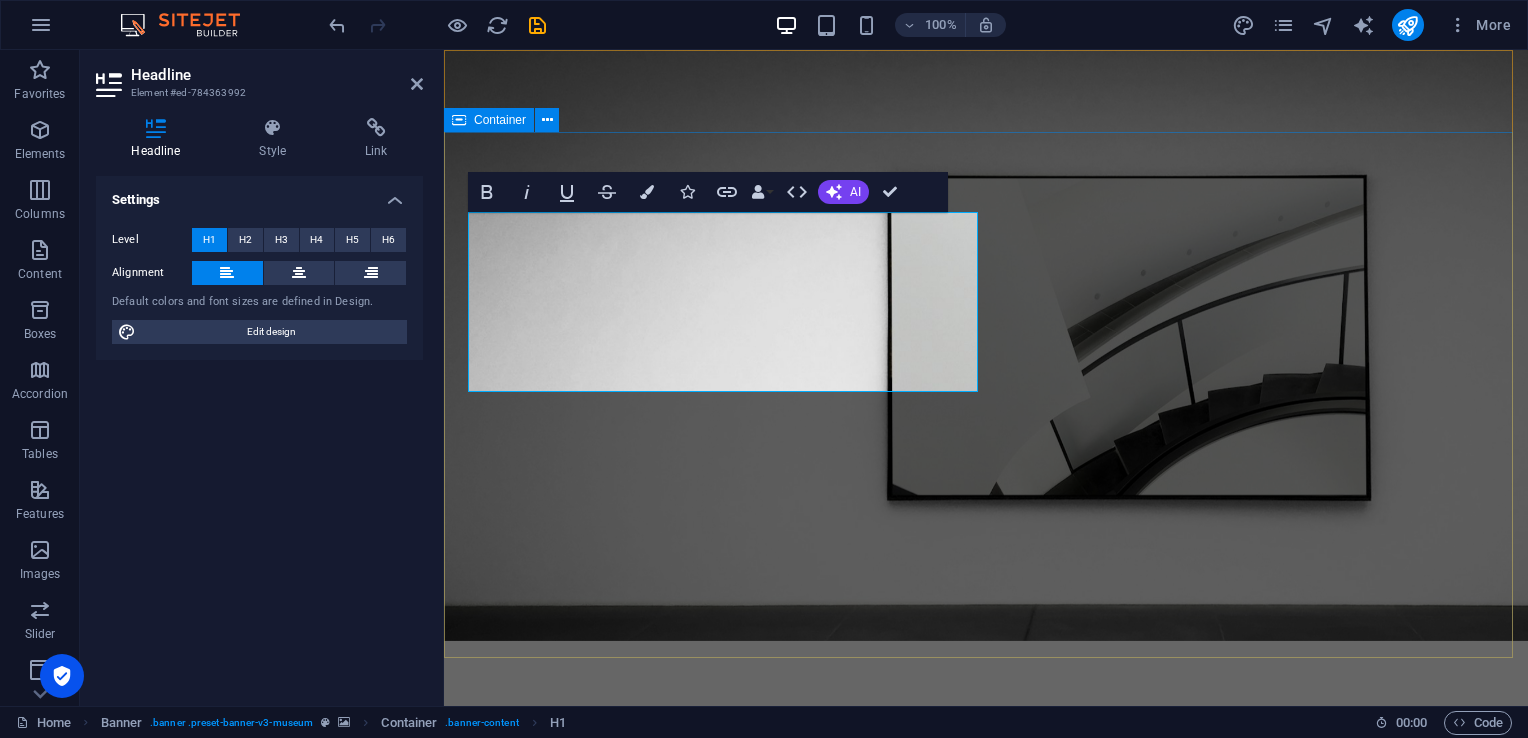 click on "The best art exhibitions Lorem ipsum dolor sit amet, consectetur adipiscing elit, sed do eiusmod tempor incididunt ut labore Lorem ipsum dolor sit amet, consectetur adipiscing elit, sed do eiusmod tempor incididunt ut labore Explore" at bounding box center (986, 999) 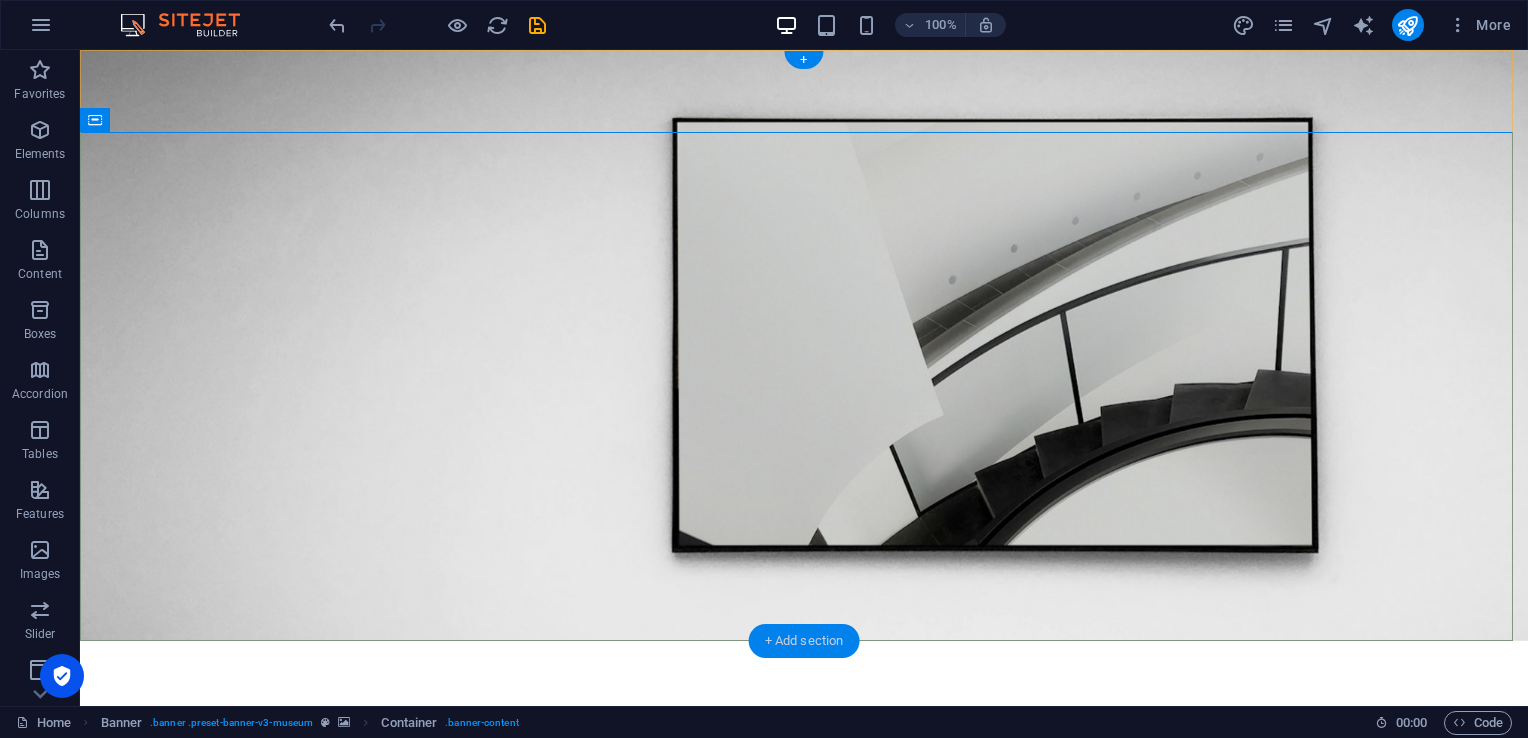 click on "+ Add section" at bounding box center (804, 641) 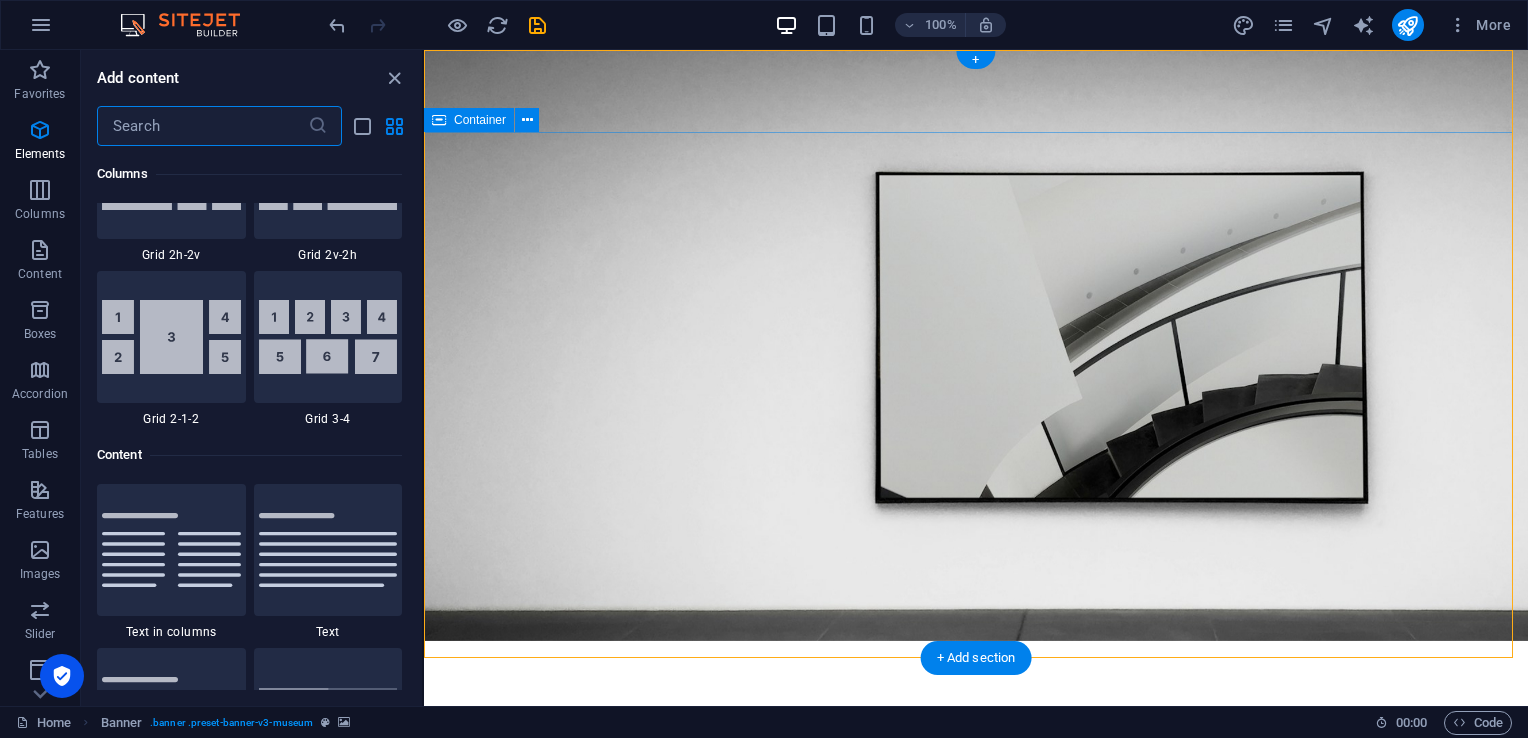 scroll, scrollTop: 3499, scrollLeft: 0, axis: vertical 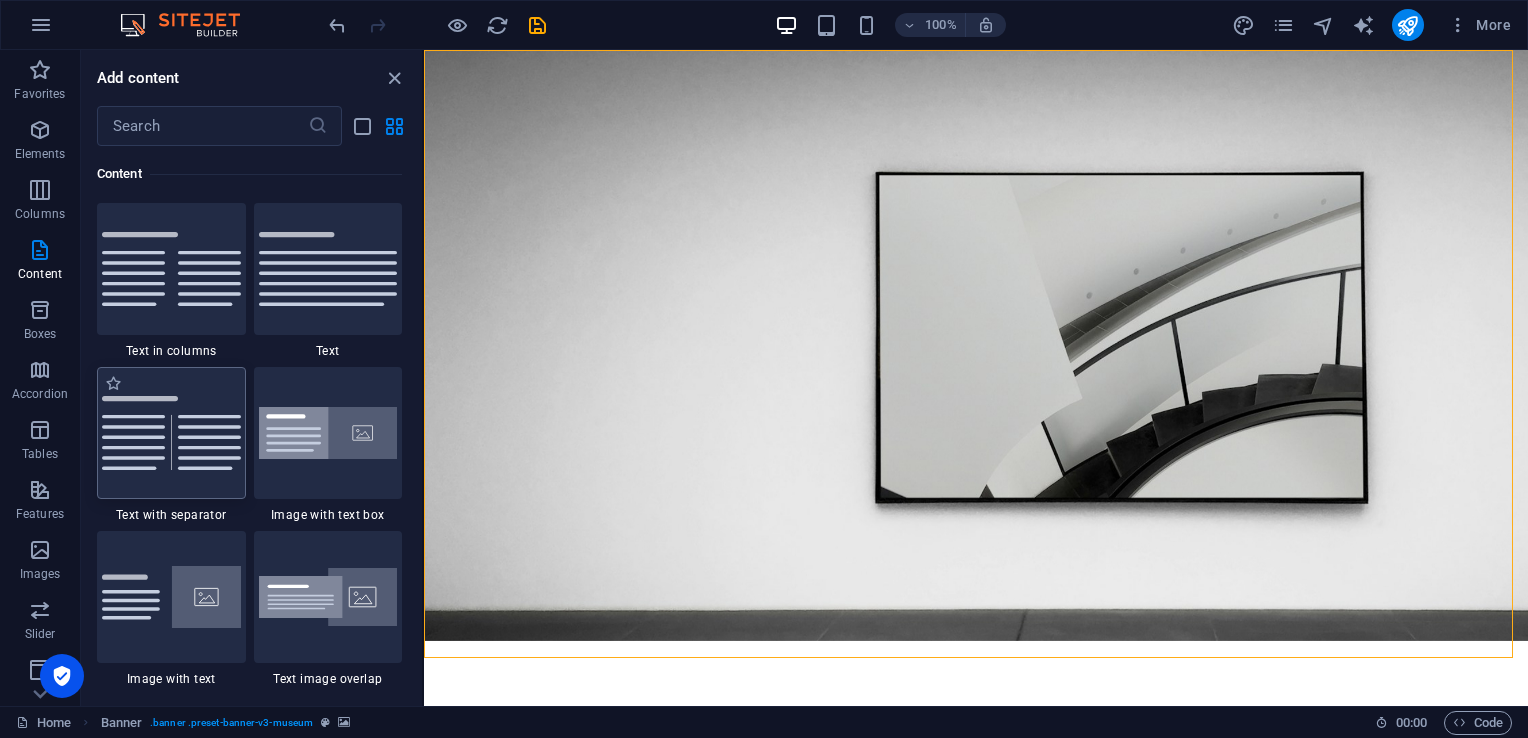 click at bounding box center [171, 433] 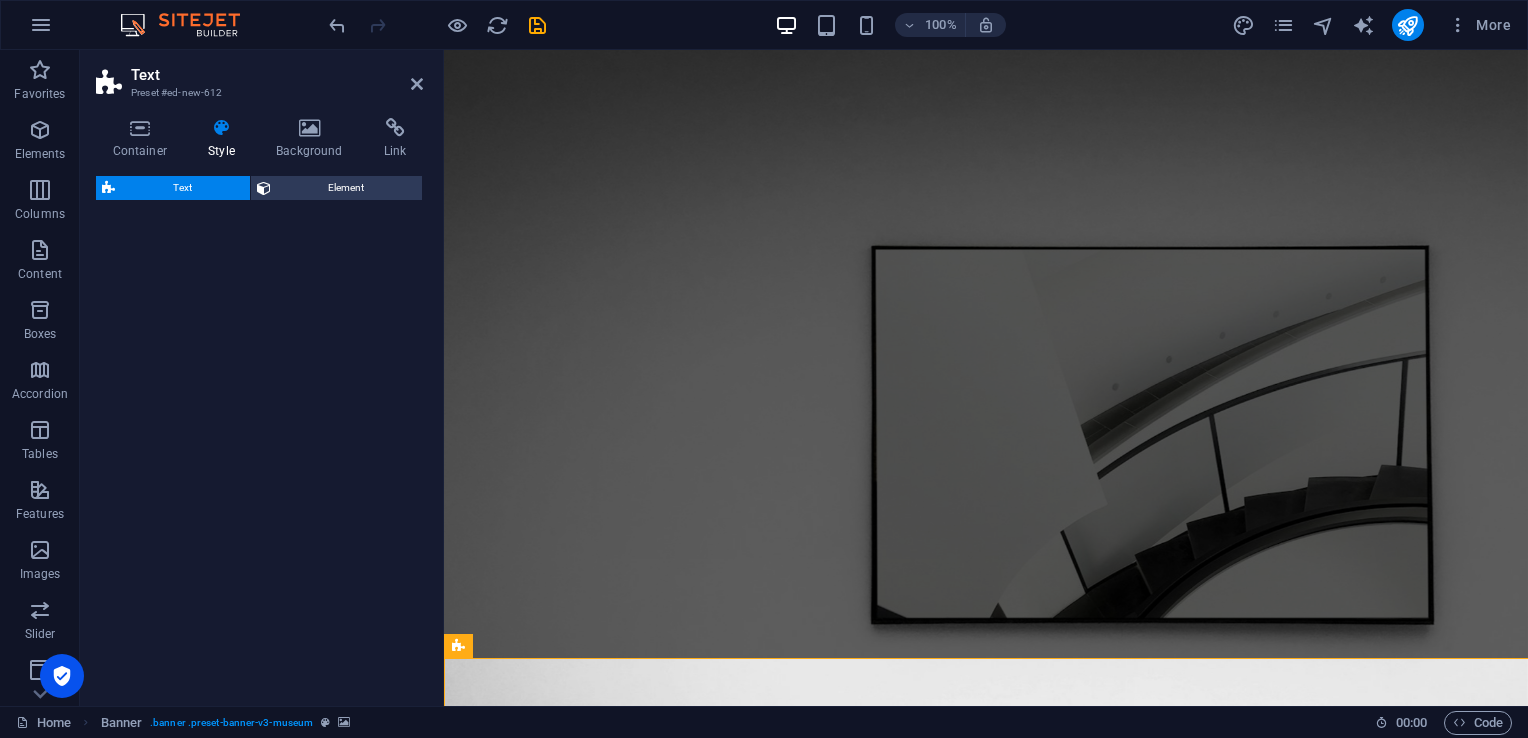 select on "rem" 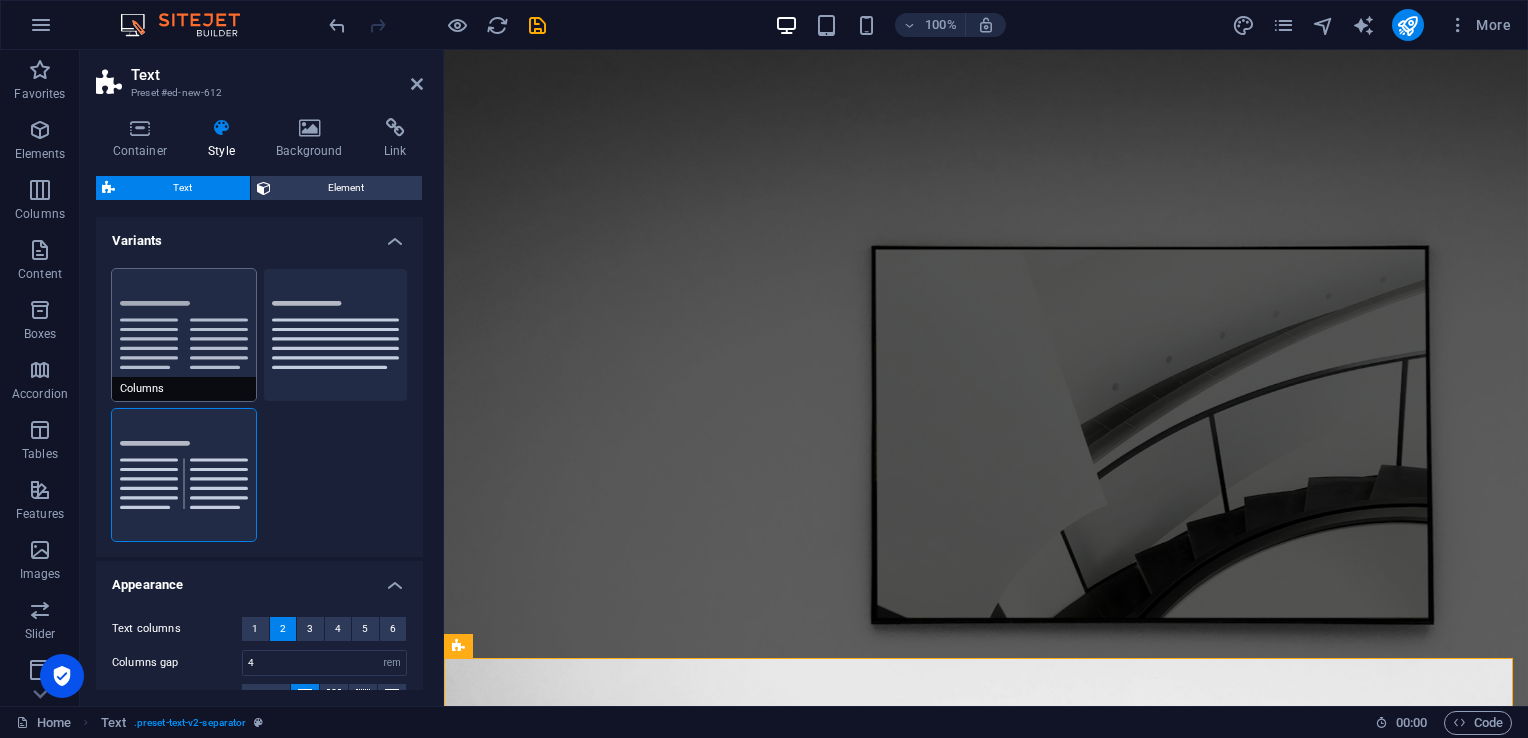click on "Columns" at bounding box center (184, 335) 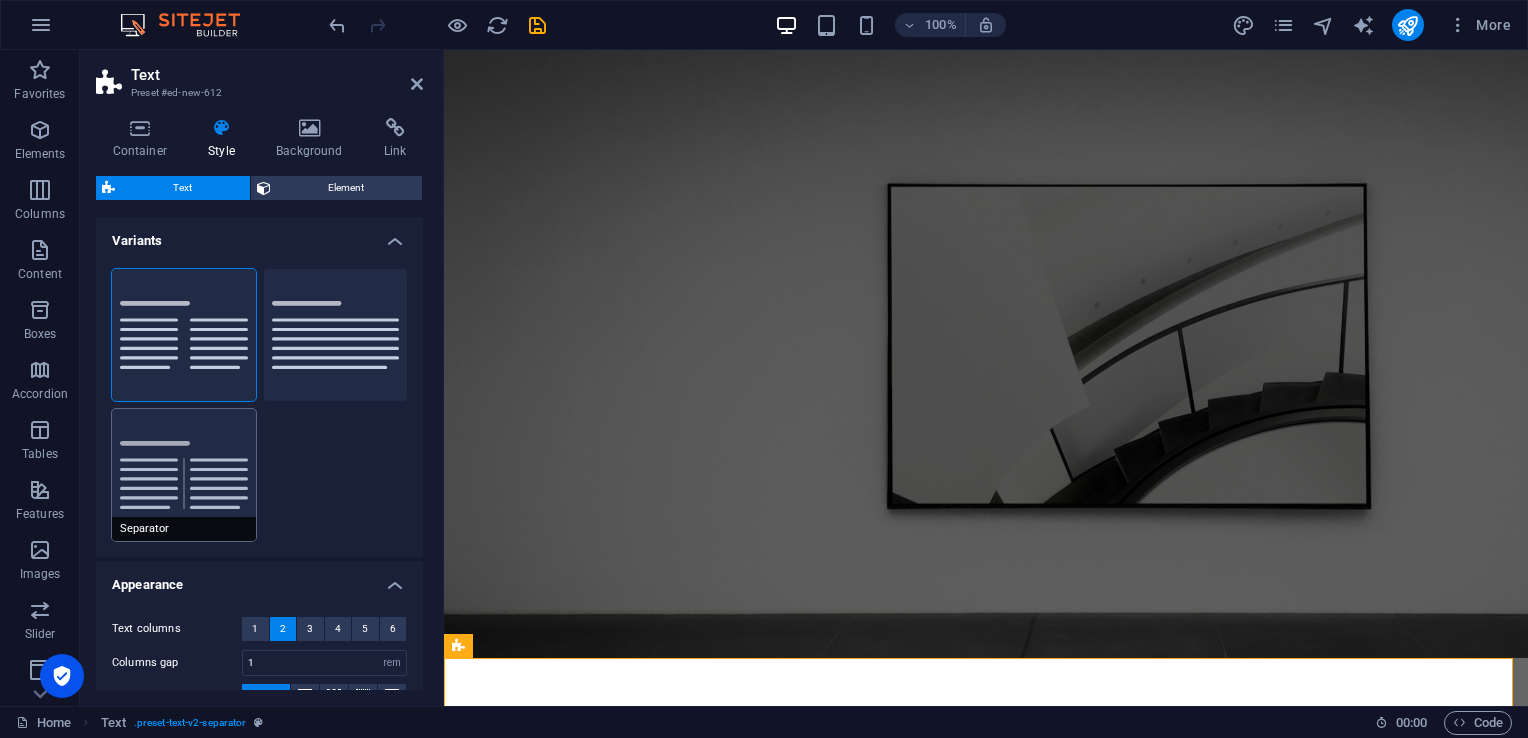click on "Separator" at bounding box center [184, 475] 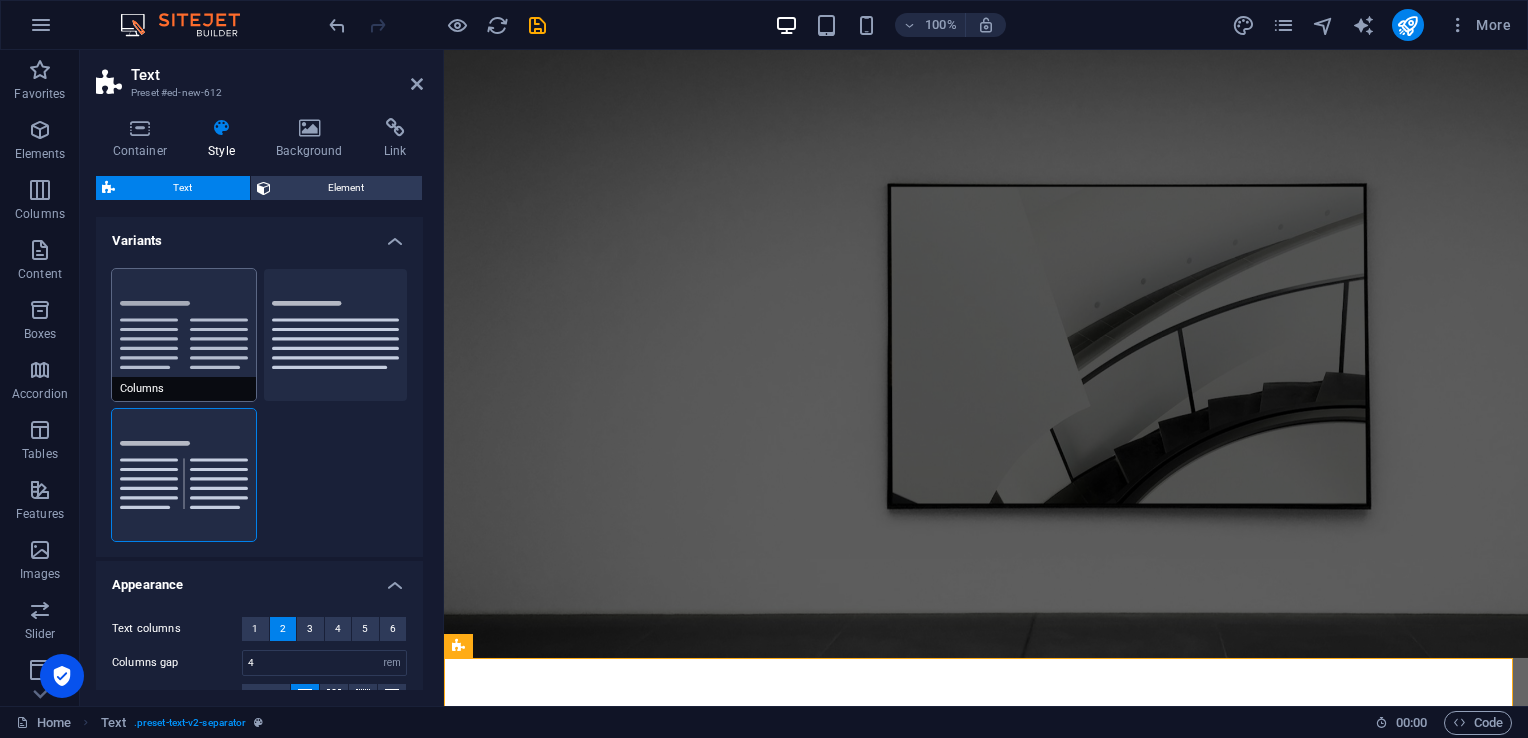 click on "Columns" at bounding box center [184, 335] 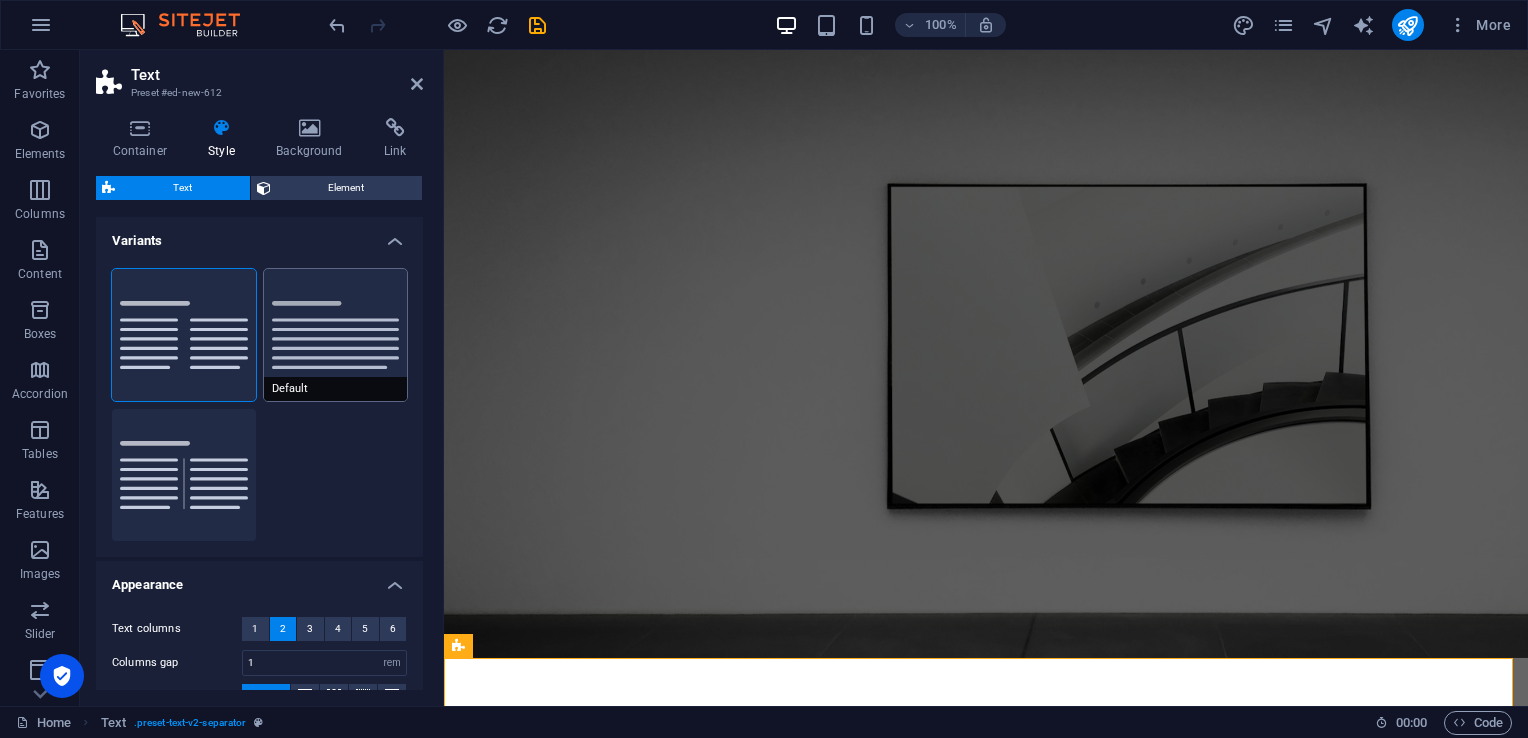 click on "Default" at bounding box center [336, 335] 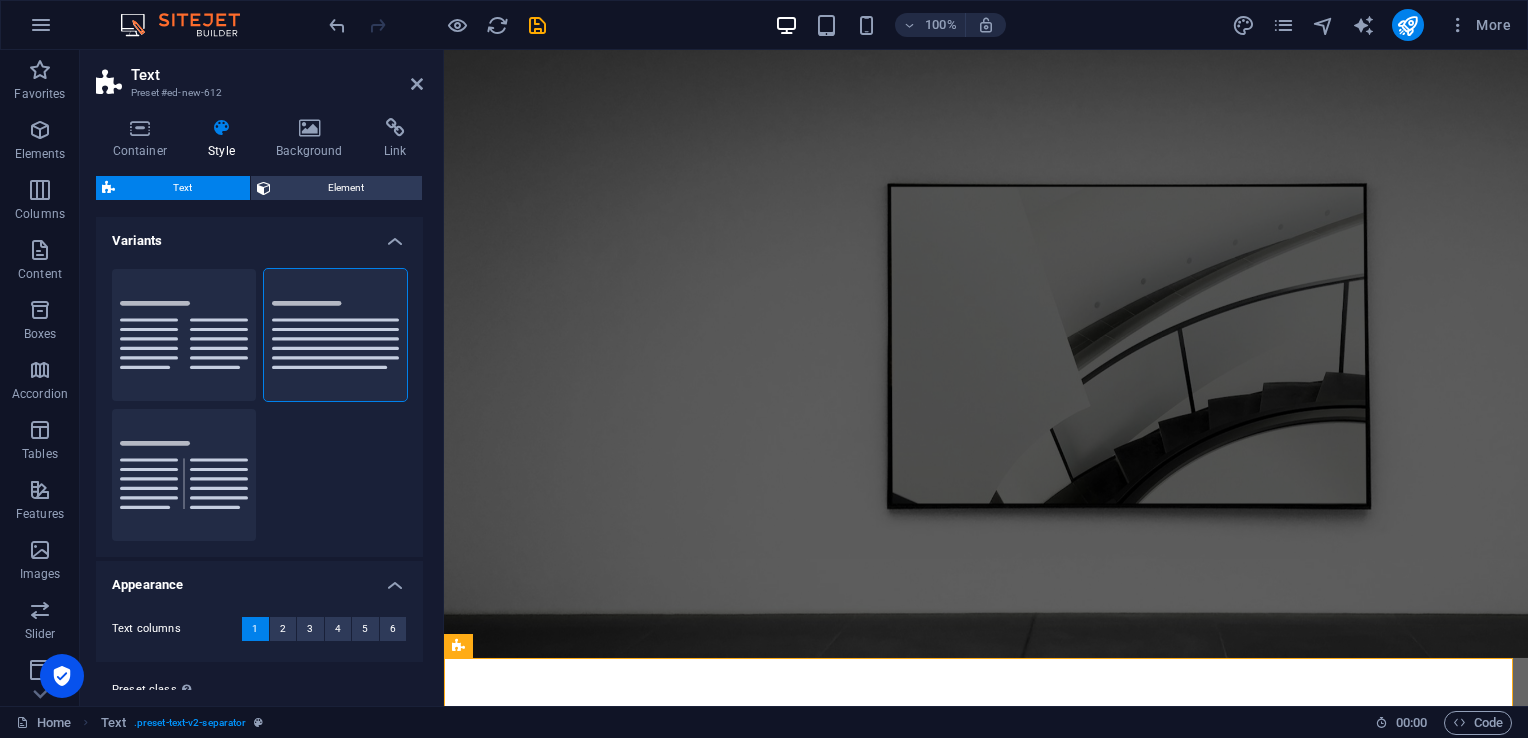click on "Default" at bounding box center (336, 335) 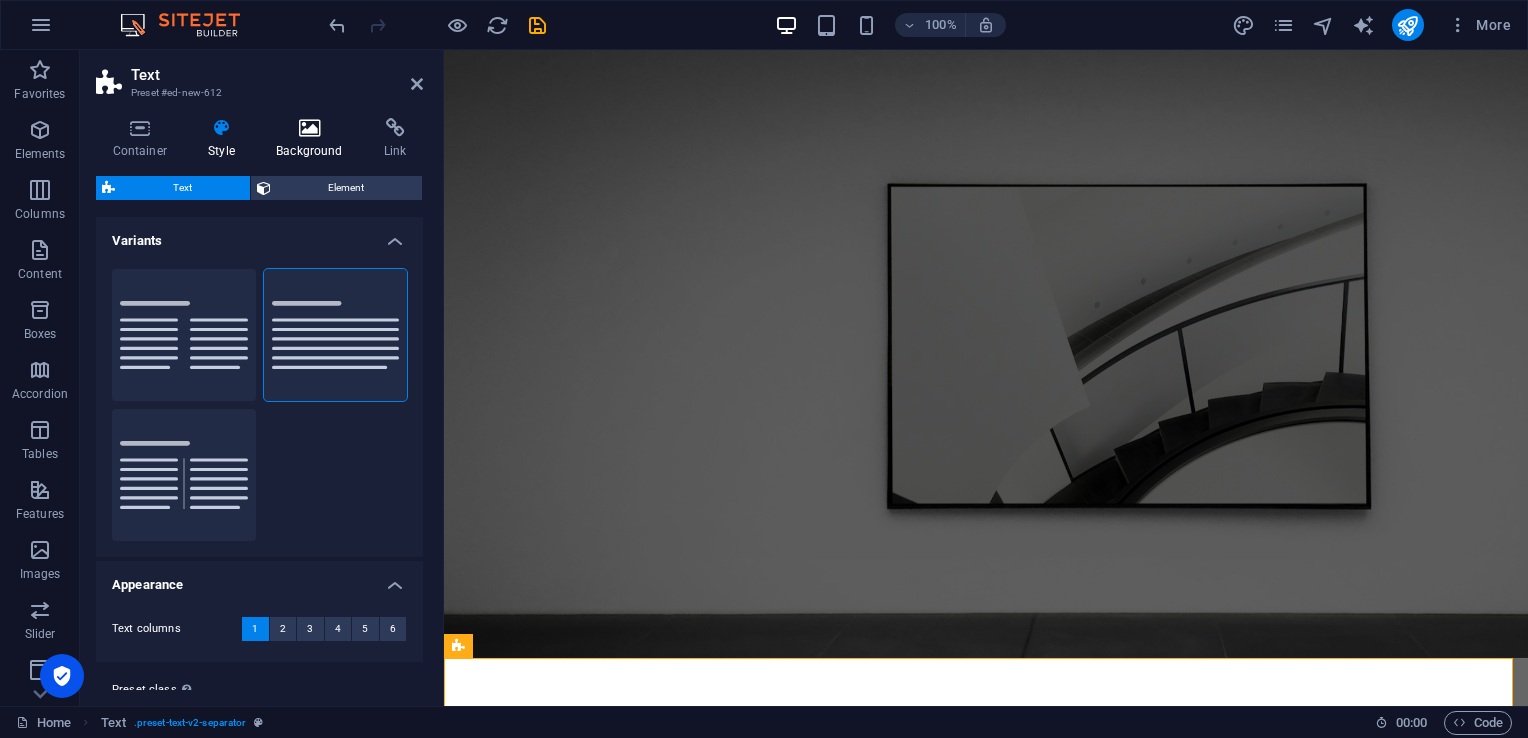 click at bounding box center [310, 128] 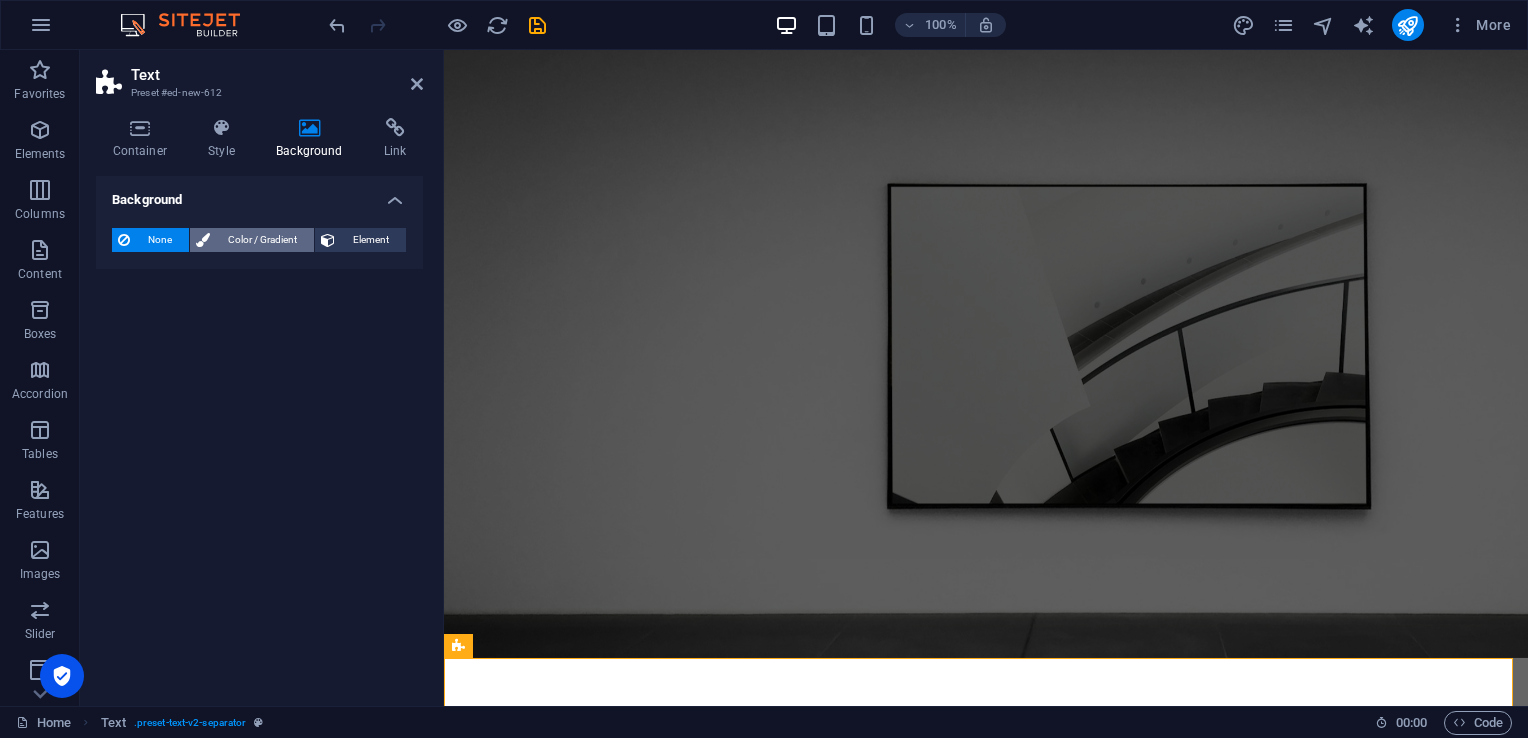 click on "Color / Gradient" at bounding box center (262, 240) 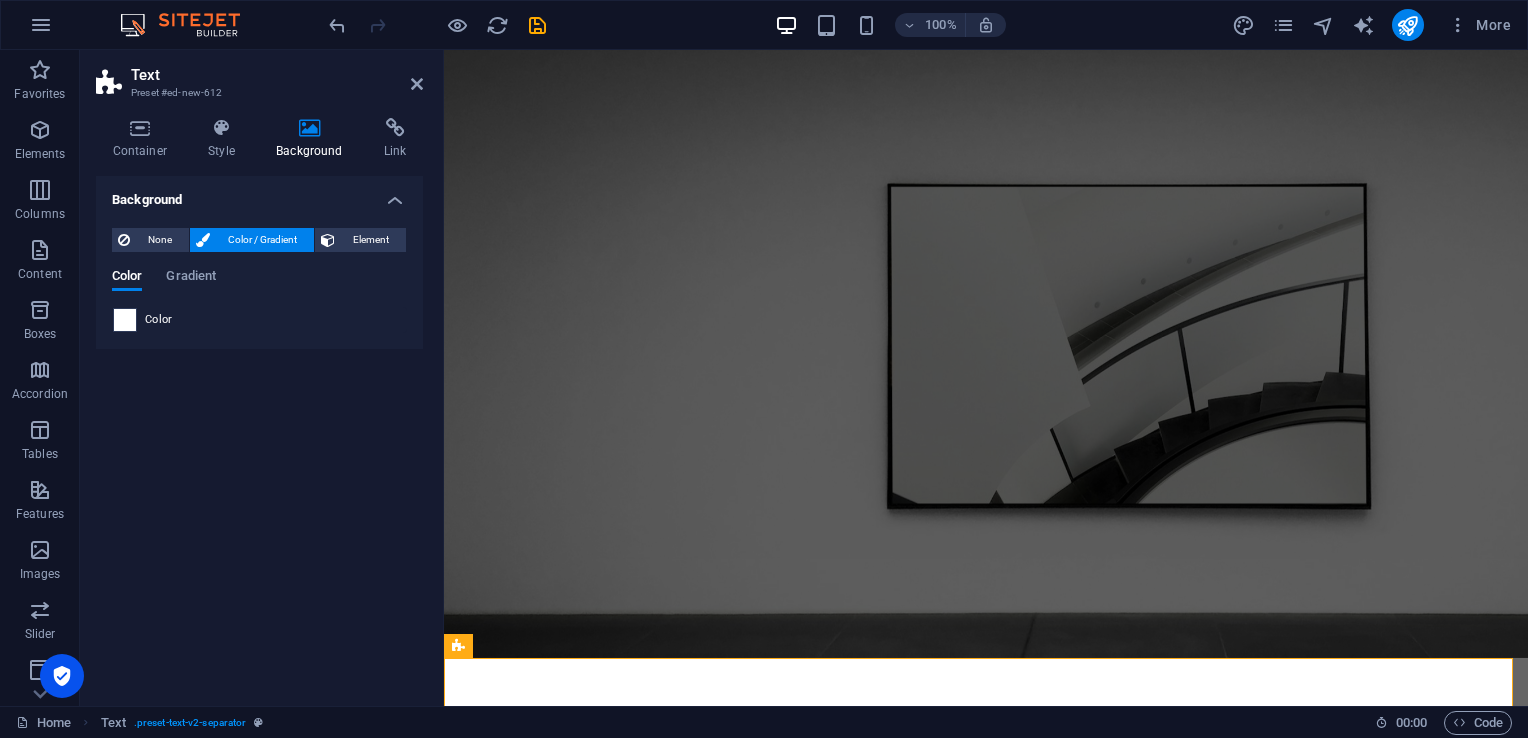 click on "None Color / Gradient Element Stretch background to full-width Color overlay Places an overlay over the background to colorize it Parallax 0 % Image Image slider Map Video YouTube Vimeo HTML Color Gradient Color A parent element contains a background. Edit background on parent element" at bounding box center [259, 280] 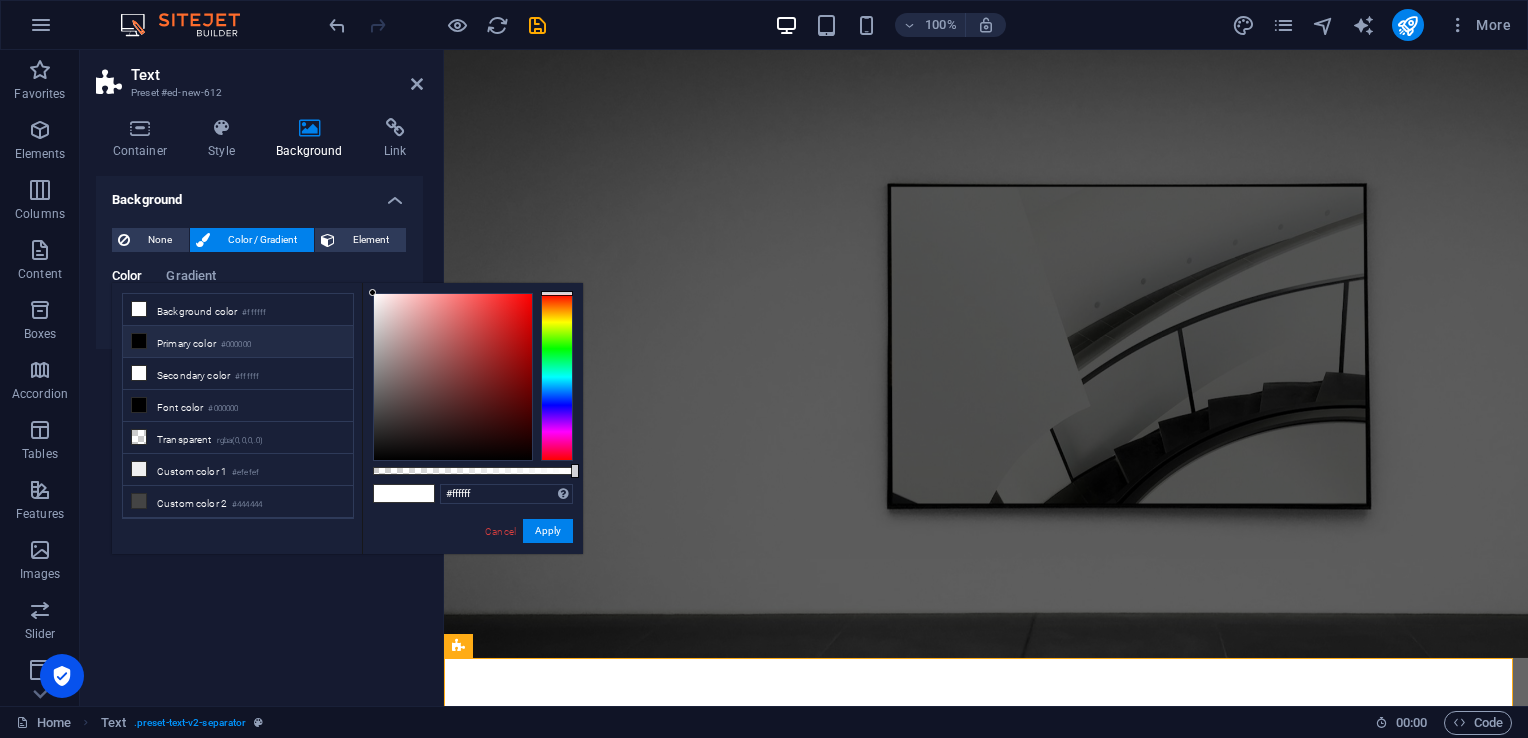 click at bounding box center (557, 377) 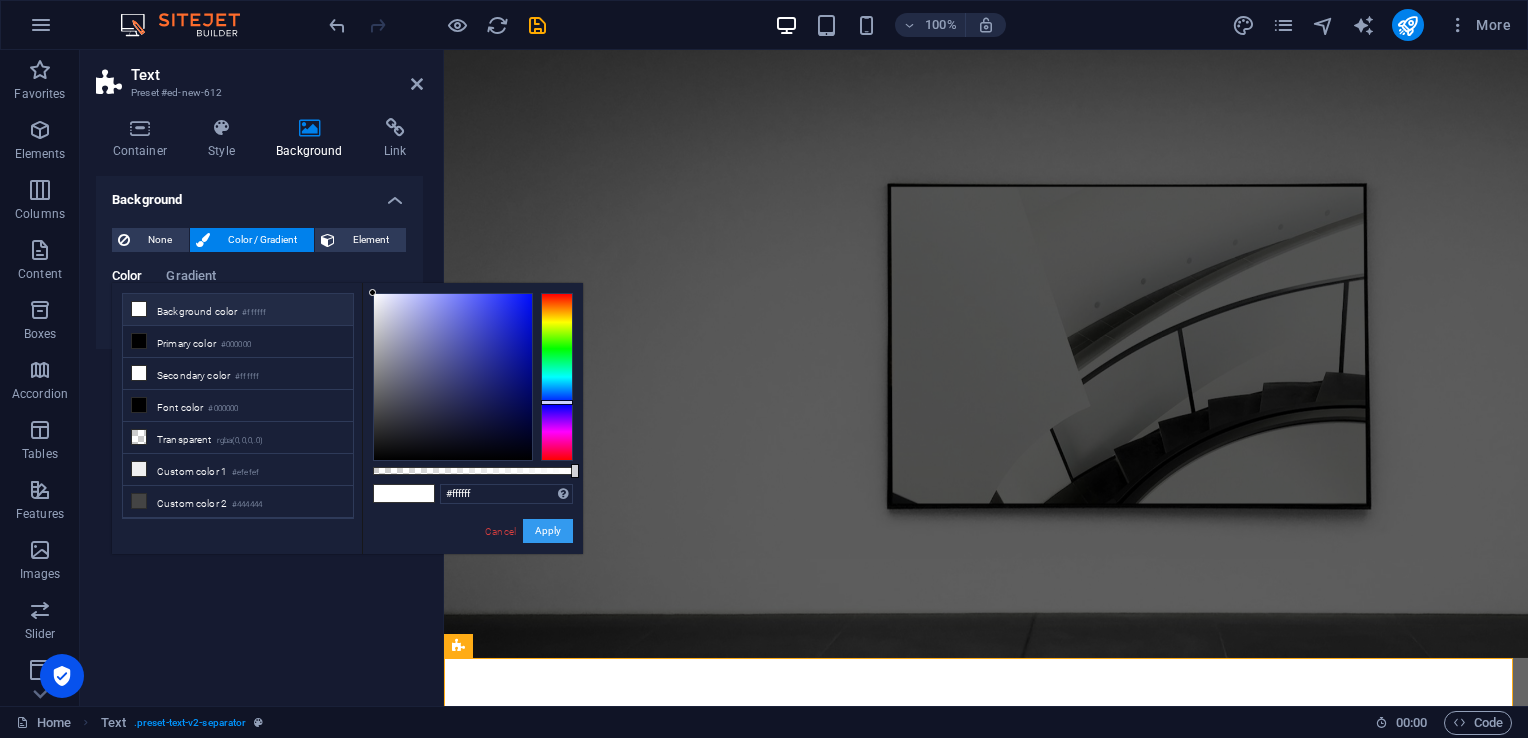 drag, startPoint x: 531, startPoint y: 536, endPoint x: 87, endPoint y: 484, distance: 447.03467 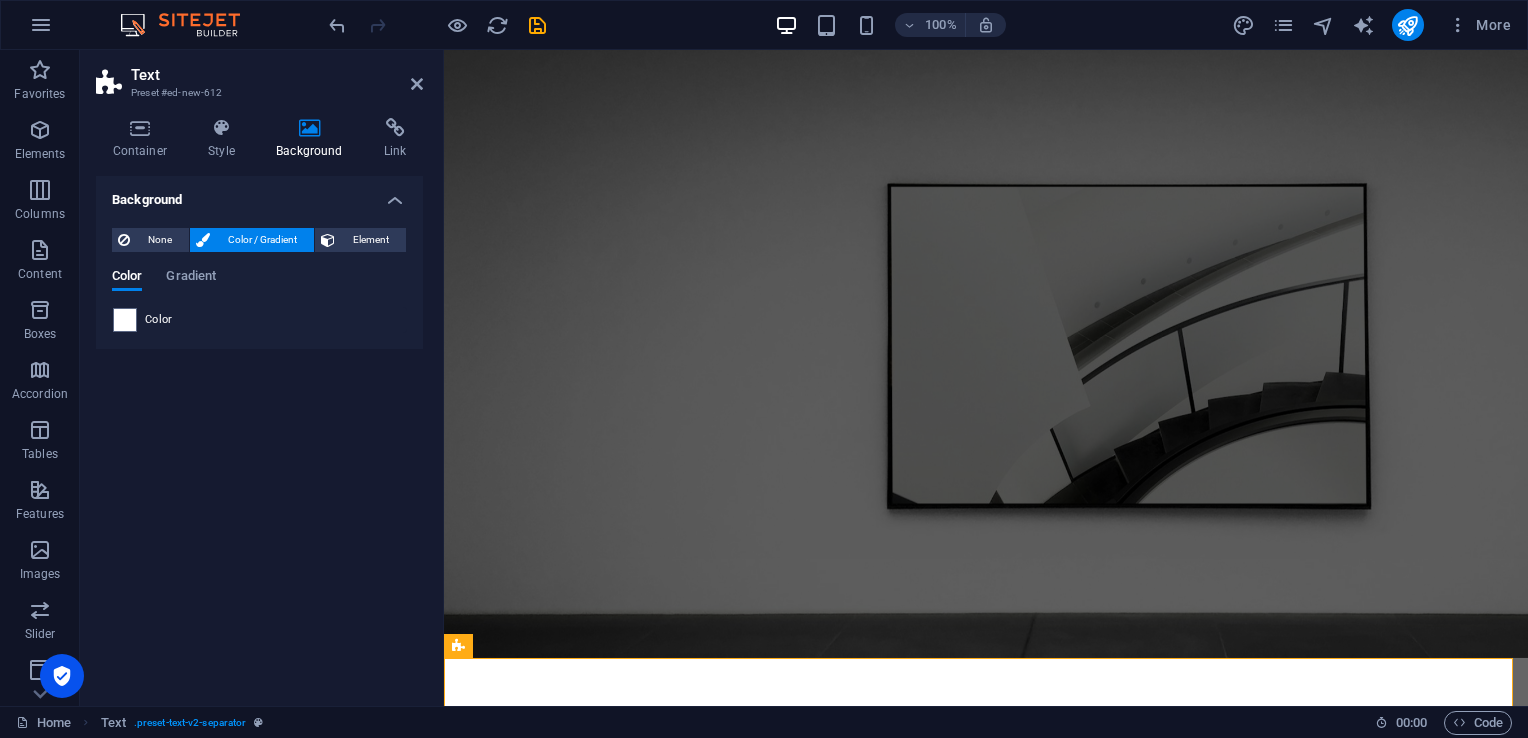 click on "Color" at bounding box center (259, 320) 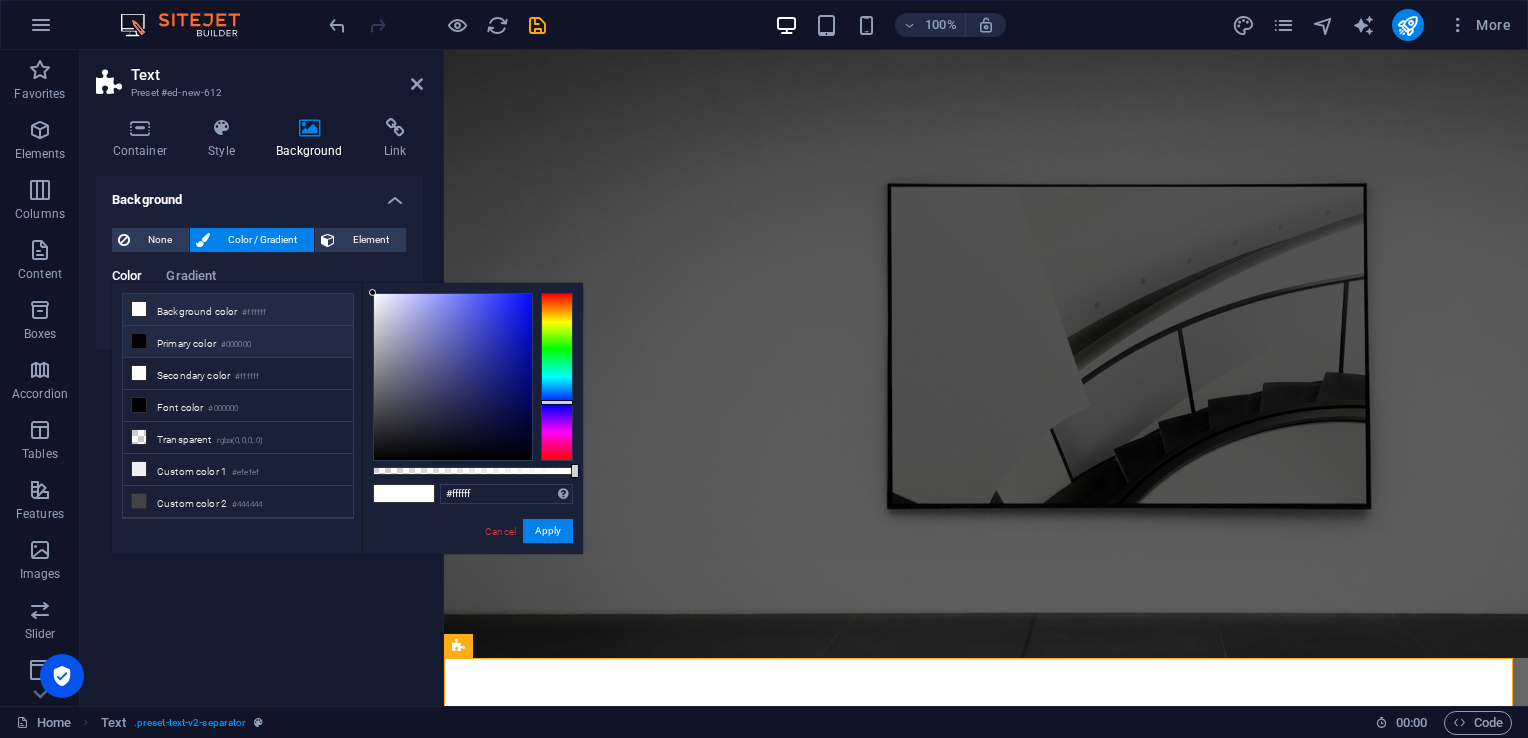 click on "Primary color
#000000" at bounding box center [238, 342] 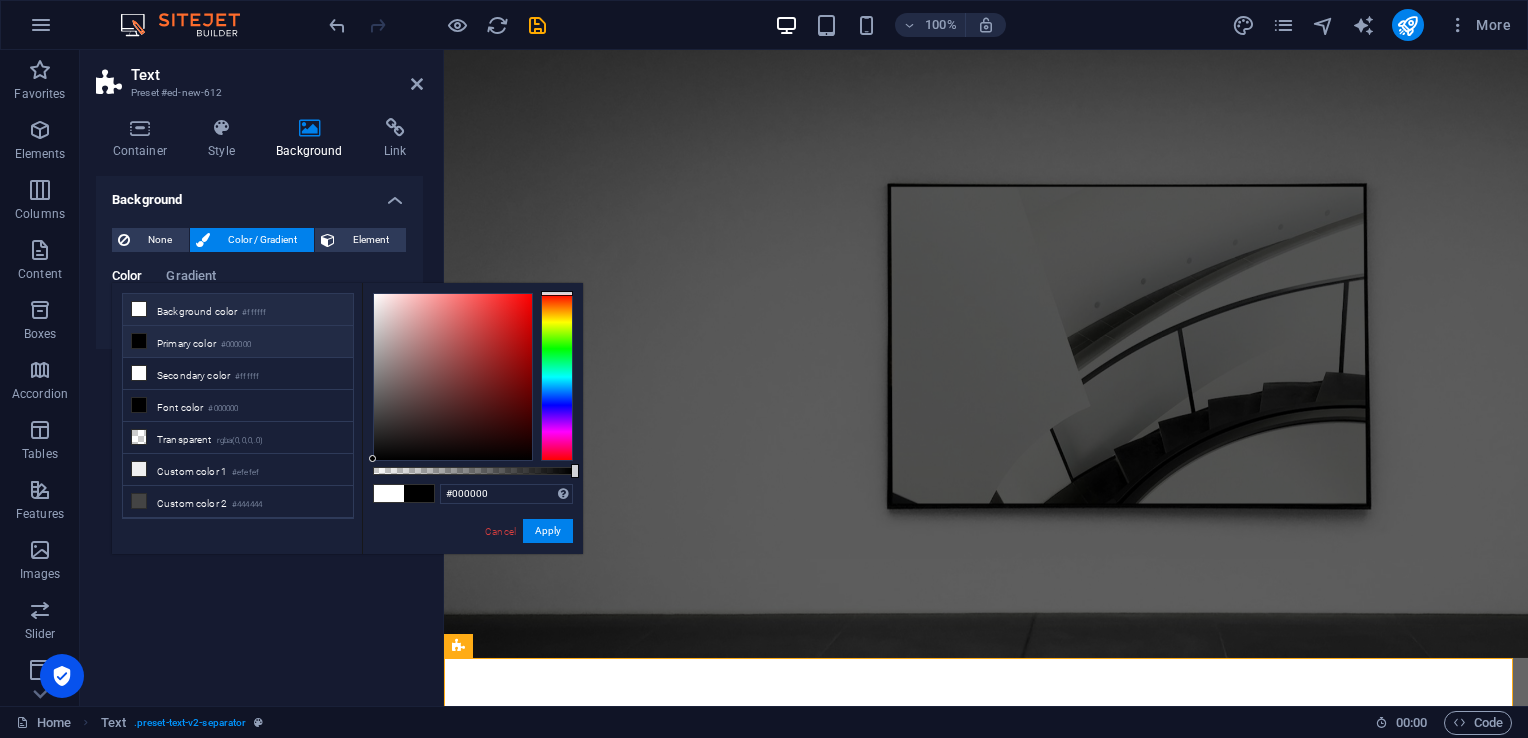 click on "Background color
#ffffff" at bounding box center [238, 310] 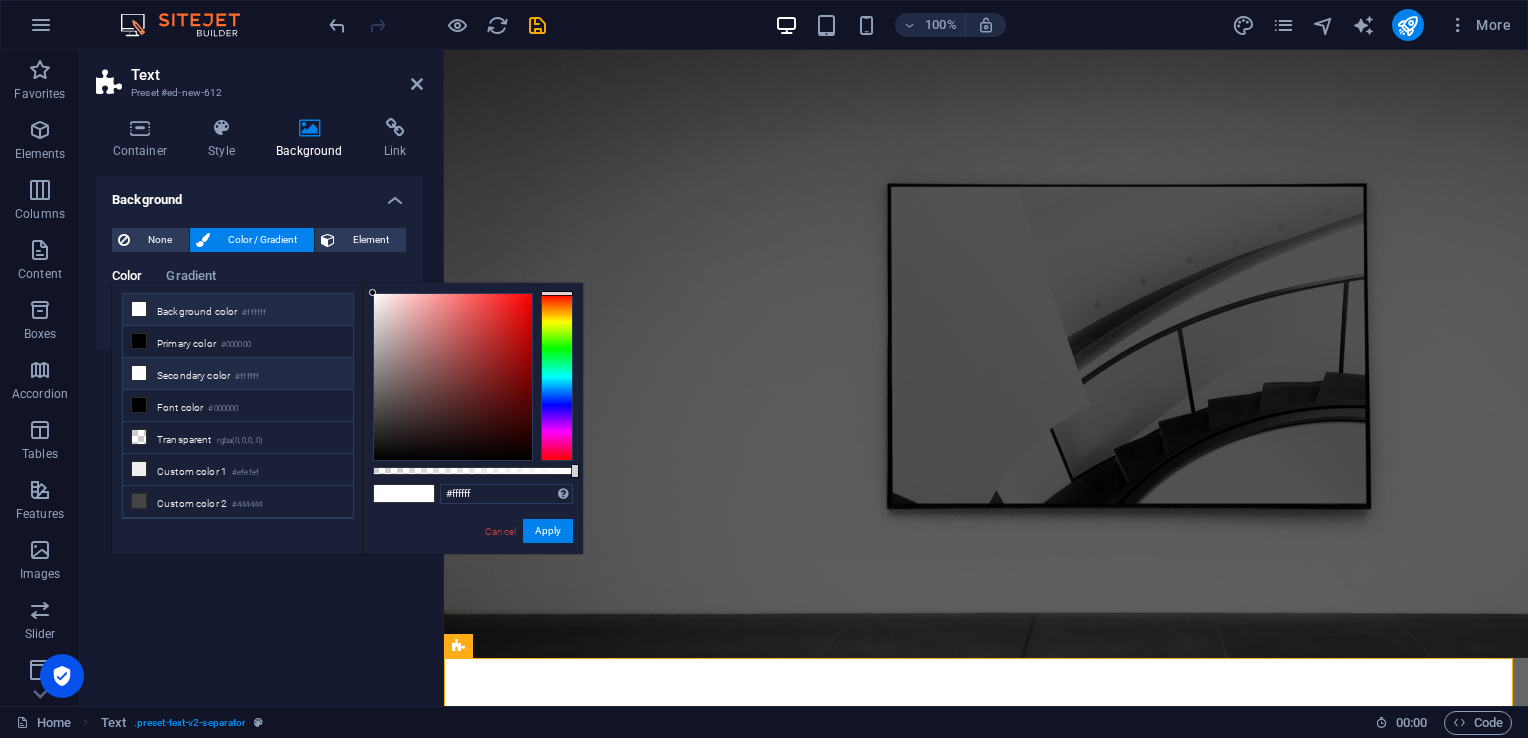 click on "Secondary color
#ffffff" at bounding box center [238, 374] 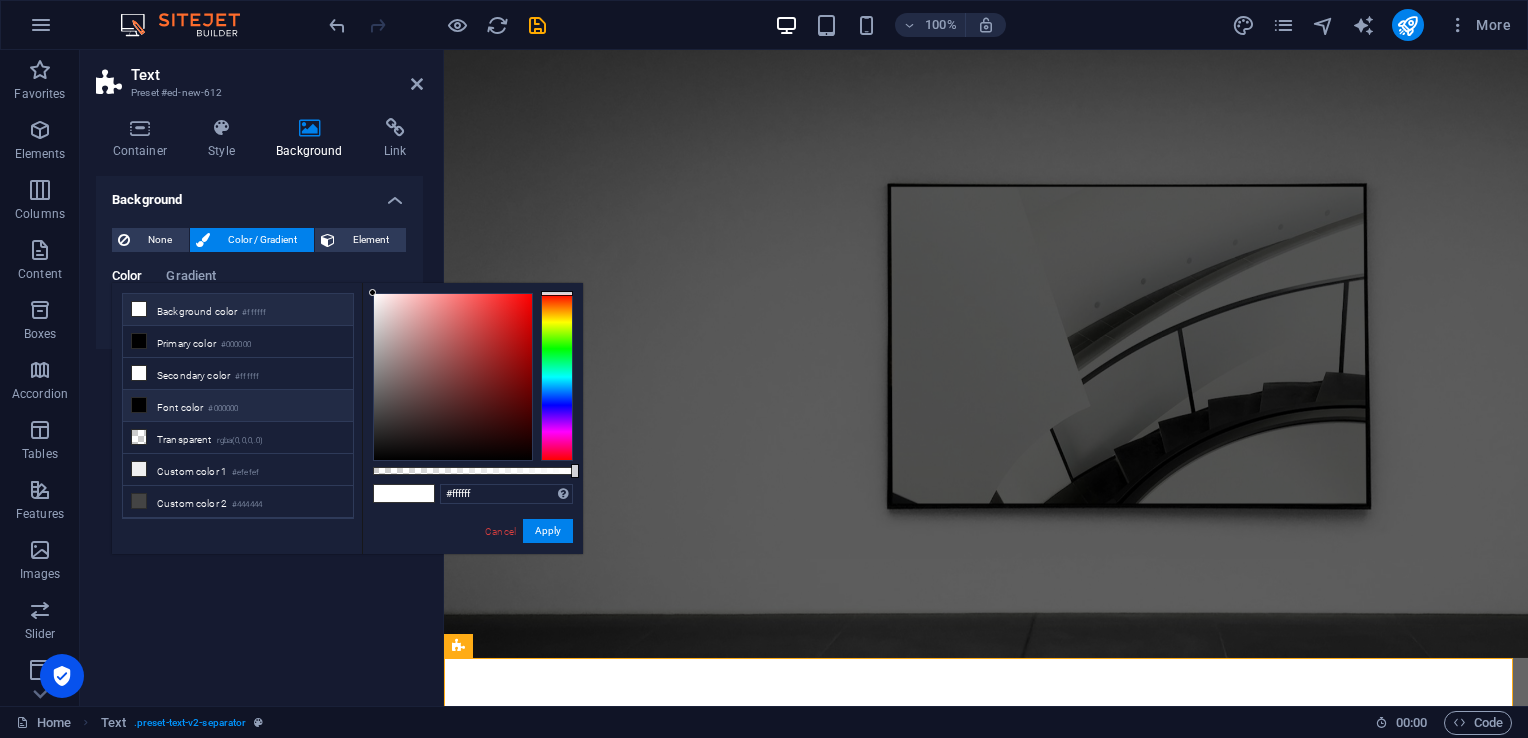 click on "Font color
#000000" at bounding box center [238, 406] 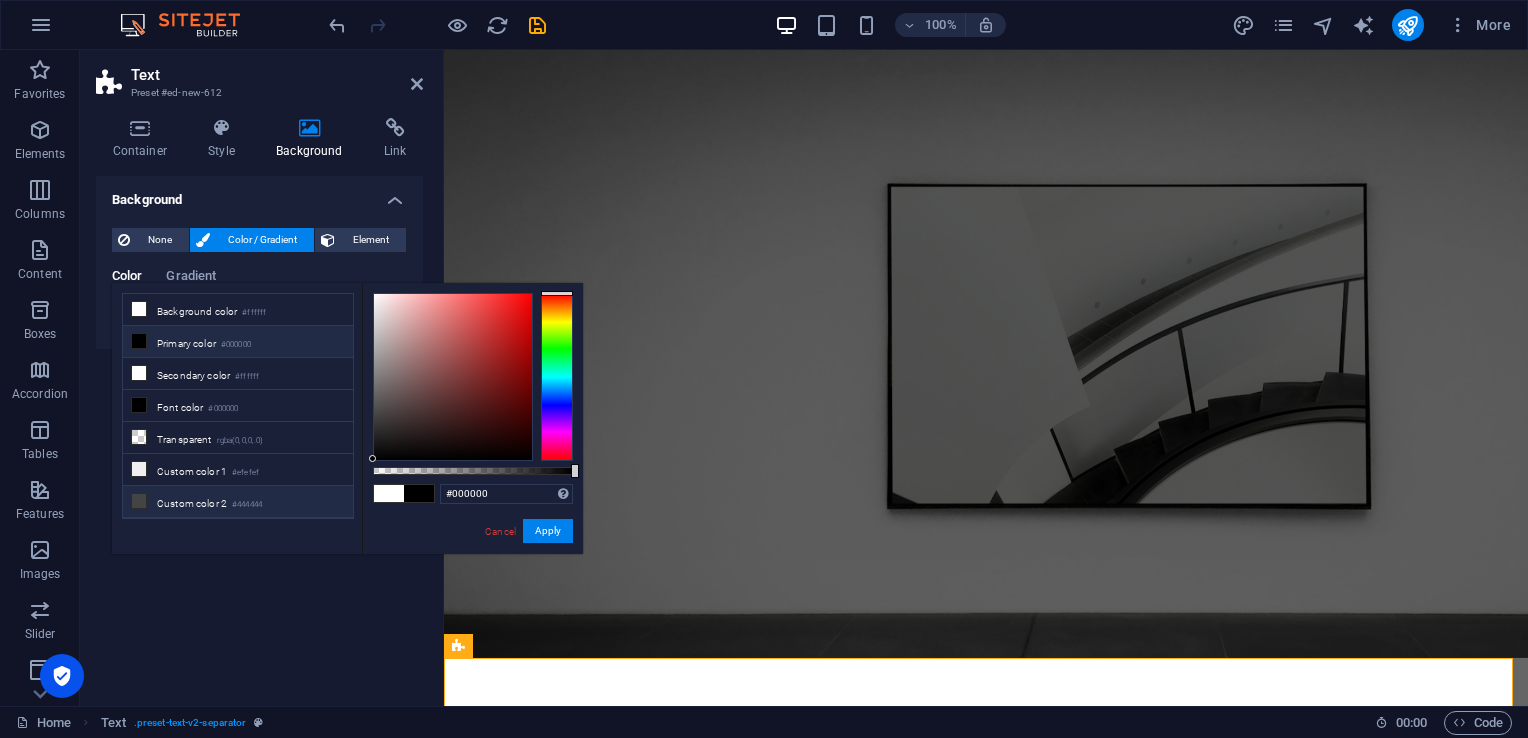 click on "Custom color 2
#444444" at bounding box center (238, 502) 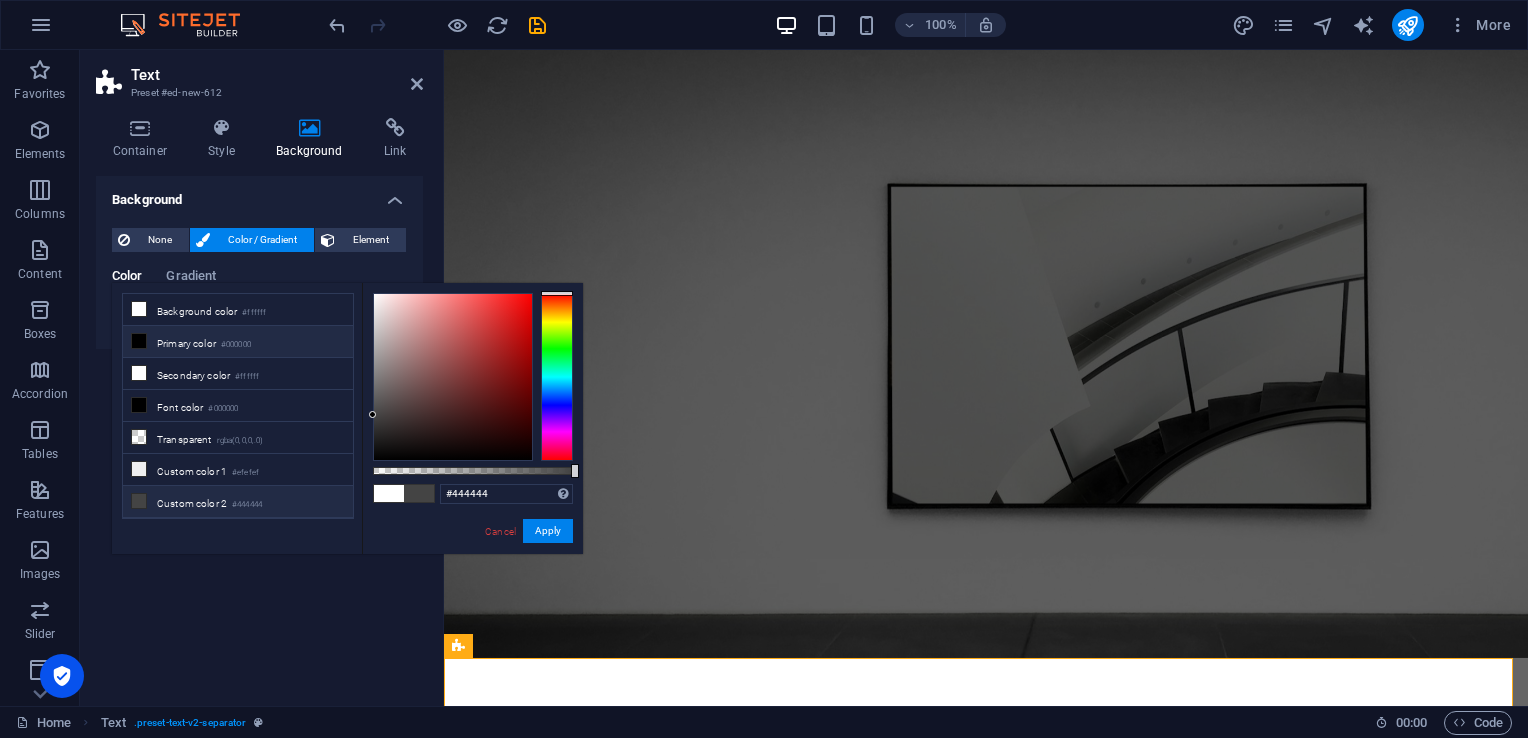 click on "Primary color
#000000" at bounding box center [238, 342] 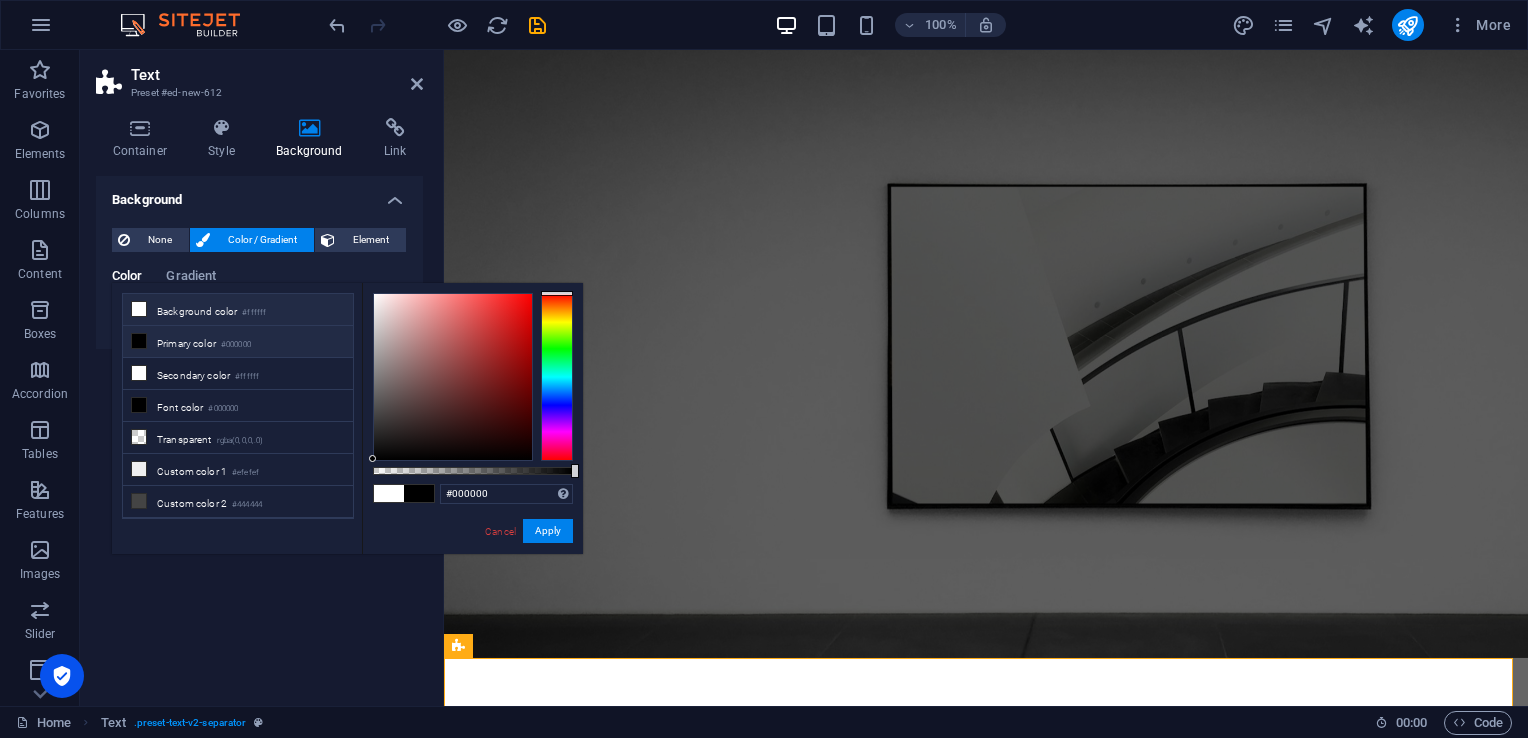 click on "Background color
#ffffff" at bounding box center (238, 310) 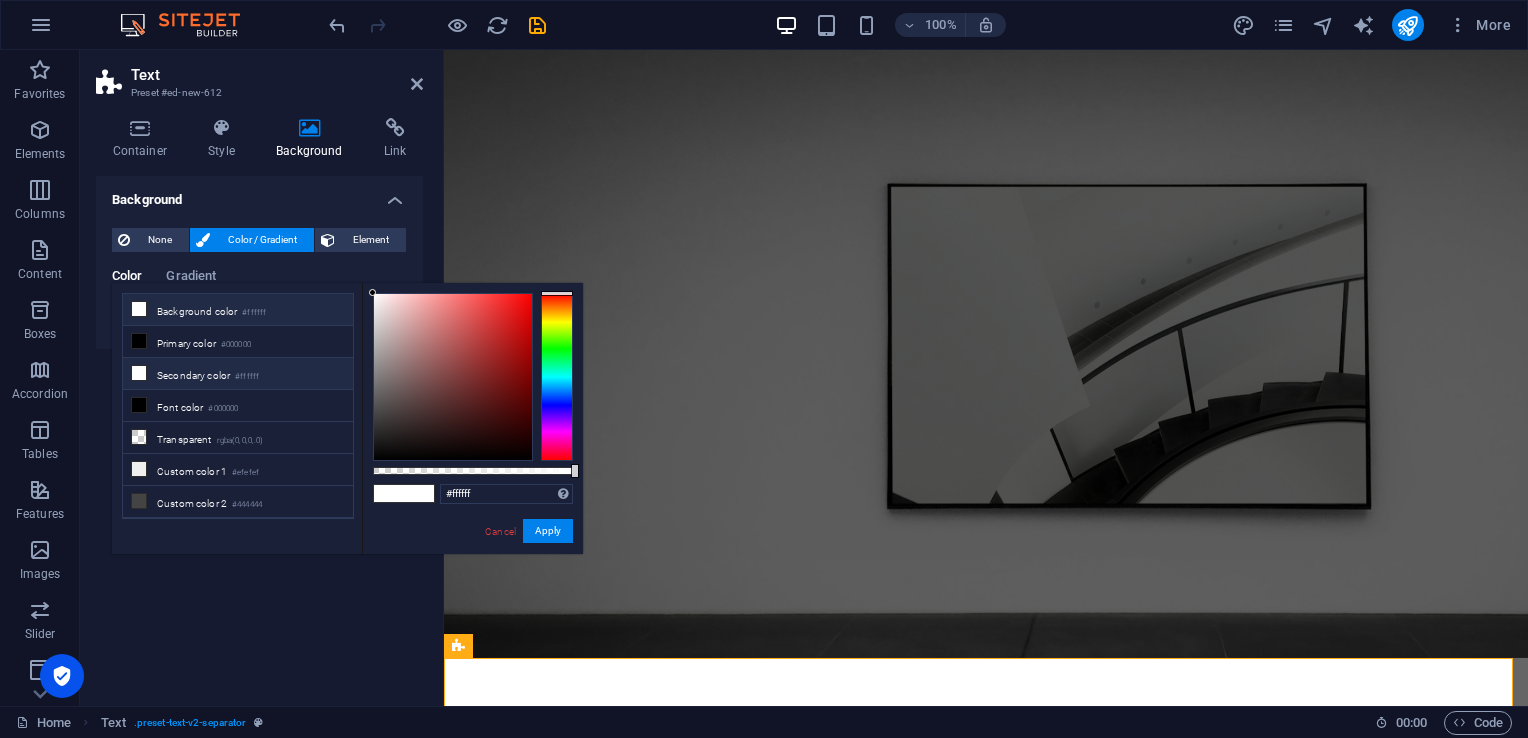 click on "Secondary color
#ffffff" at bounding box center [238, 374] 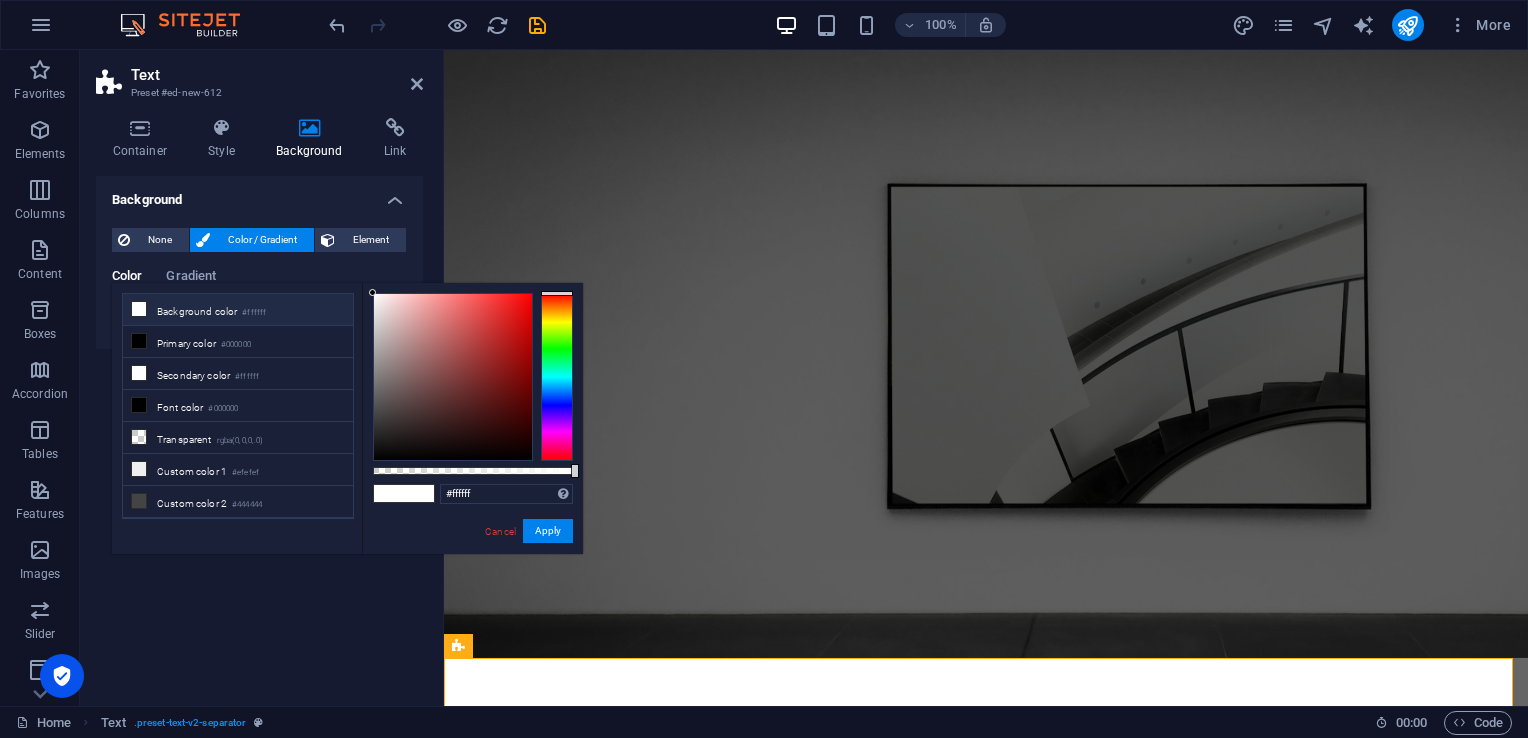 click on "Background None Color / Gradient Element Stretch background to full-width Color overlay Places an overlay over the background to colorize it Parallax 0 % Image Image slider Map Video YouTube Vimeo HTML Color Gradient Color A parent element contains a background. Edit background on parent element" at bounding box center (259, 433) 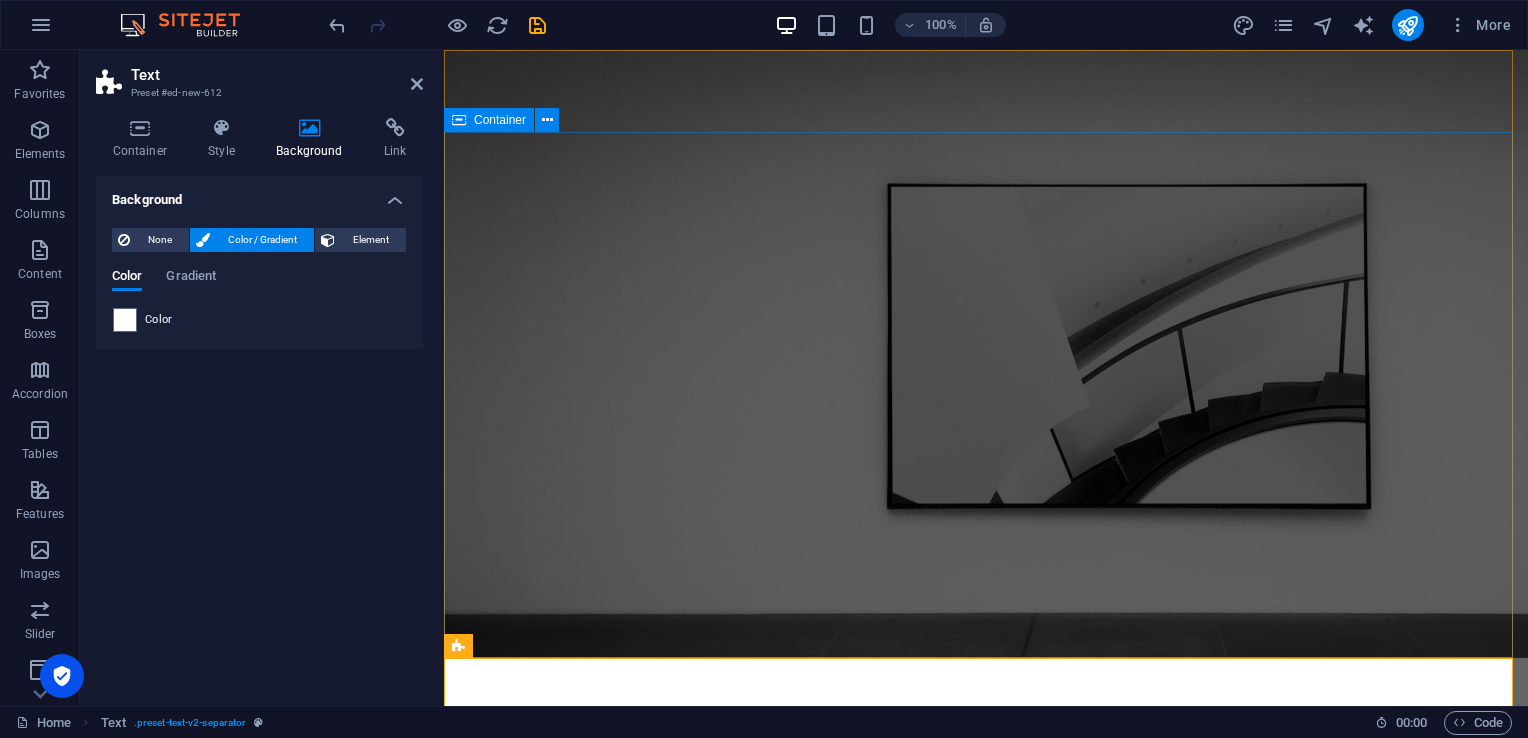 click on "The best art exhibitions Lorem ipsum dolor sit amet, consectetur adipiscing elit, sed do eiusmod tempor incididunt ut labore Lorem ipsum dolor sit amet, consectetur adipiscing elit, sed do eiusmod tempor incididunt ut labore Explore" at bounding box center (986, 1016) 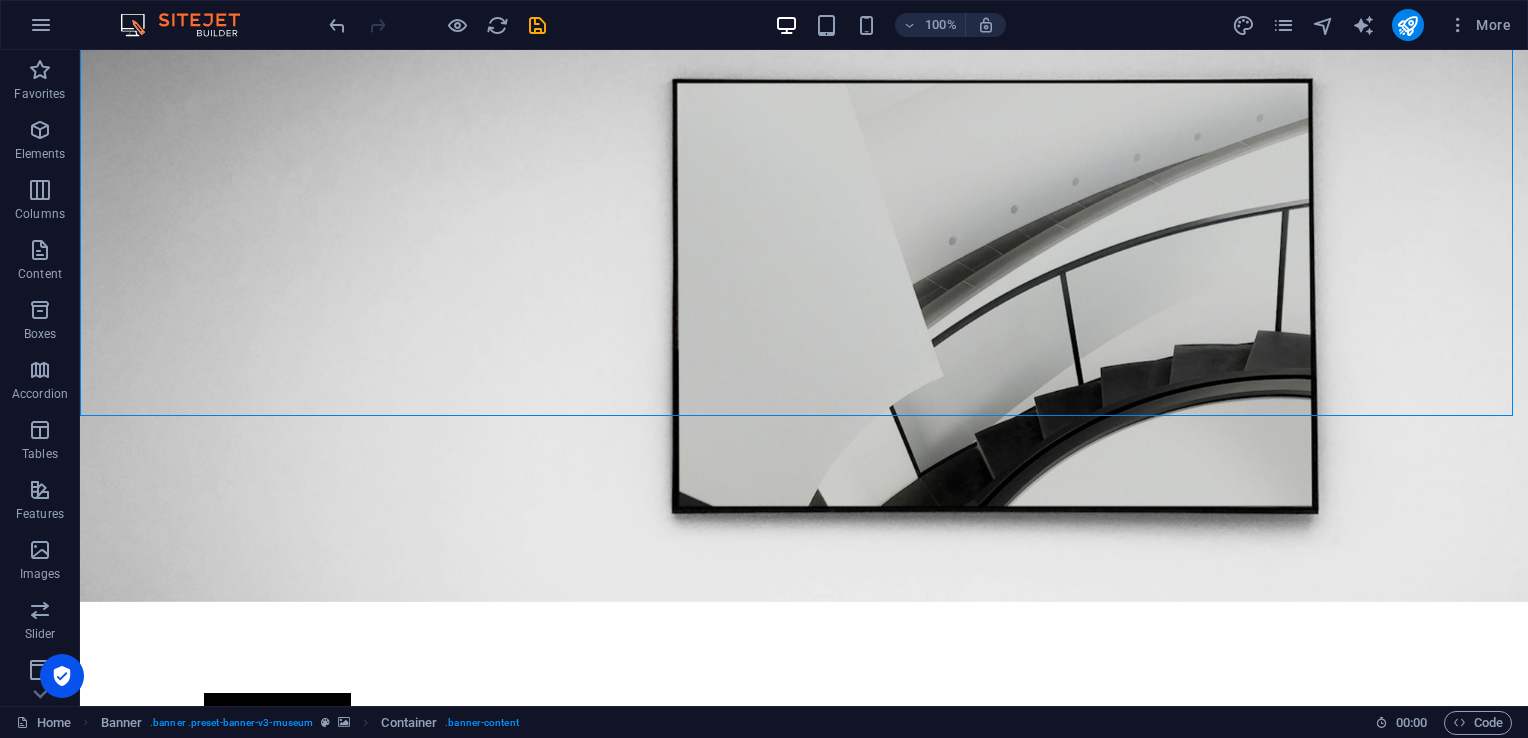 scroll, scrollTop: 0, scrollLeft: 0, axis: both 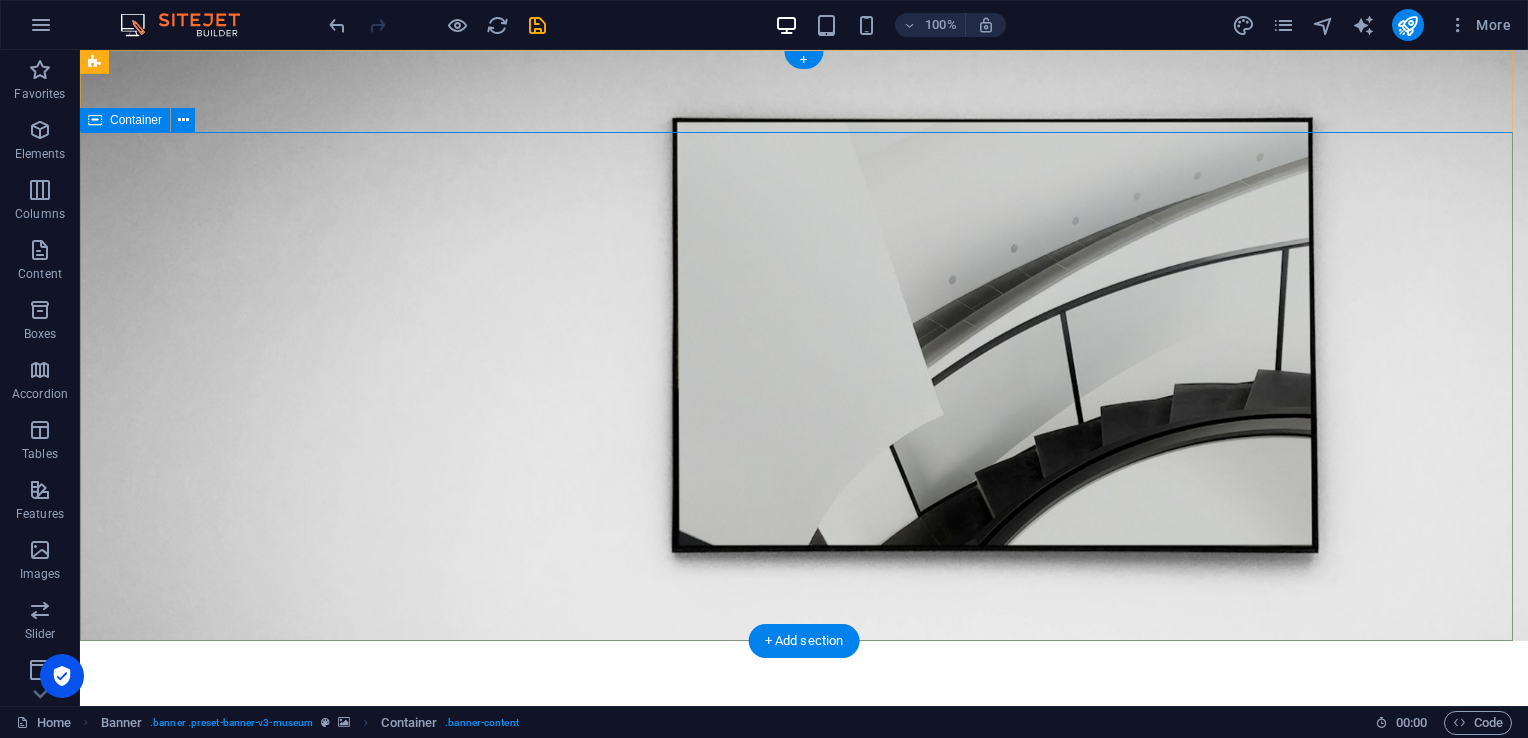 click on "The best art exhibitions Lorem ipsum dolor sit amet, consectetur adipiscing elit, sed do eiusmod tempor incididunt ut labore Lorem ipsum dolor sit amet, consectetur adipiscing elit, sed do eiusmod tempor incididunt ut labore Explore" at bounding box center (804, 999) 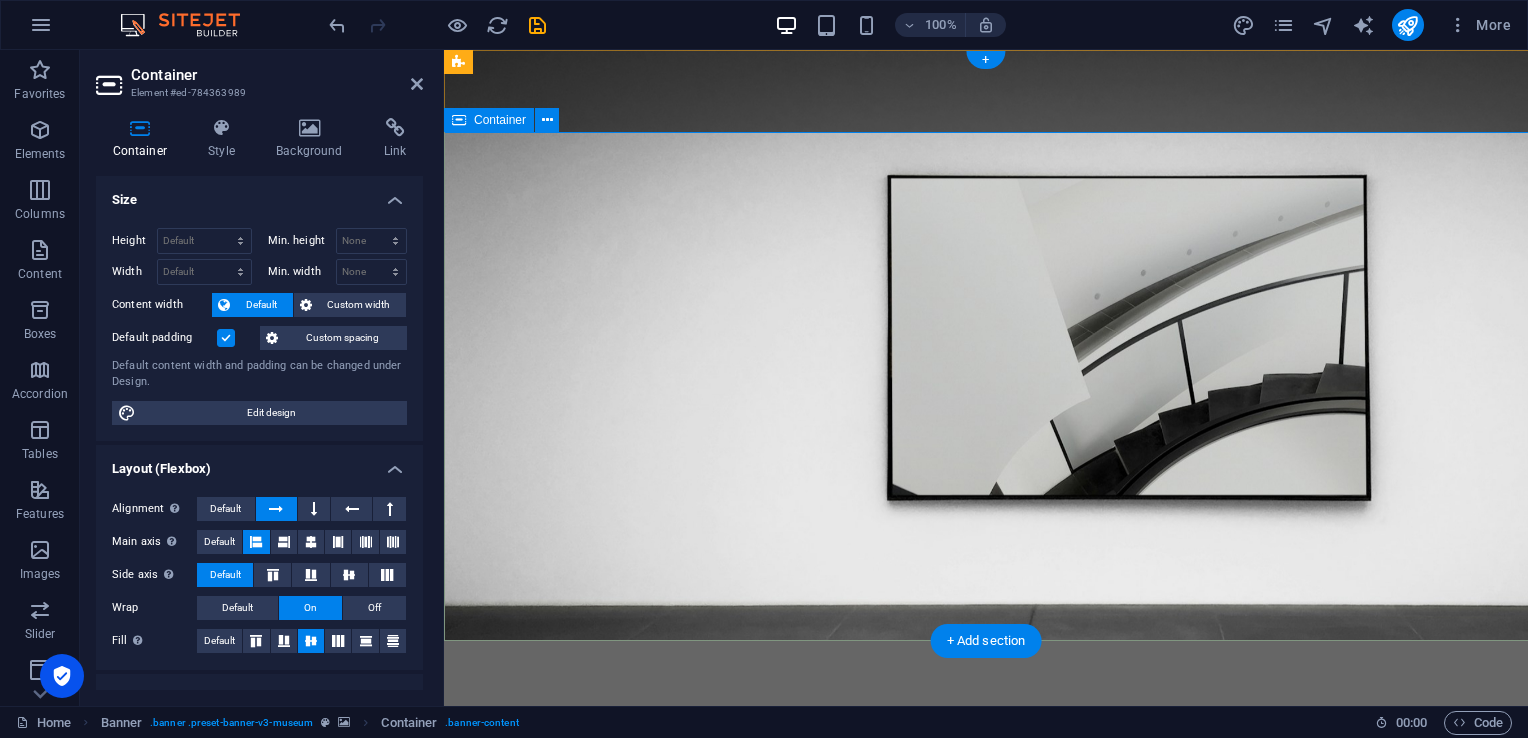 click on "The best art exhibitions Lorem ipsum dolor sit amet, consectetur adipiscing elit, sed do eiusmod tempor incididunt ut labore Lorem ipsum dolor sit amet, consectetur adipiscing elit, sed do eiusmod tempor incididunt ut labore Explore" at bounding box center (986, 999) 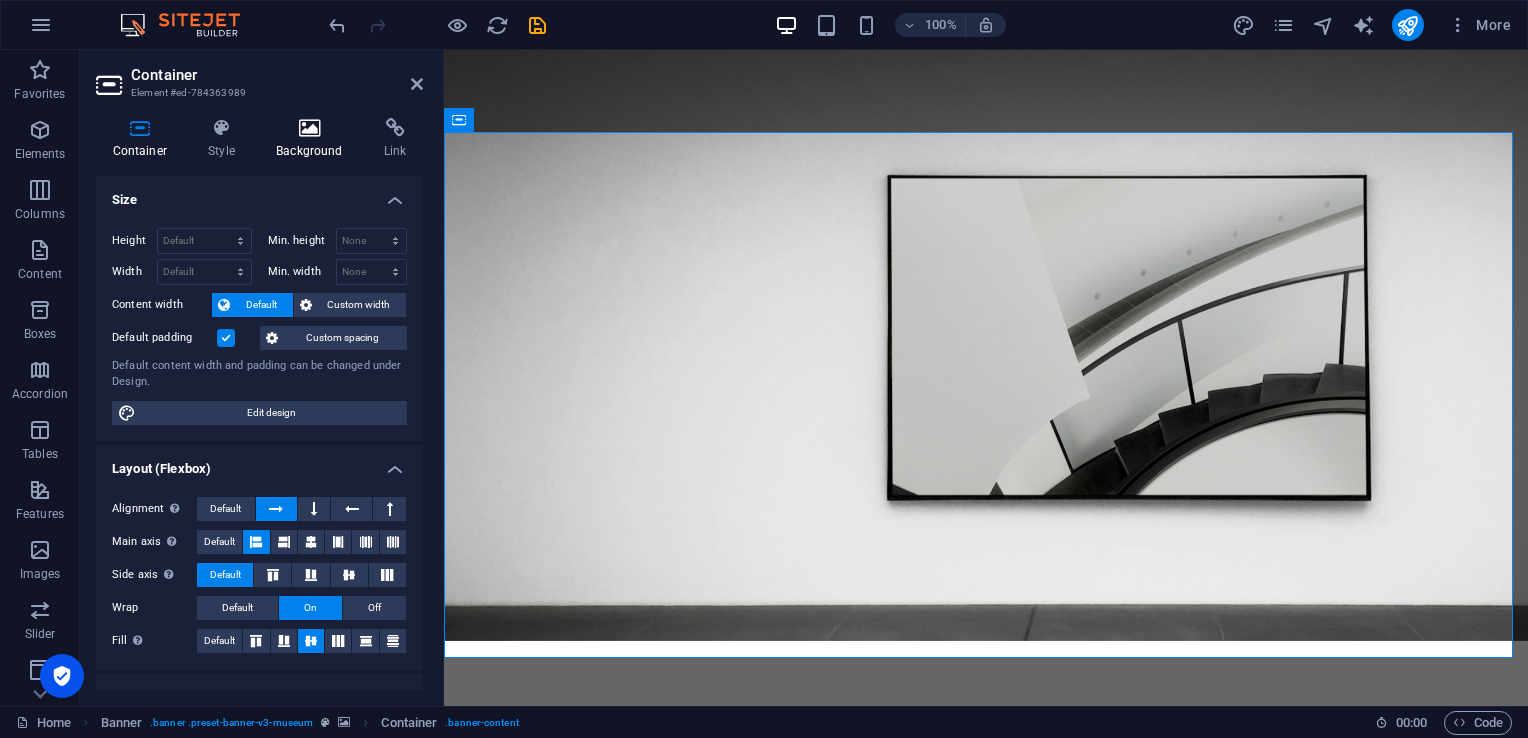 click on "Background" at bounding box center [314, 139] 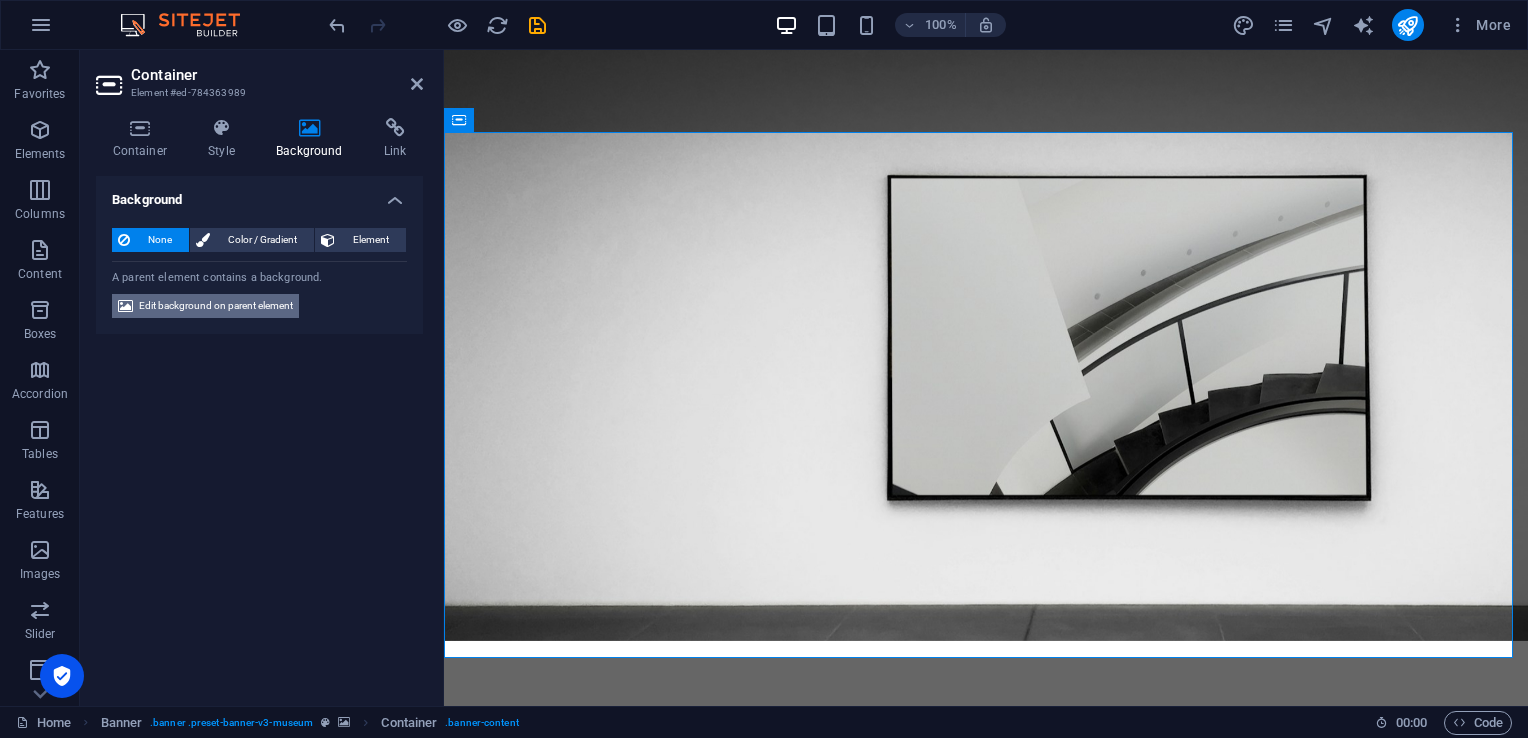click on "Edit background on parent element" at bounding box center [216, 306] 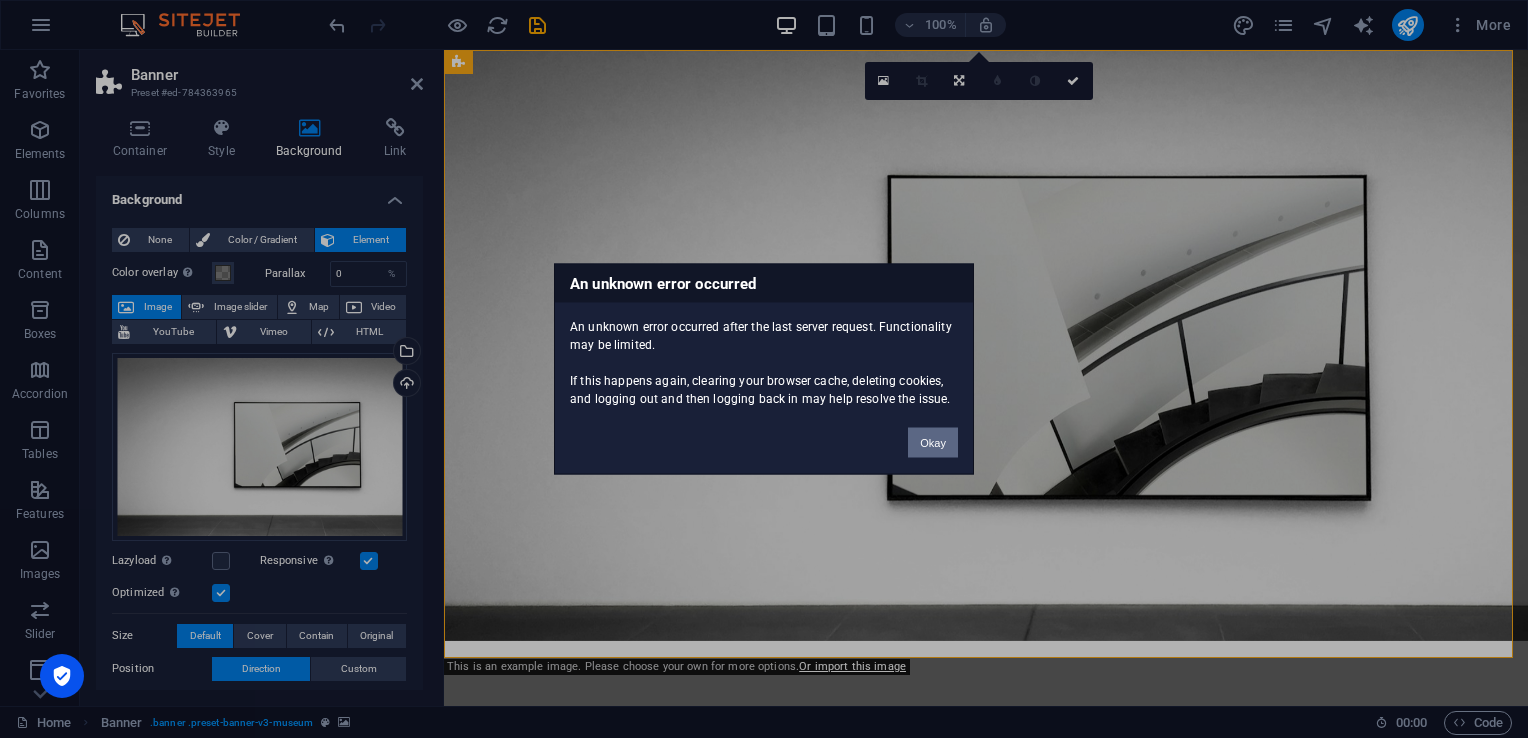 click on "Okay" at bounding box center [933, 443] 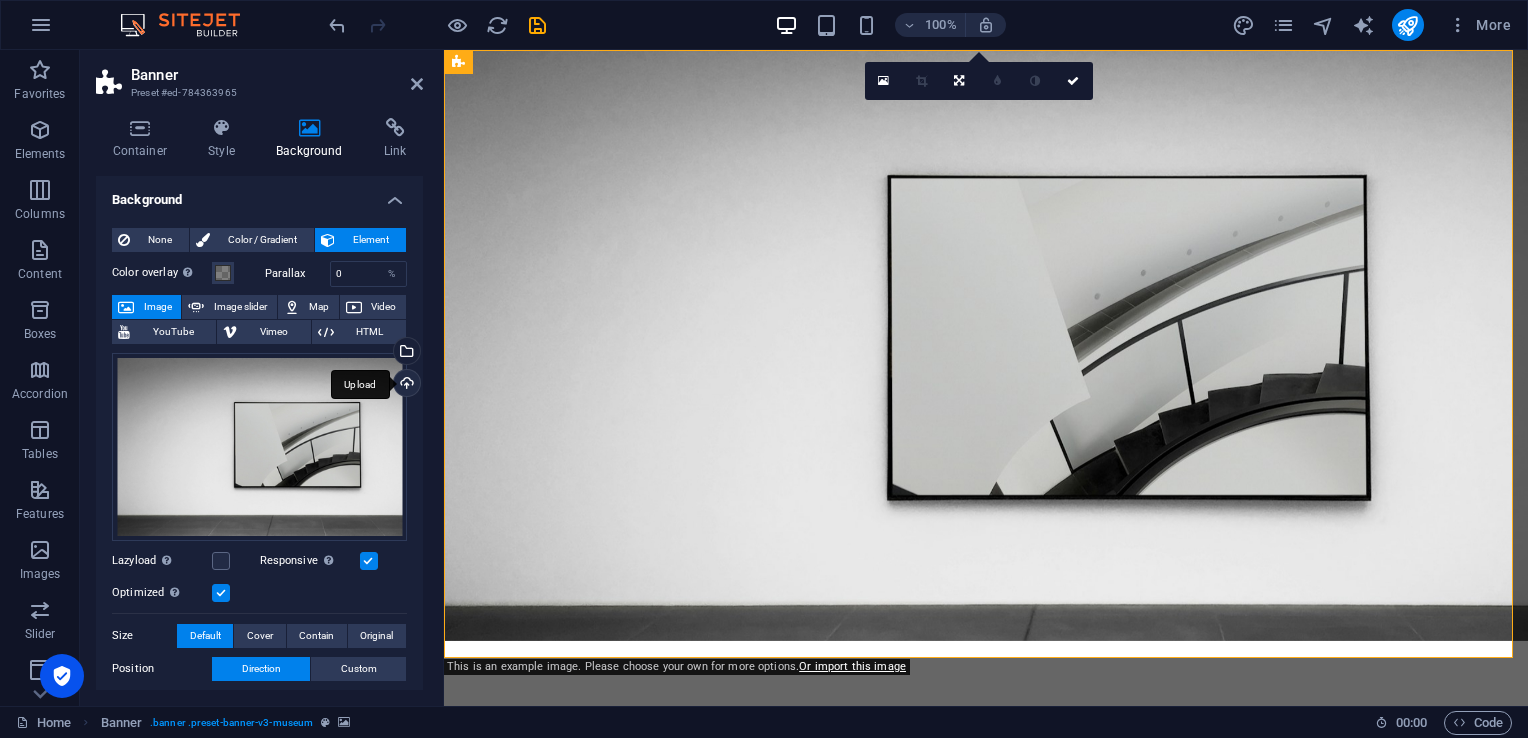 click on "Upload" at bounding box center [405, 385] 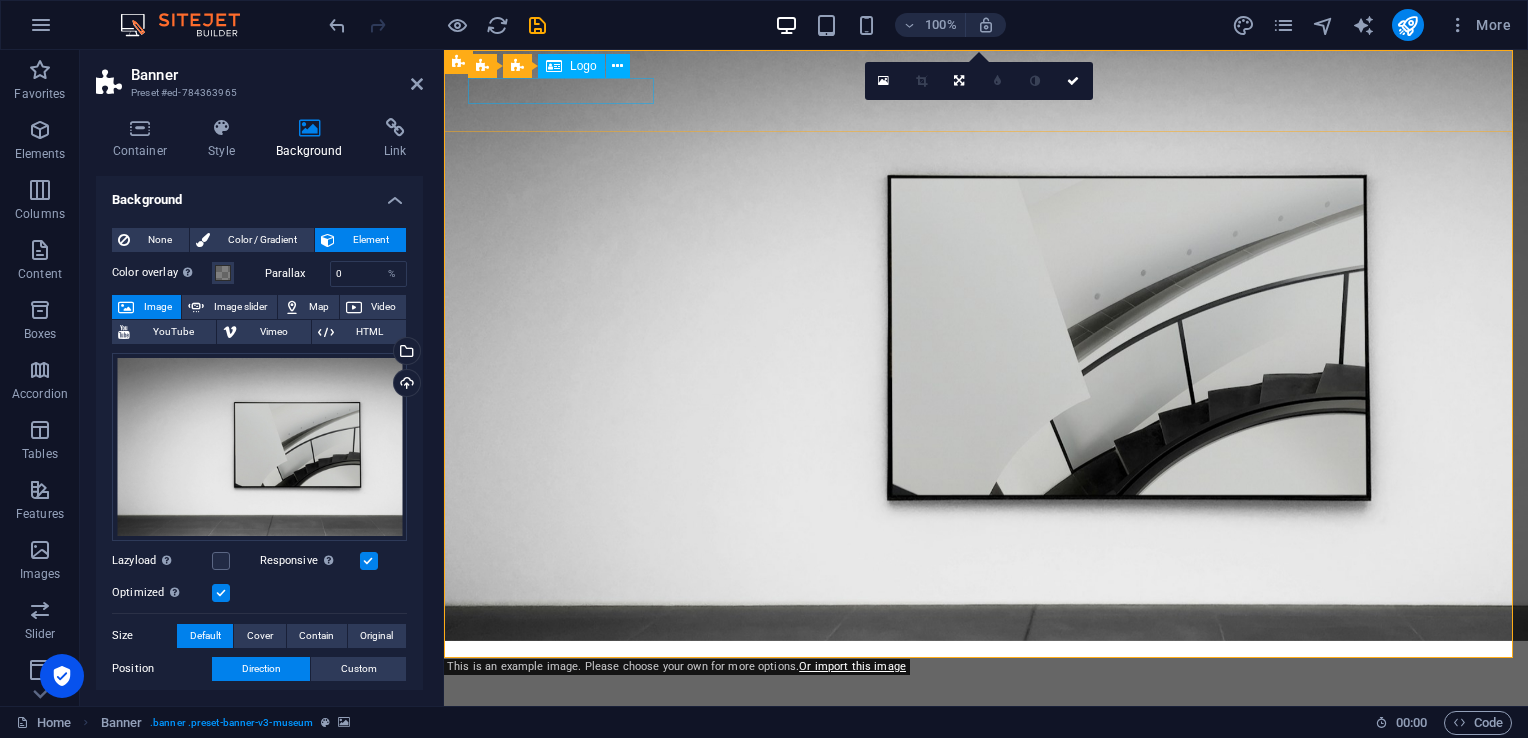 click at bounding box center (986, 669) 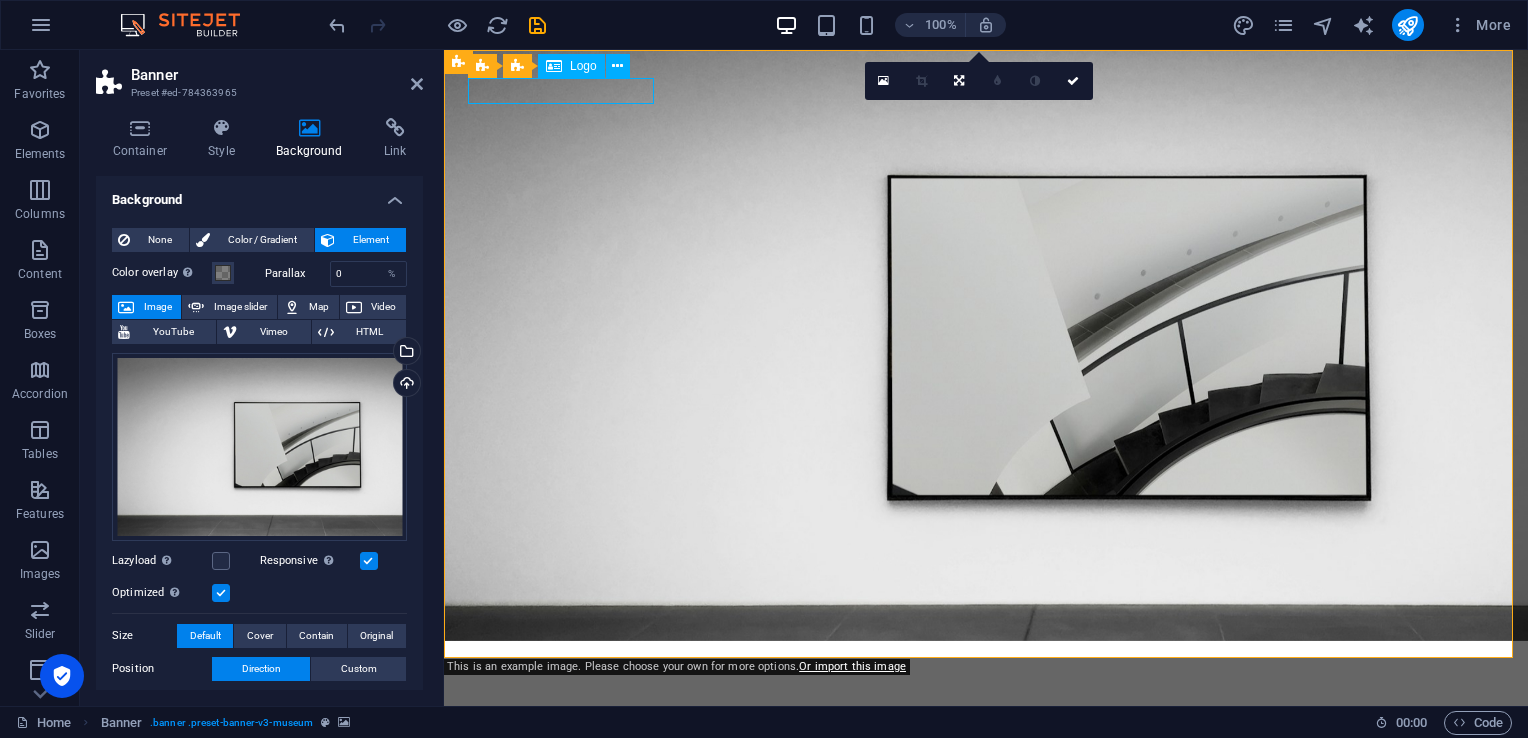 click at bounding box center (986, 669) 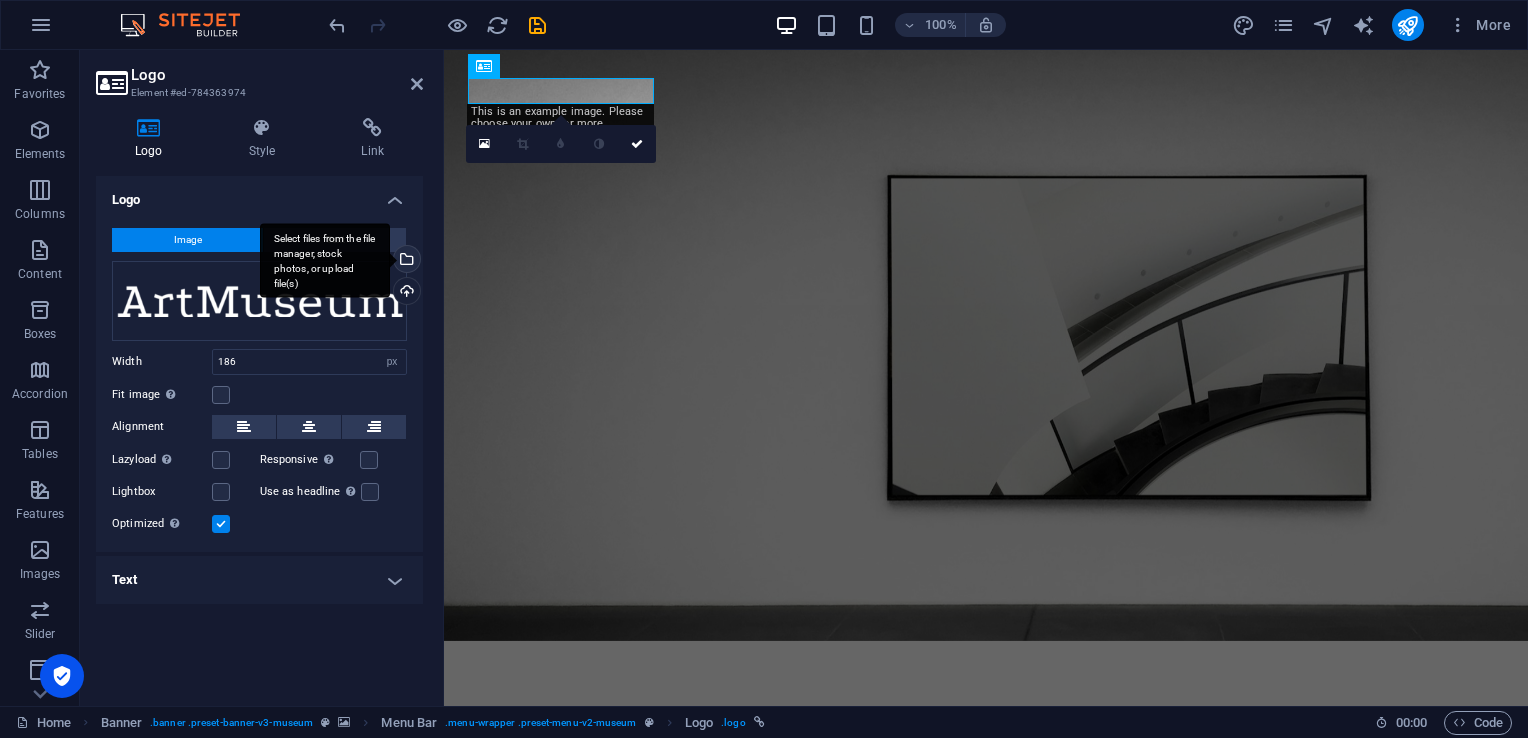 click on "Select files from the file manager, stock photos, or upload file(s)" at bounding box center (405, 261) 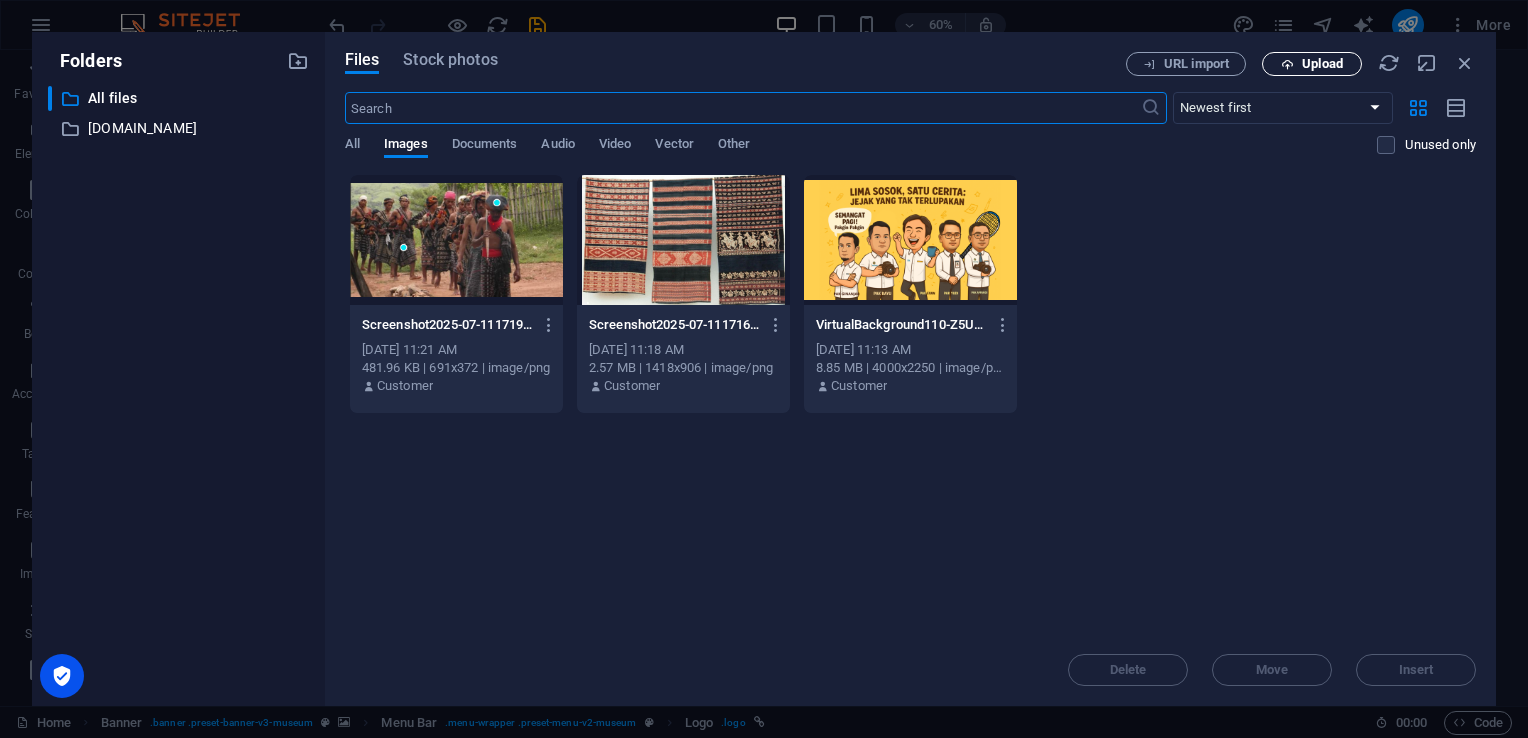 click on "Upload" at bounding box center (1312, 64) 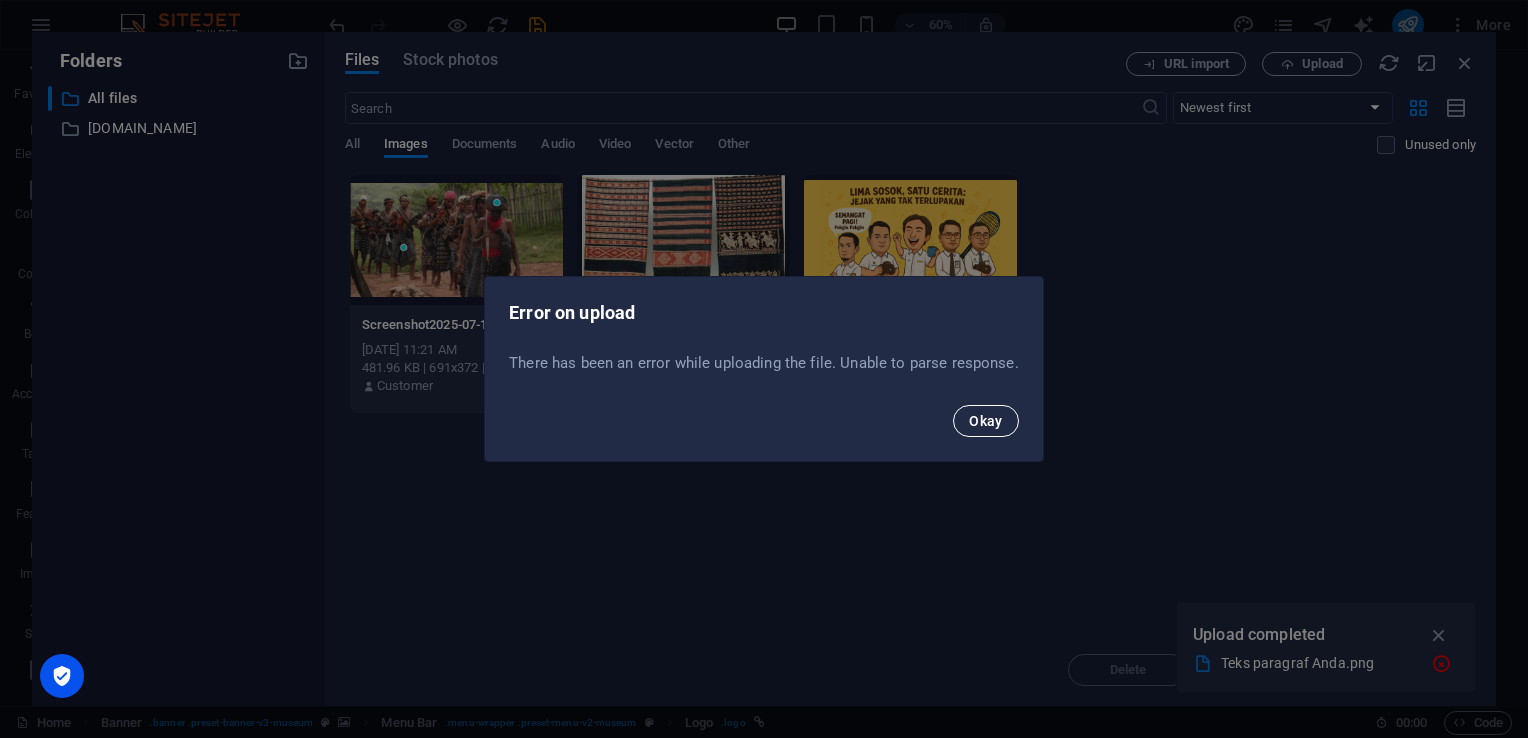 click on "Okay" at bounding box center [986, 421] 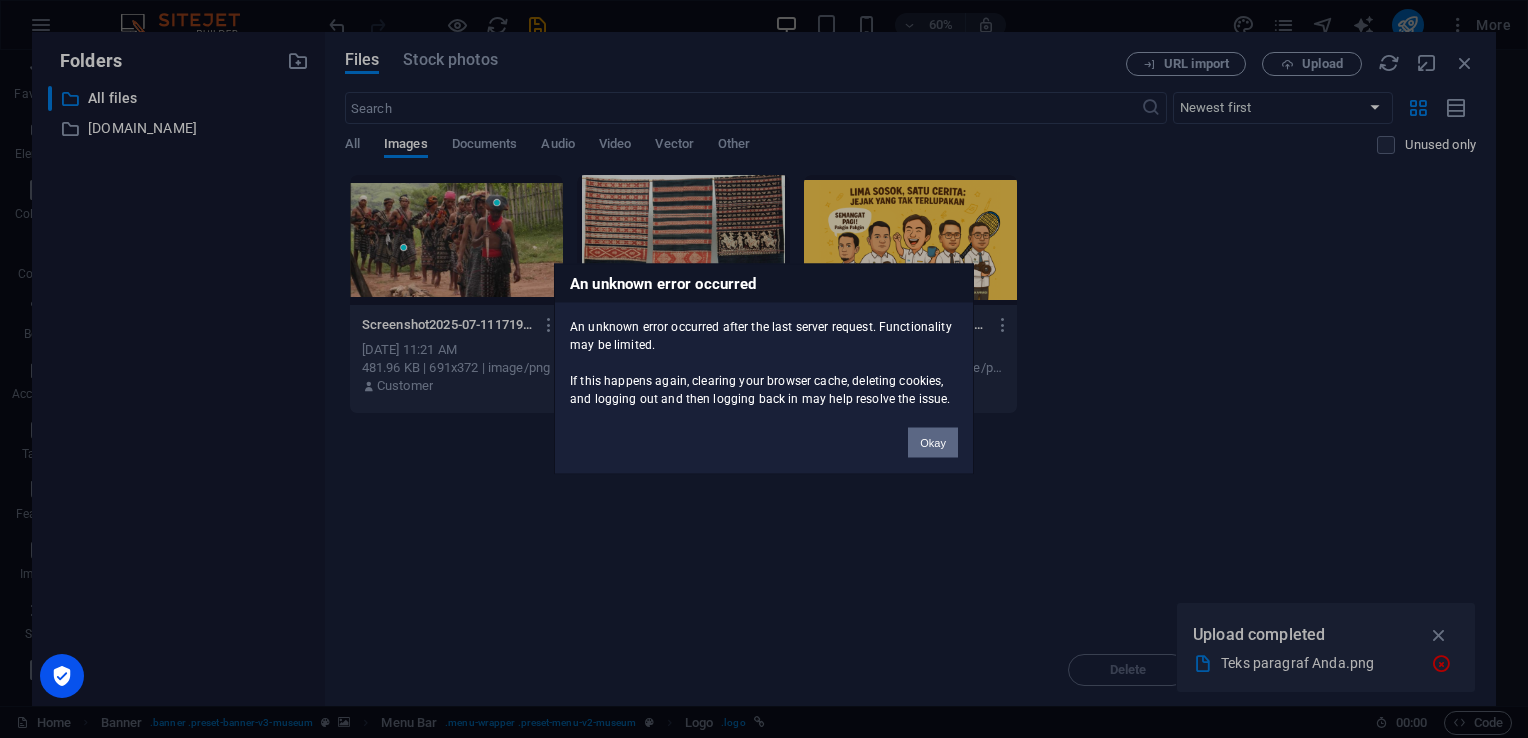 click on "Okay" at bounding box center (933, 443) 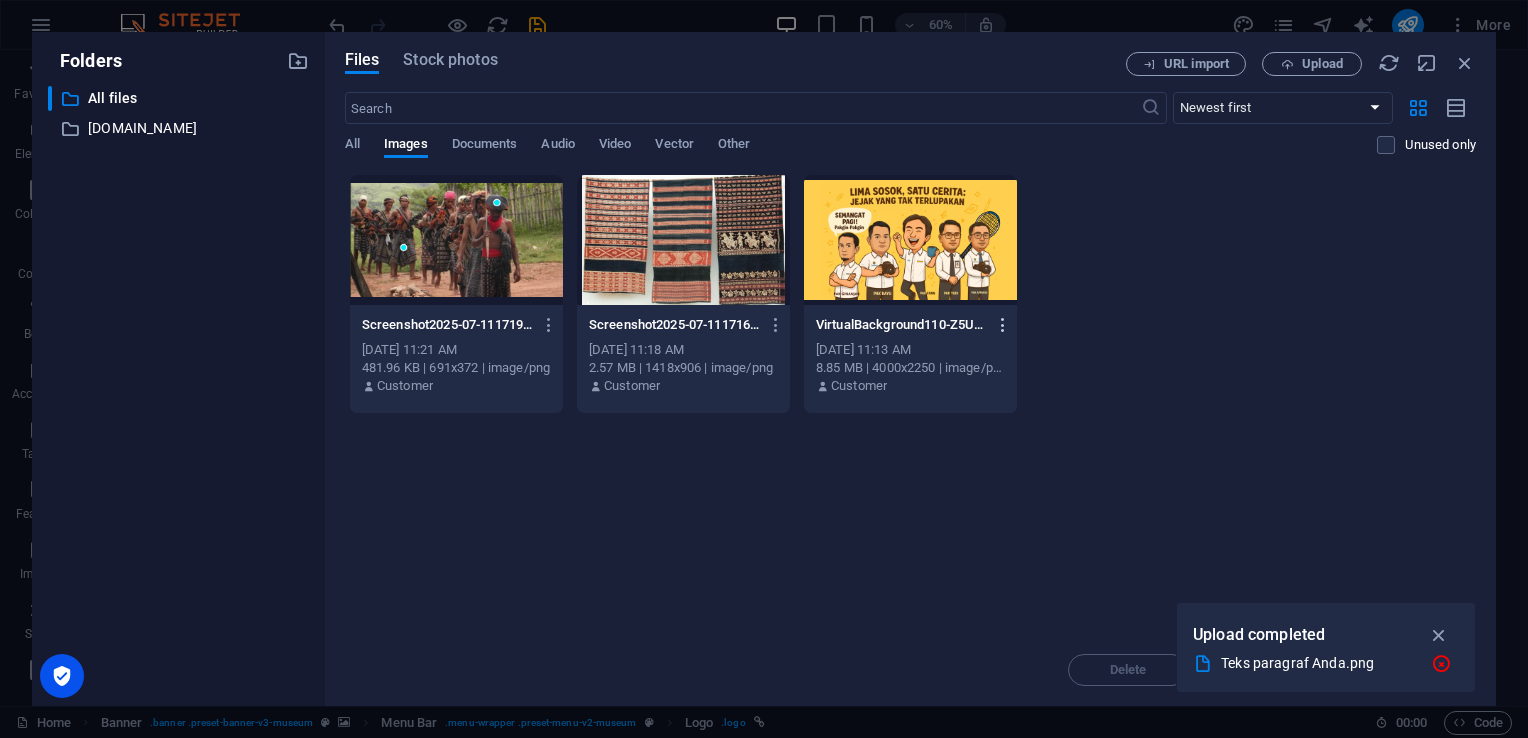 click at bounding box center (1003, 325) 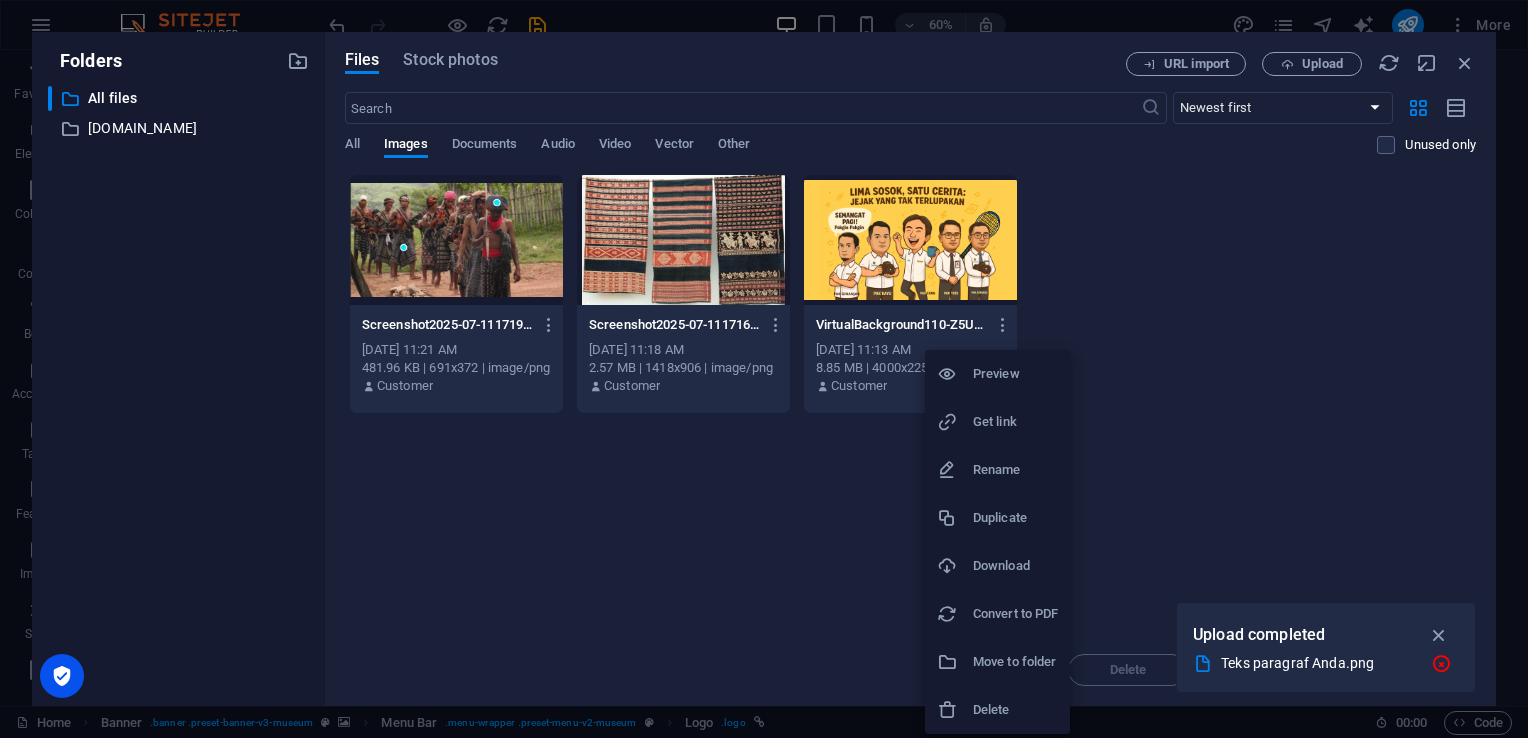 click on "Delete" at bounding box center [1015, 710] 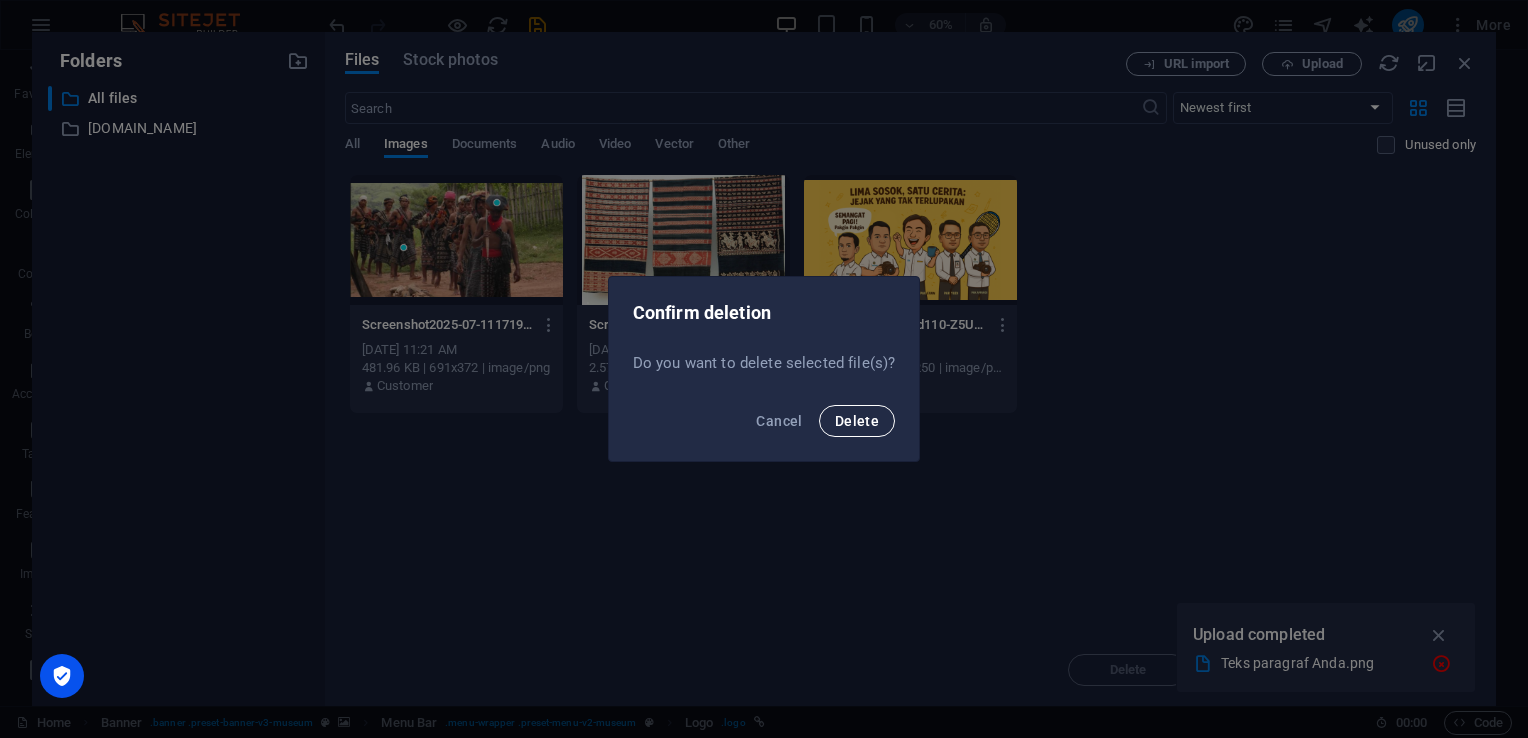 click on "Delete" at bounding box center (857, 421) 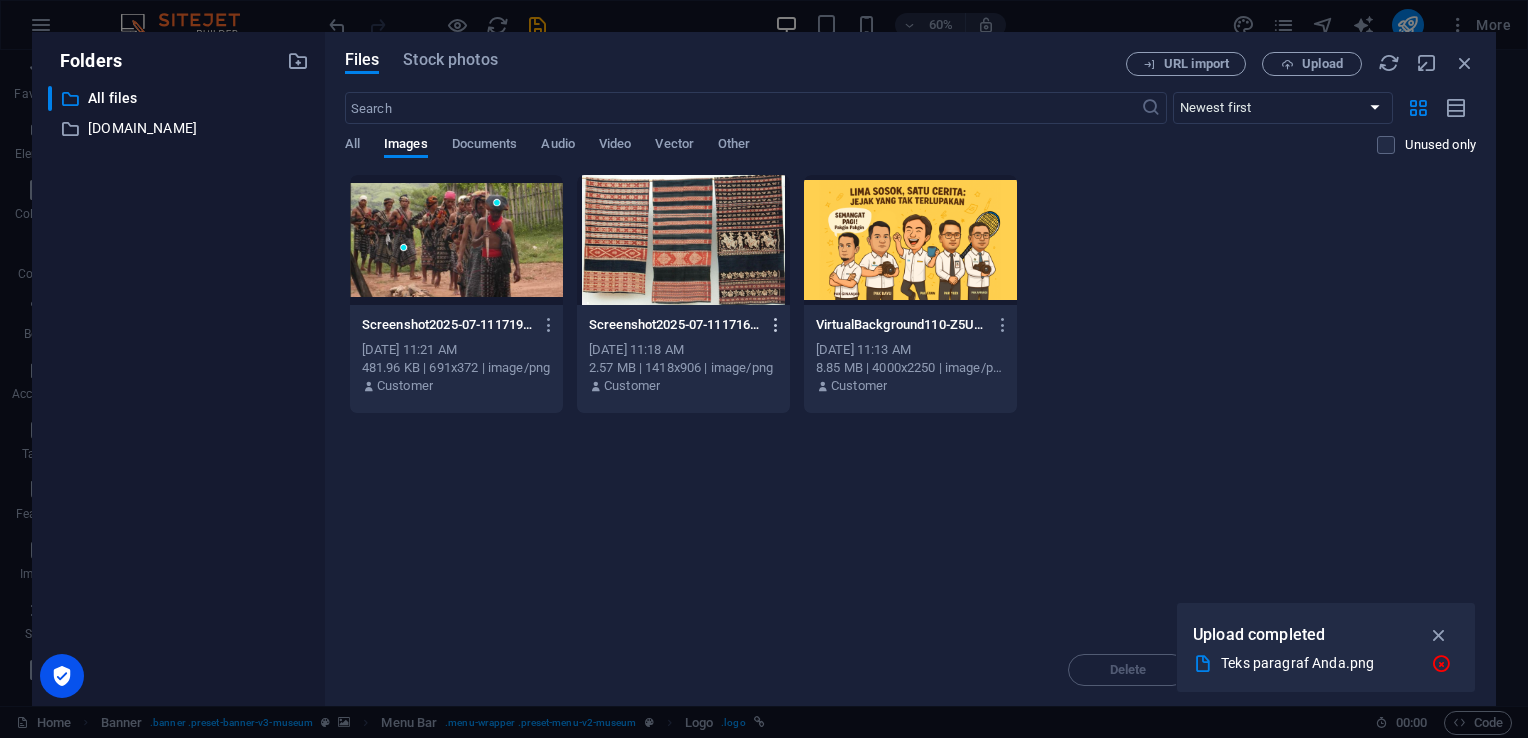 click at bounding box center (776, 325) 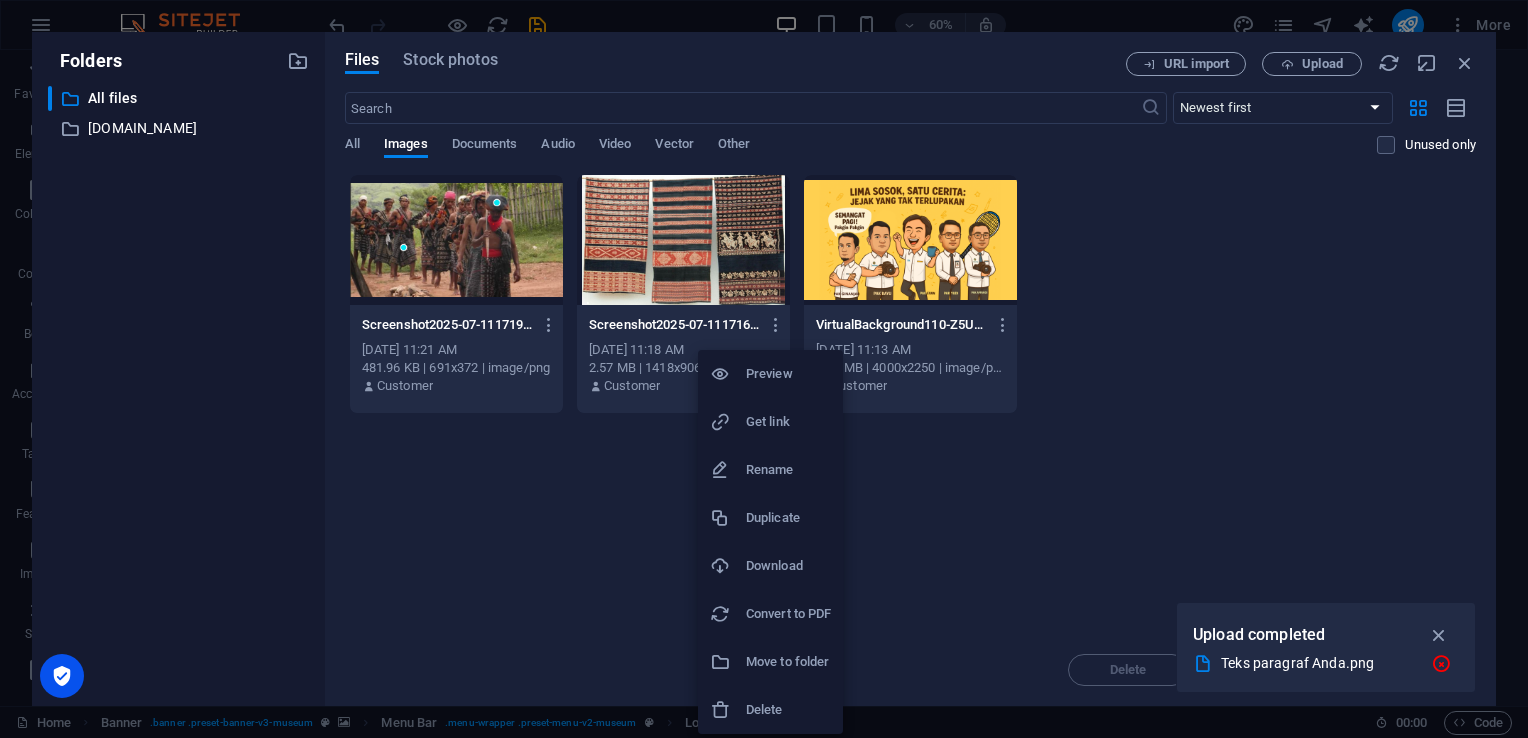 click on "Delete" at bounding box center (788, 710) 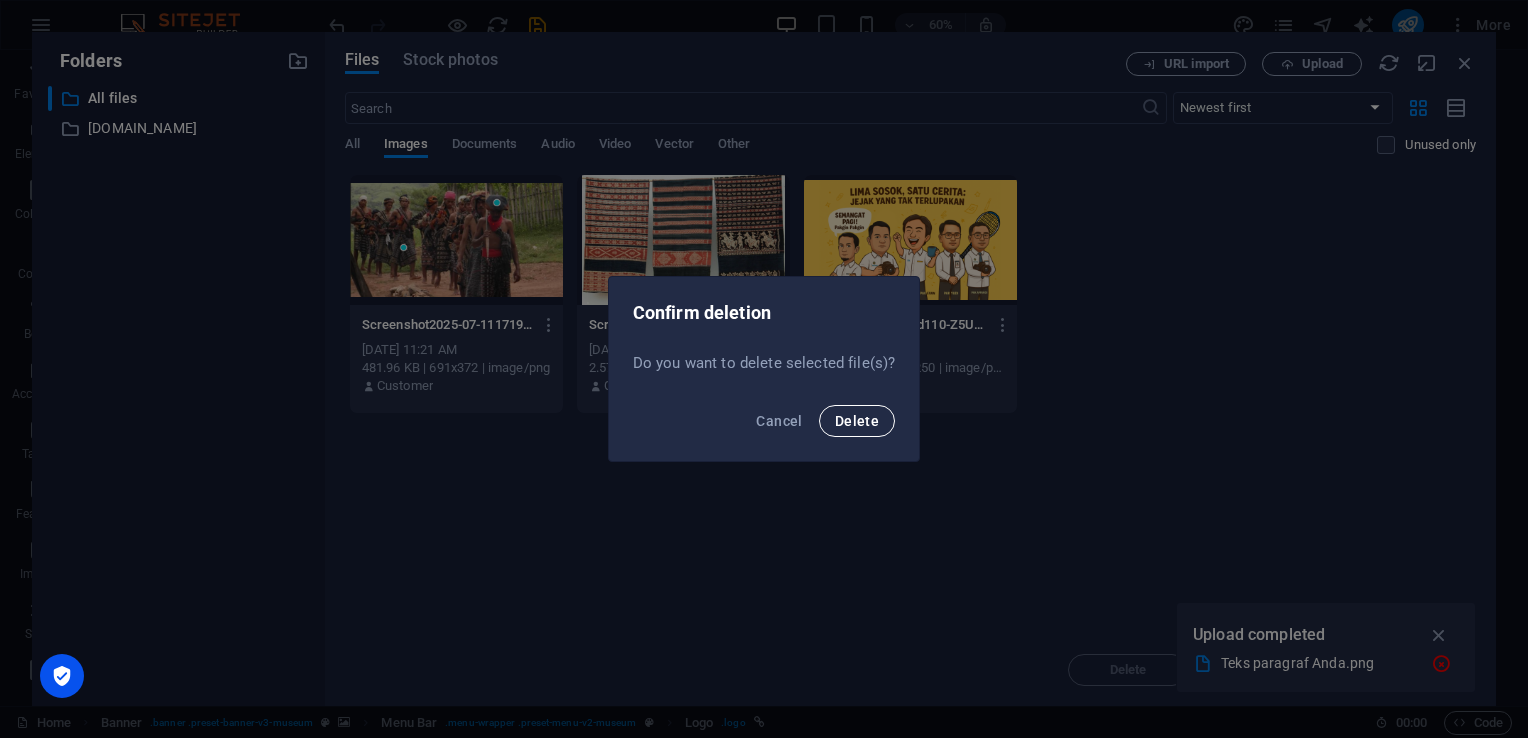 click on "Delete" at bounding box center [857, 421] 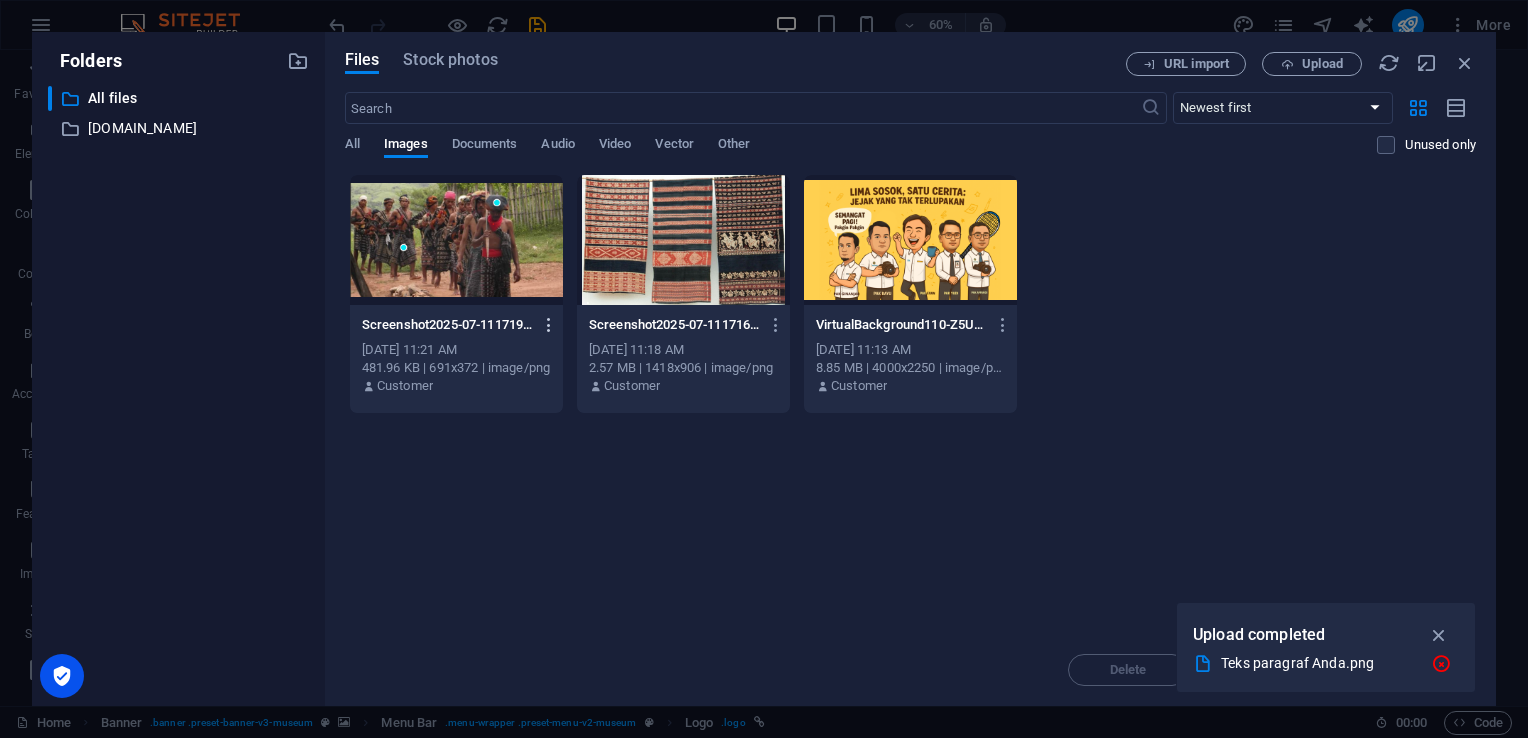 click at bounding box center [549, 325] 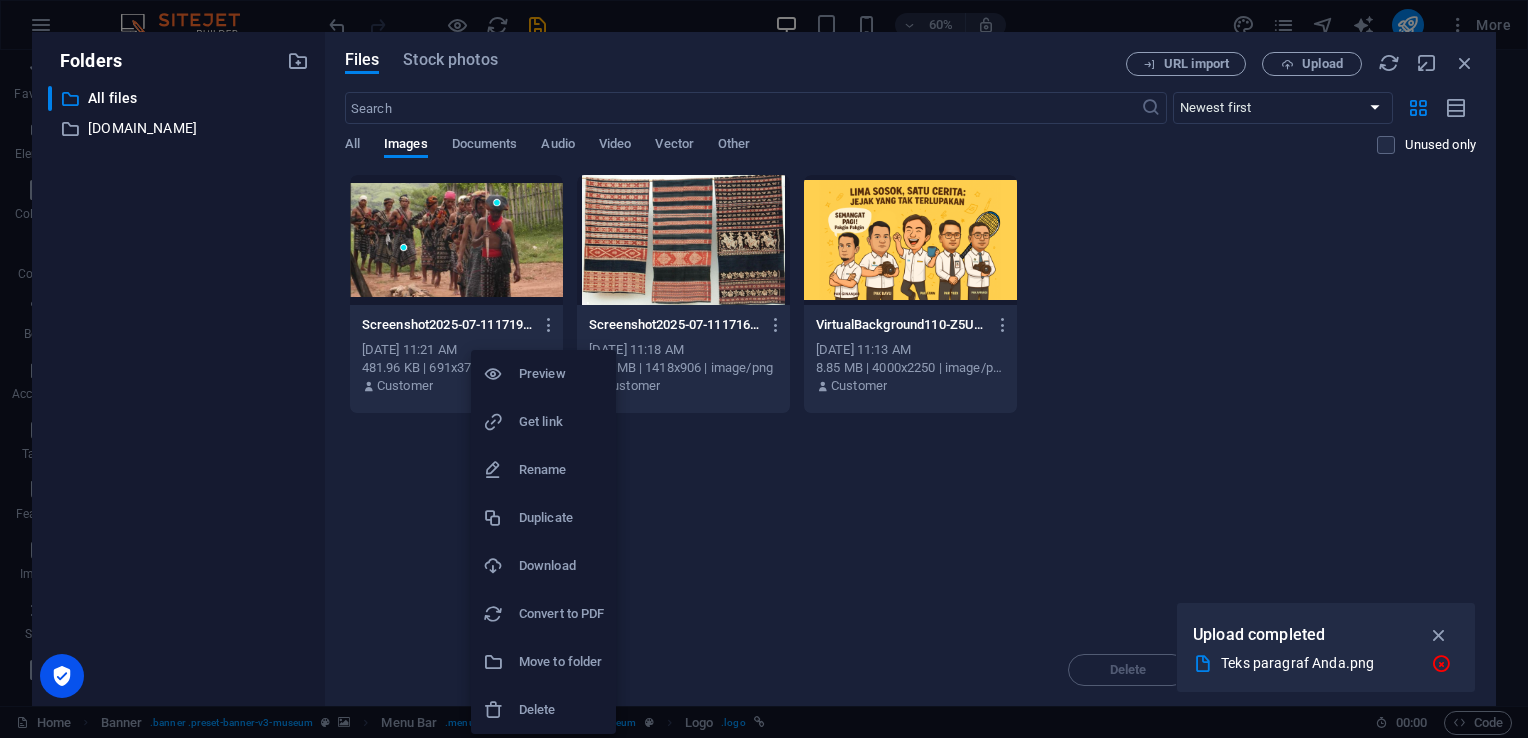 click on "Delete" at bounding box center [561, 710] 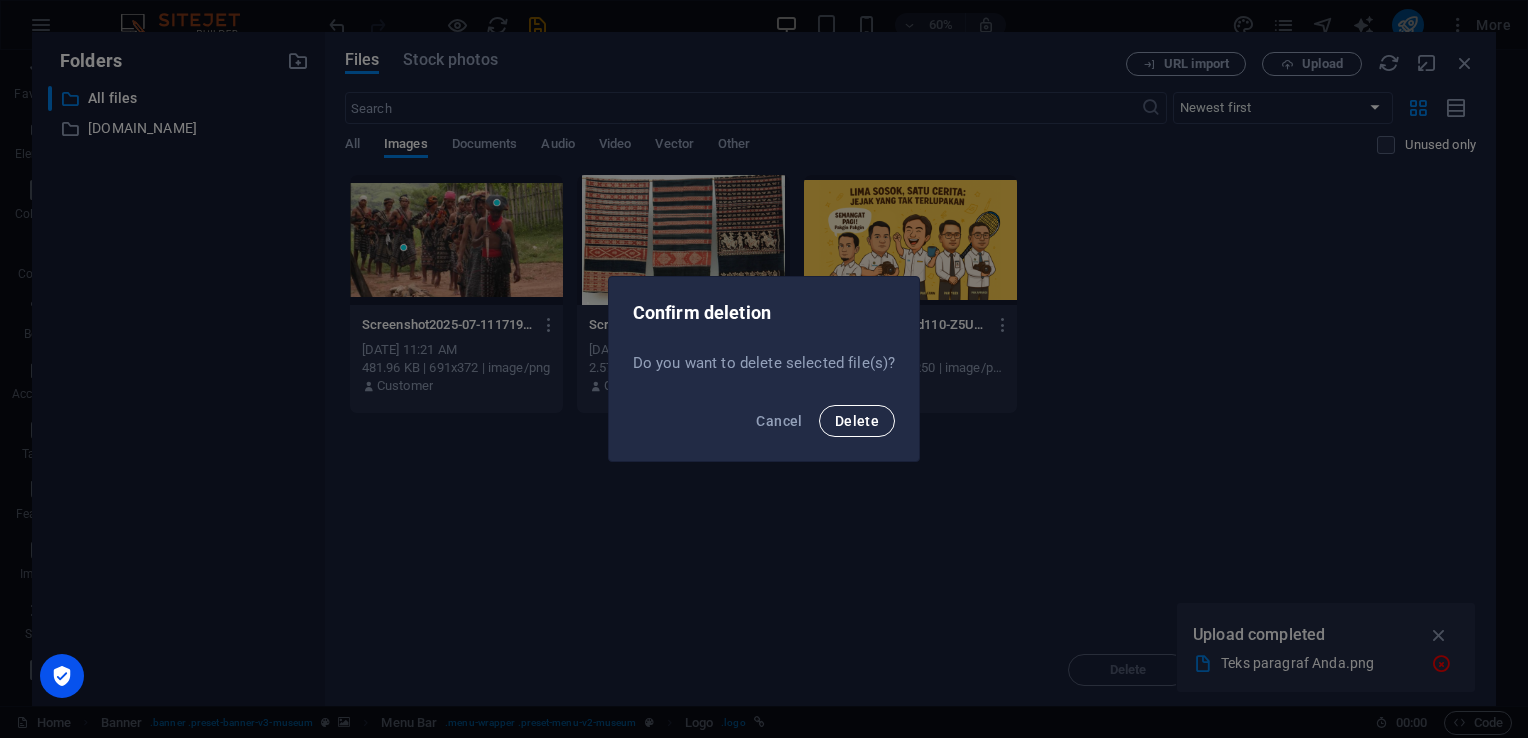 click on "Delete" at bounding box center [857, 421] 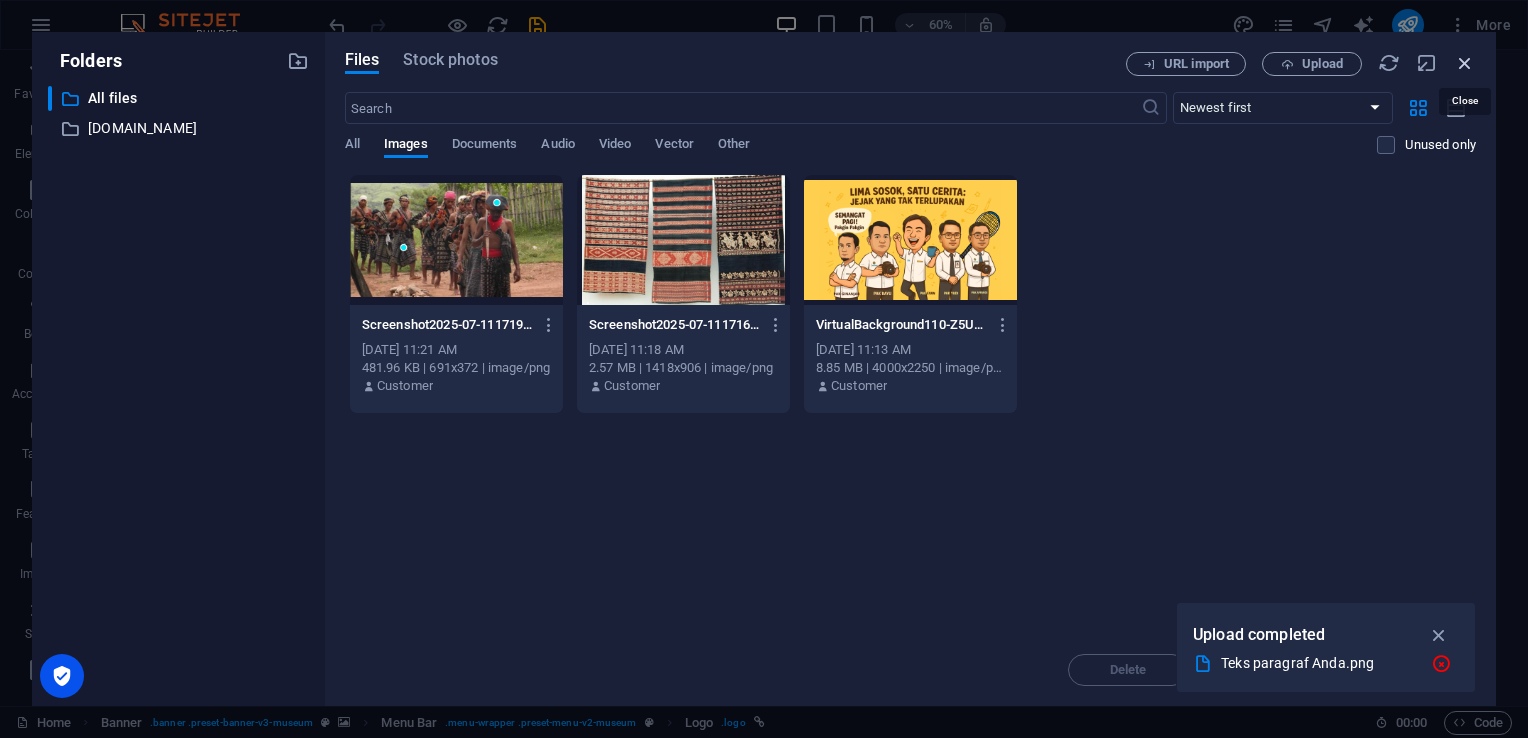 click at bounding box center [1465, 63] 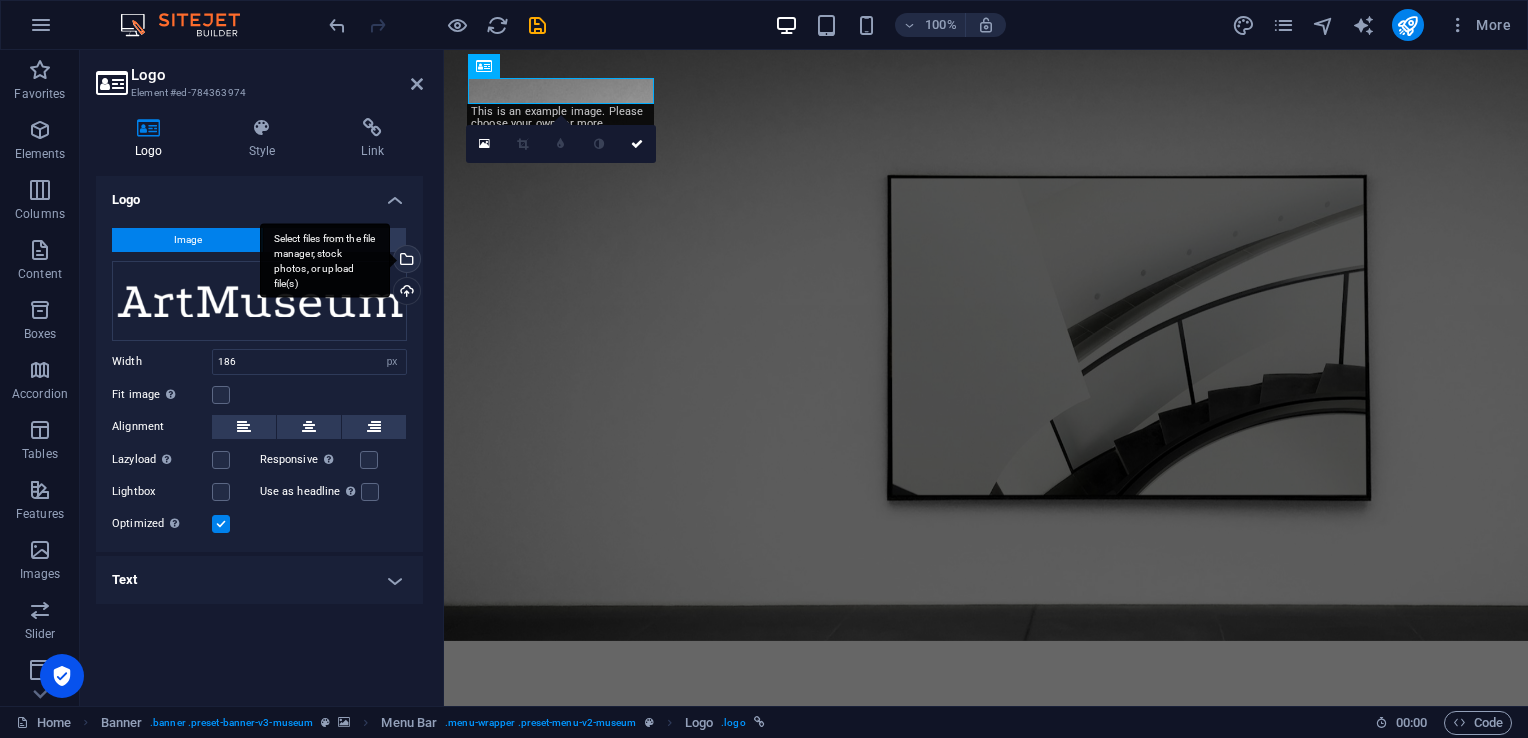 click on "Select files from the file manager, stock photos, or upload file(s)" at bounding box center (405, 261) 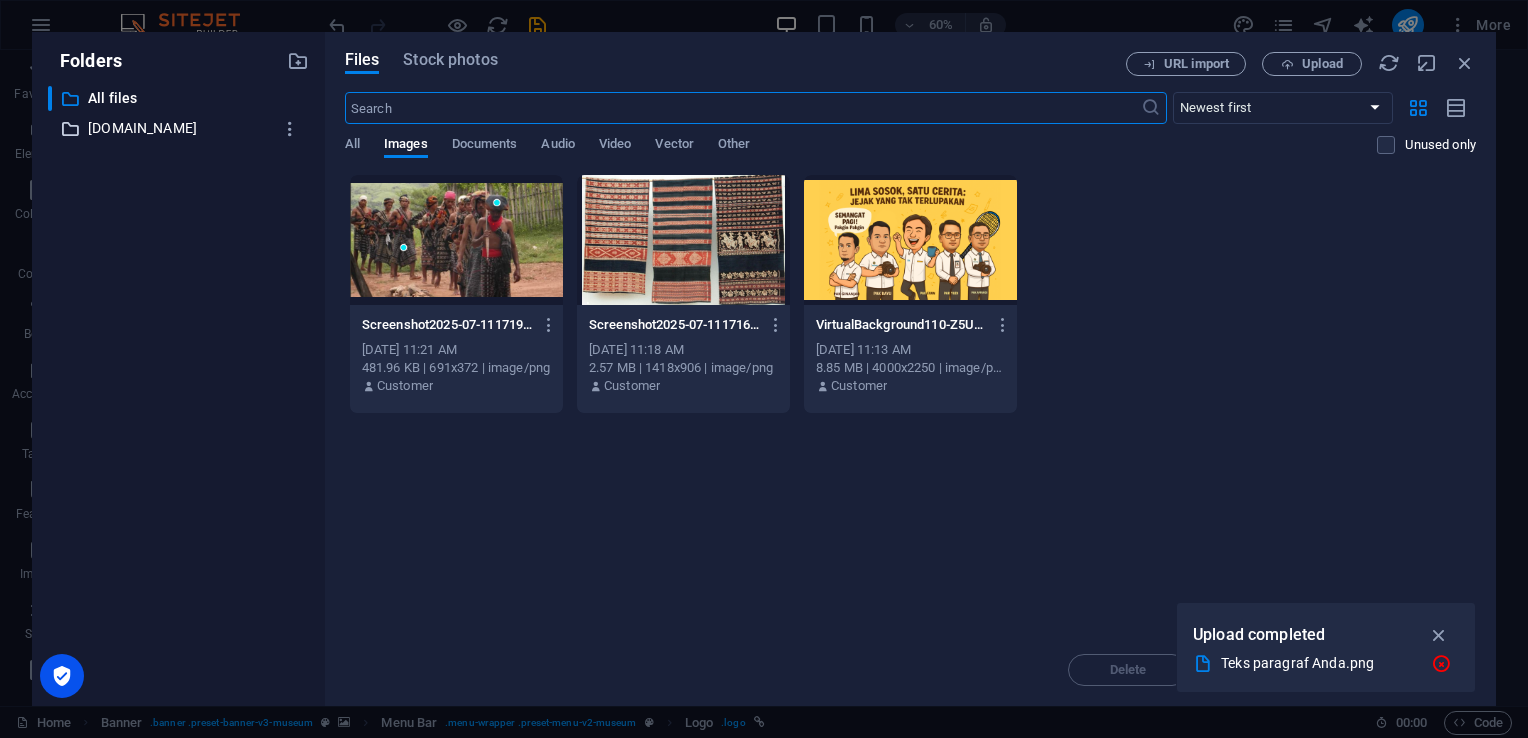 click on "[DOMAIN_NAME]" at bounding box center (180, 128) 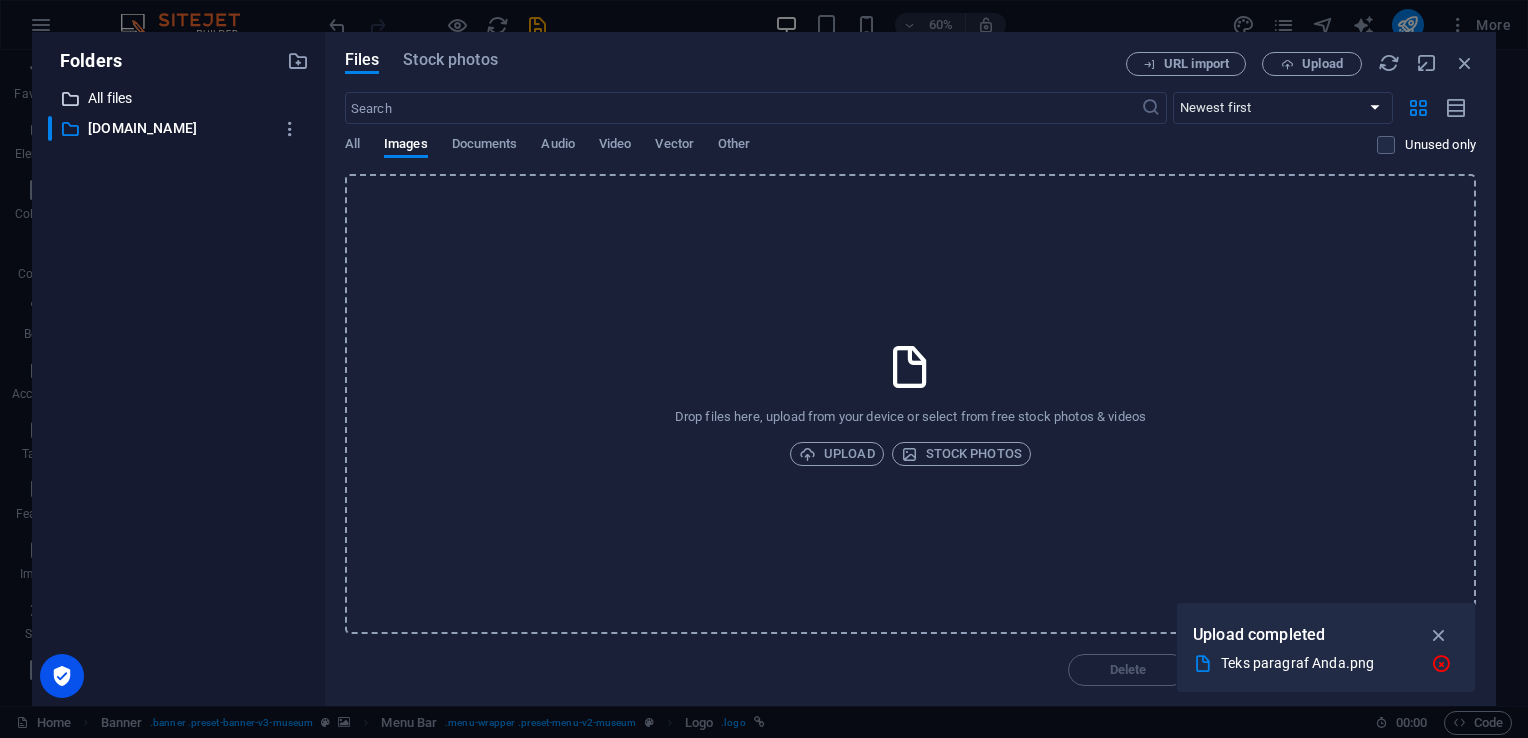 click on "All files" at bounding box center [180, 98] 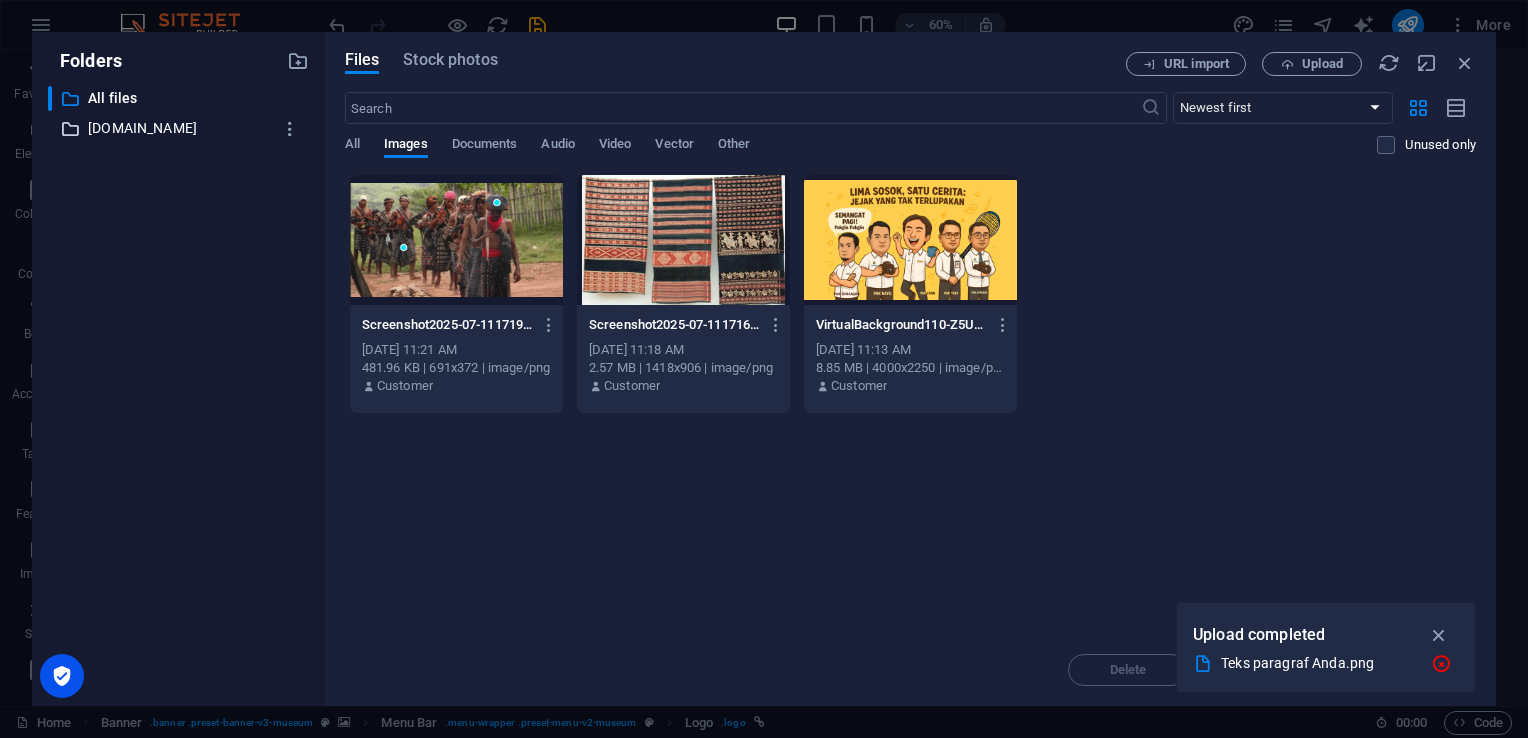 click on "[DOMAIN_NAME]" at bounding box center [180, 128] 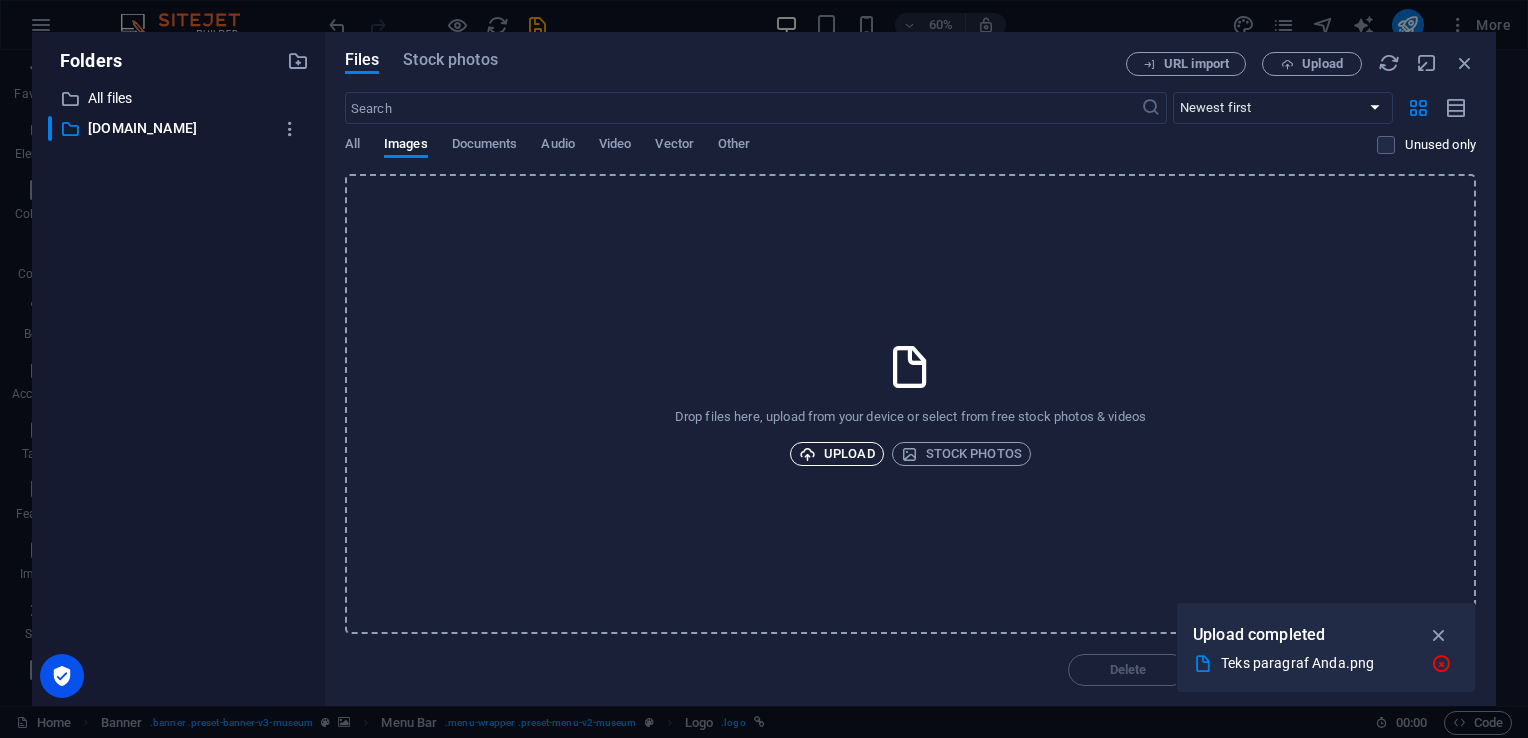 click on "Upload" at bounding box center (837, 454) 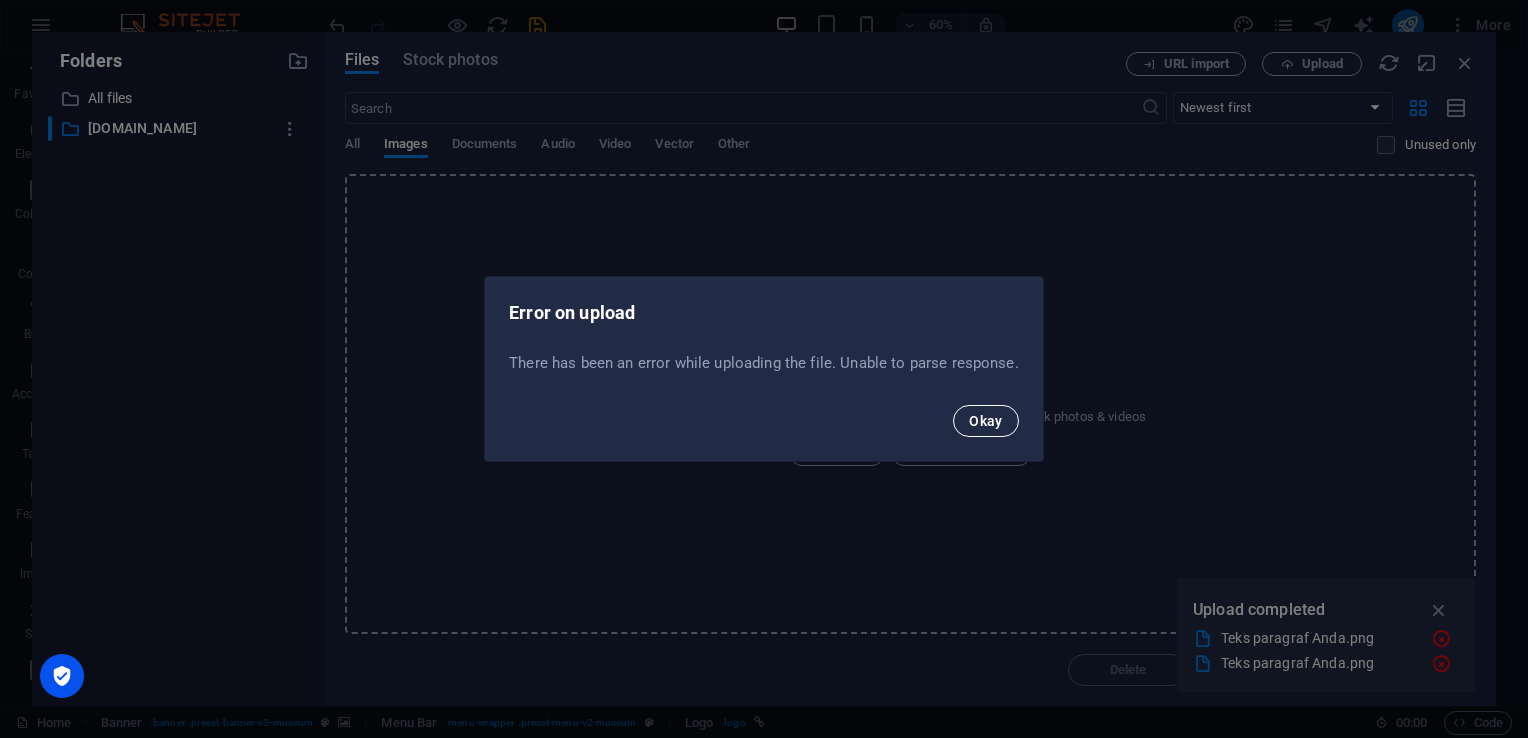 click on "Okay" at bounding box center (986, 421) 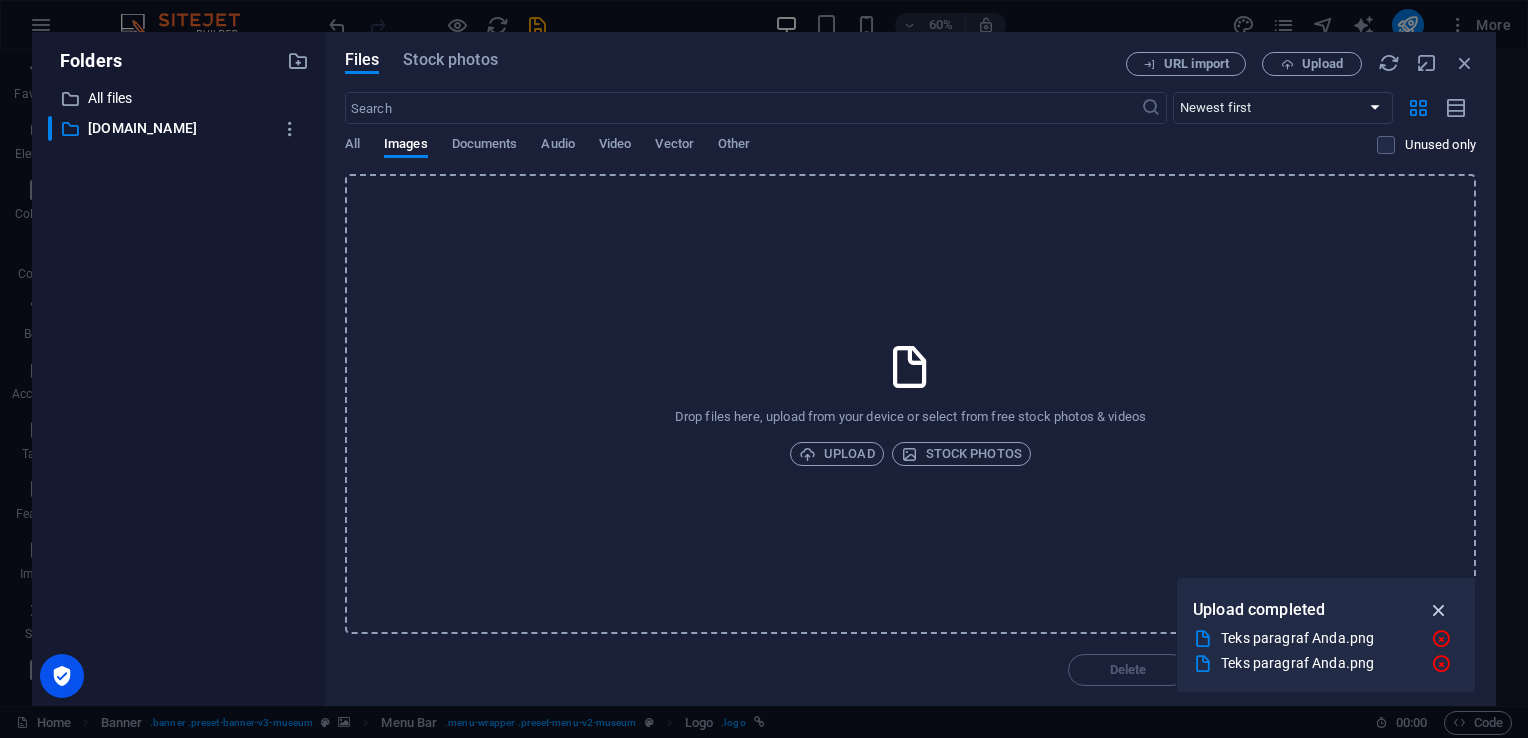 click at bounding box center [1439, 610] 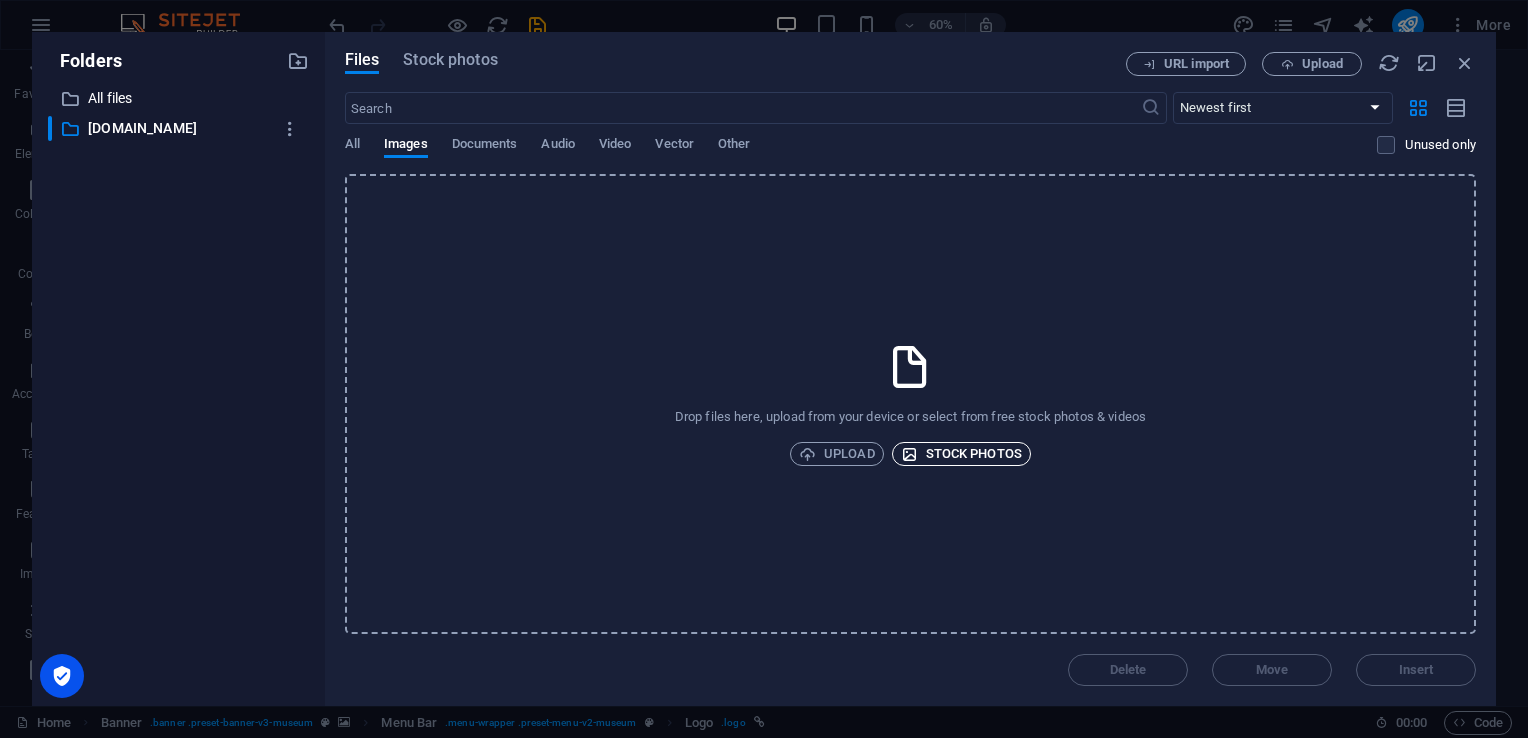 click on "Stock photos" at bounding box center (961, 454) 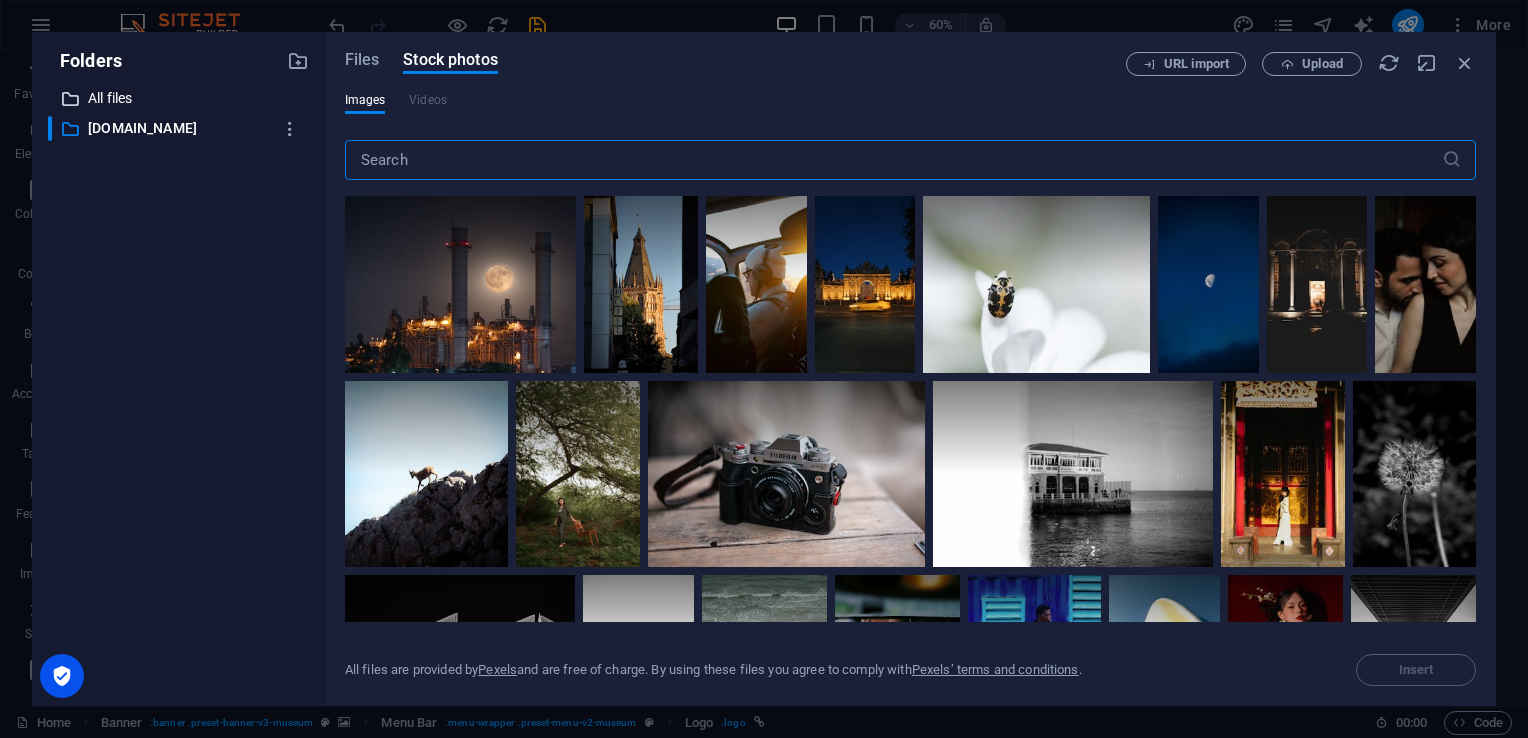 click on "All files" at bounding box center [180, 98] 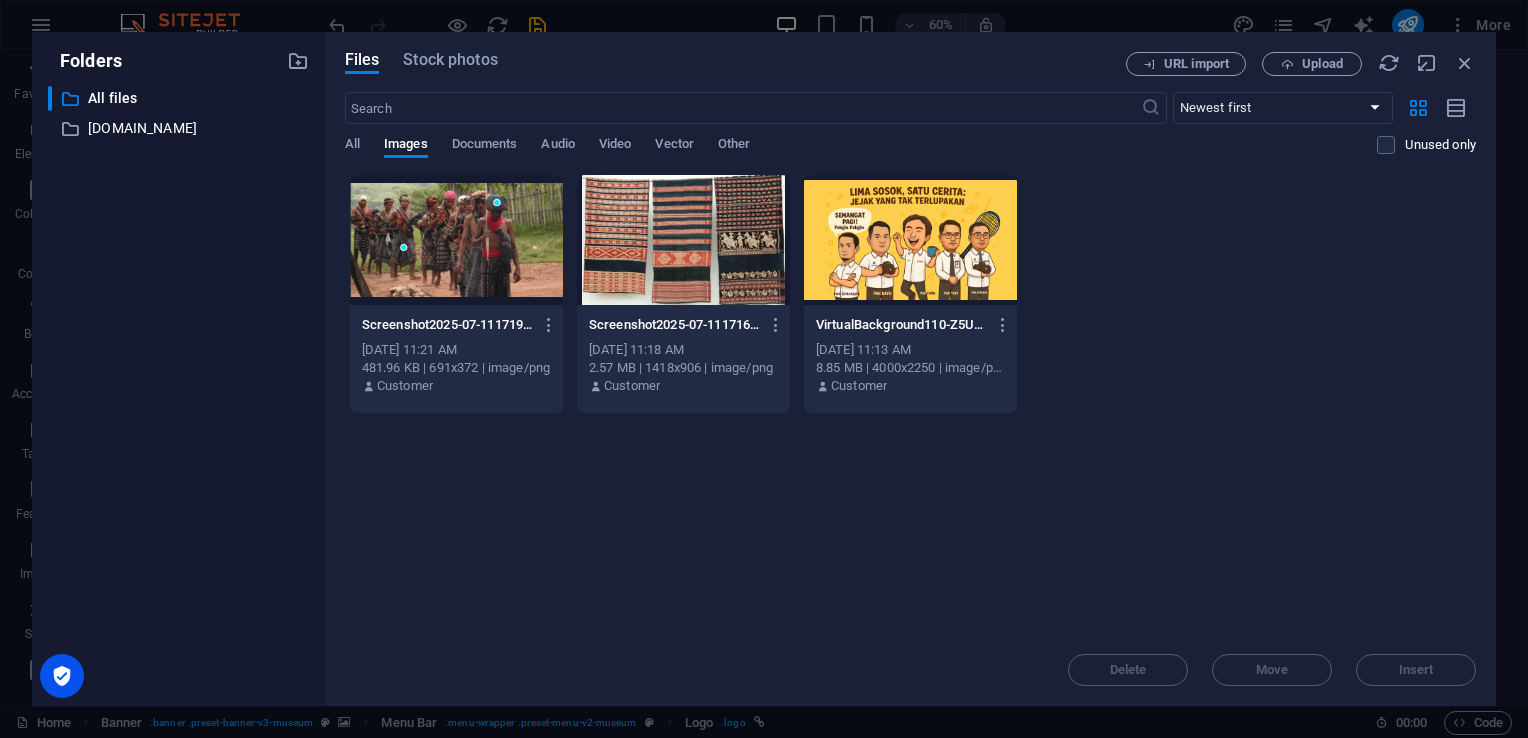 click at bounding box center (910, 240) 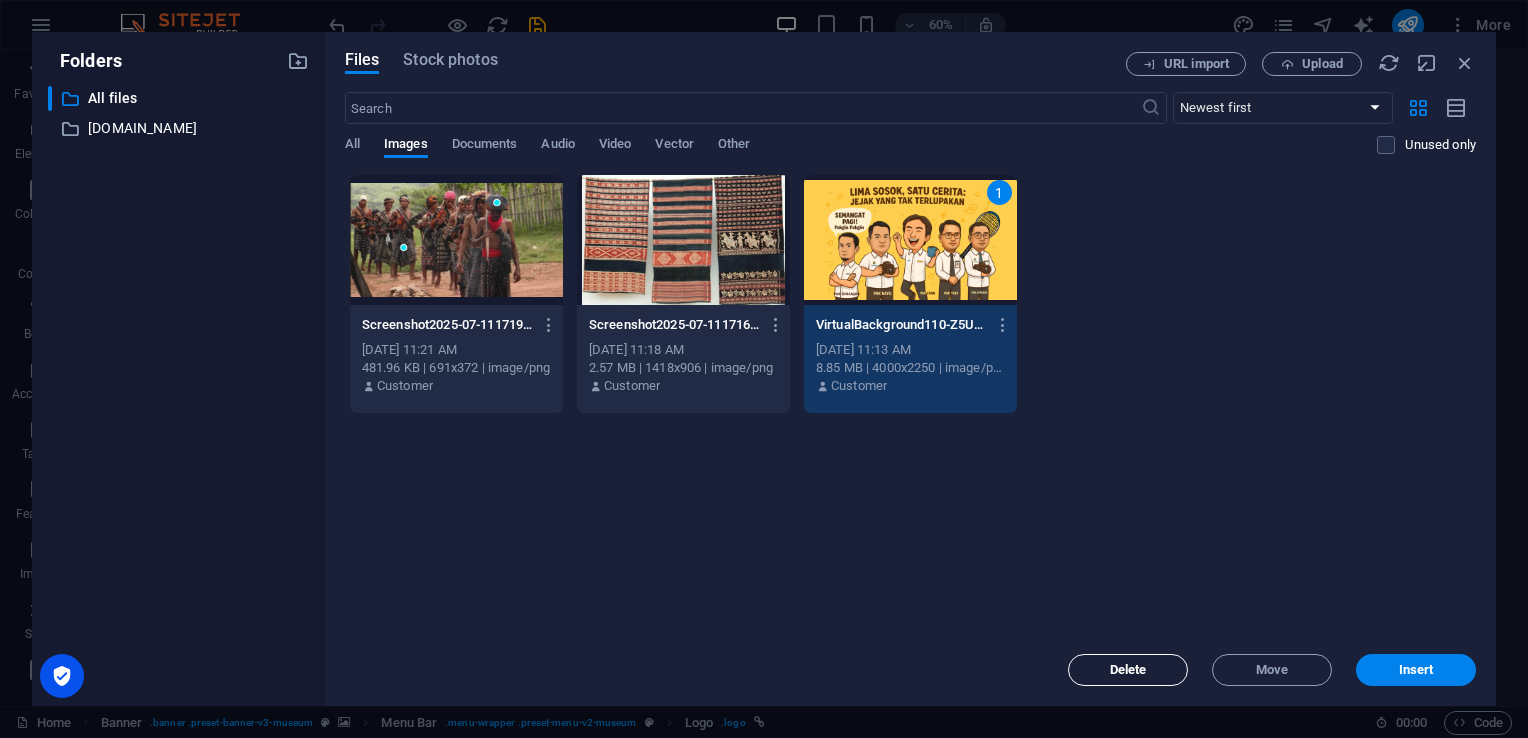 click on "Delete" at bounding box center [1128, 670] 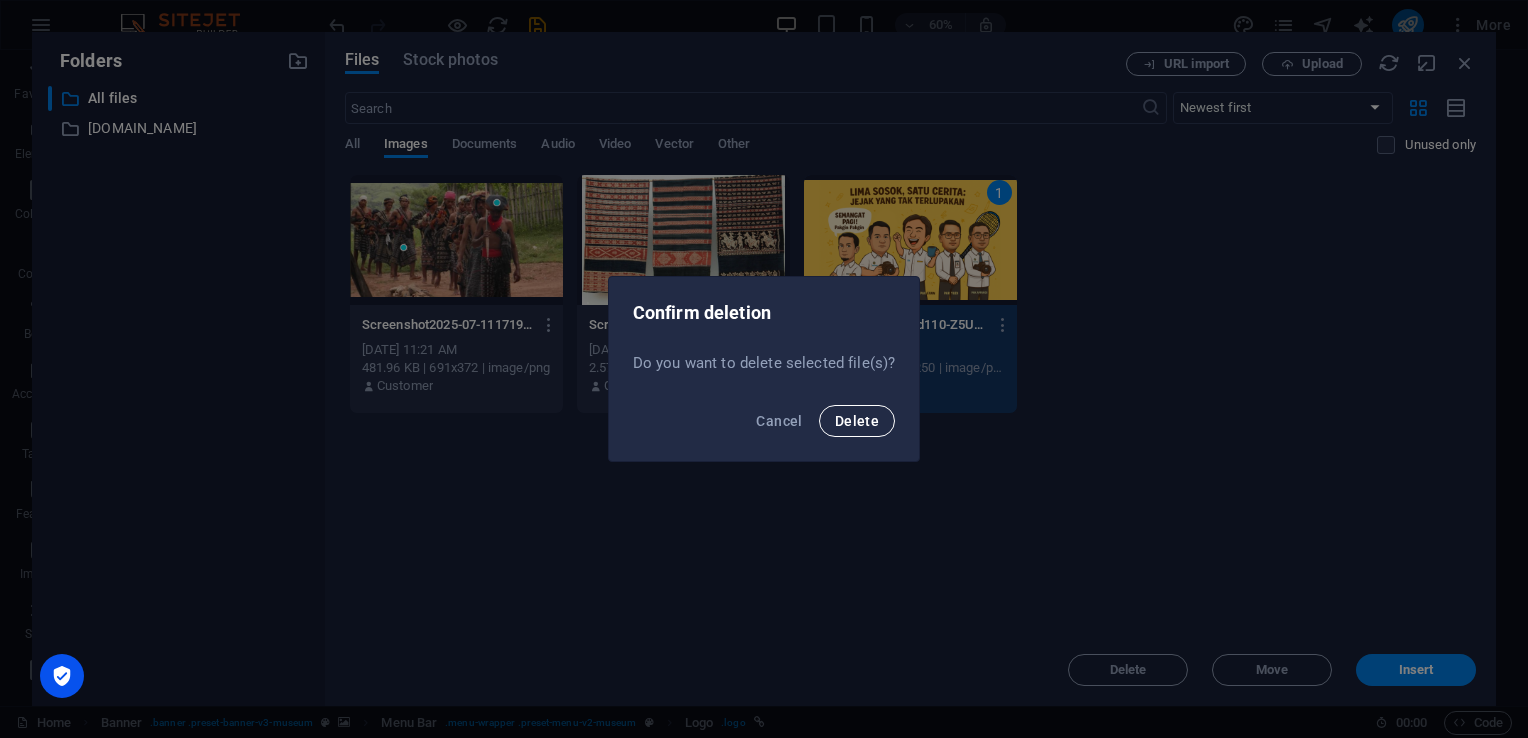 click on "Delete" at bounding box center (857, 421) 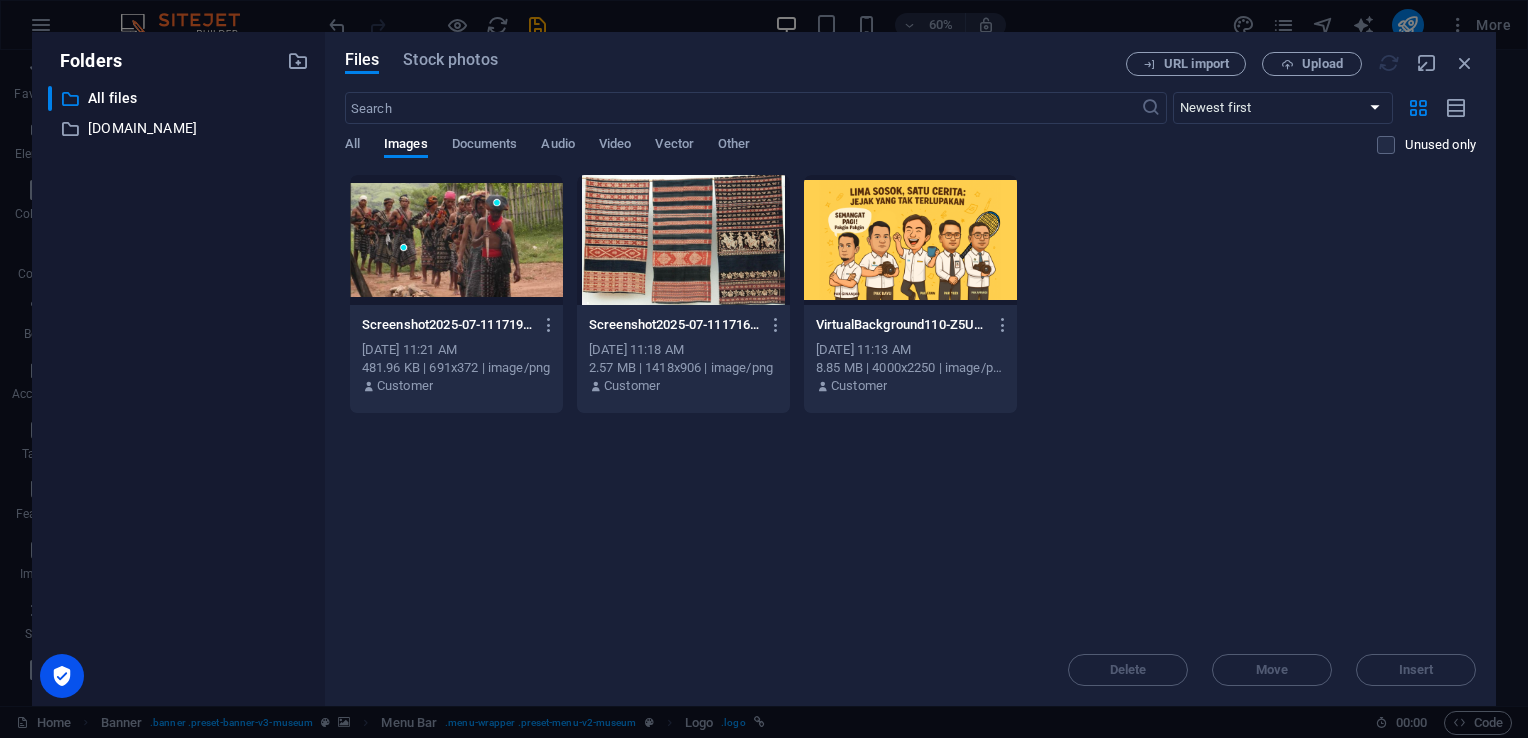 click at bounding box center [683, 240] 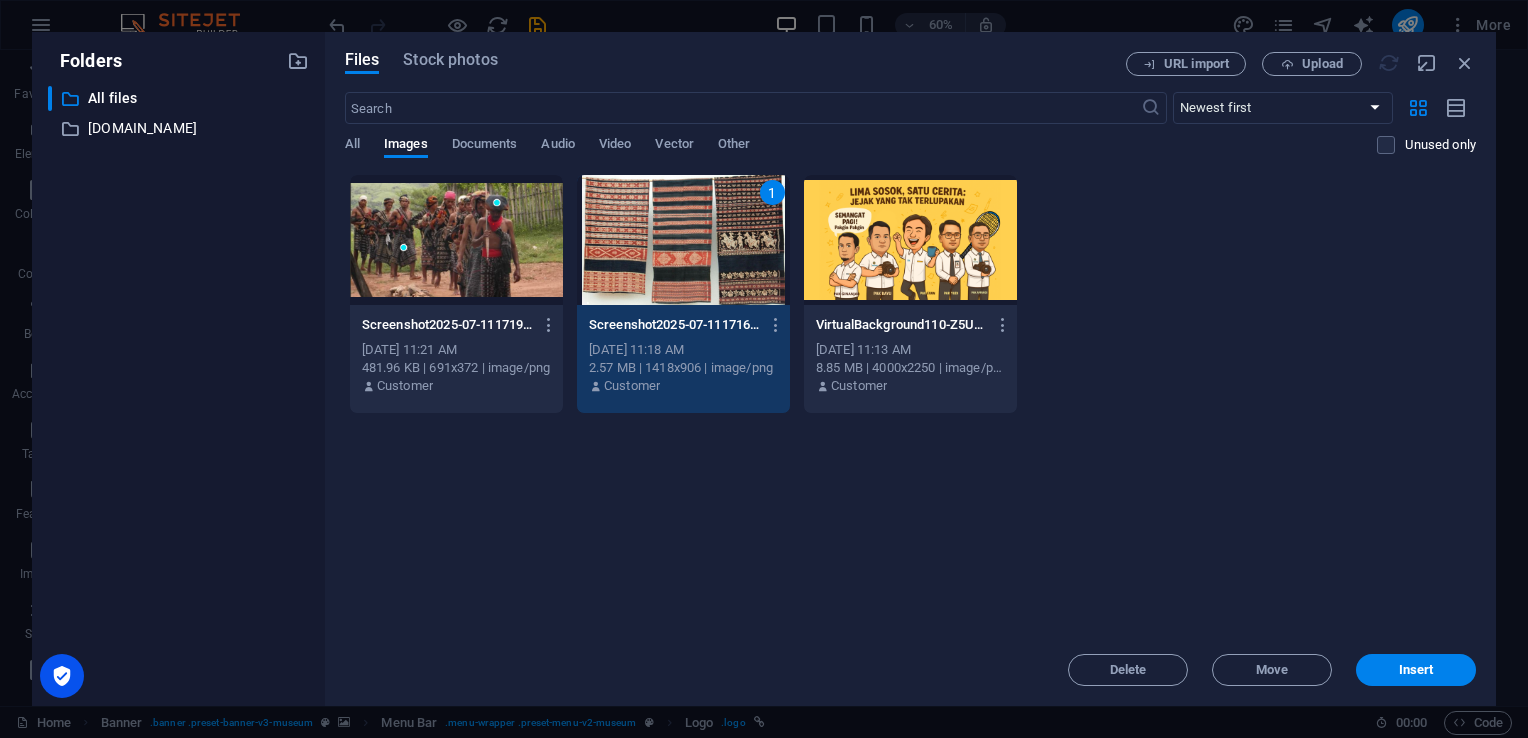 click on "Delete Move Insert" at bounding box center (910, 660) 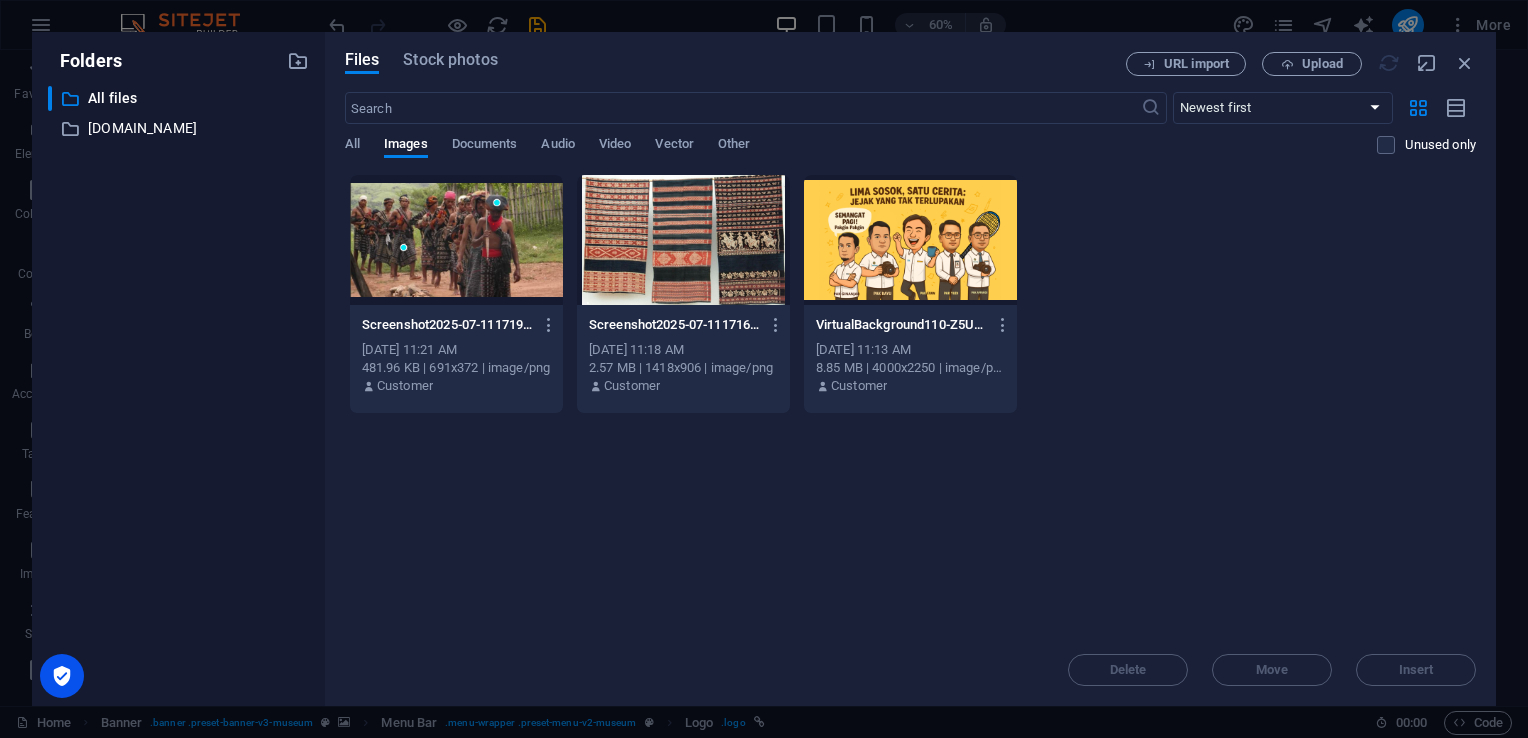 click at bounding box center [683, 240] 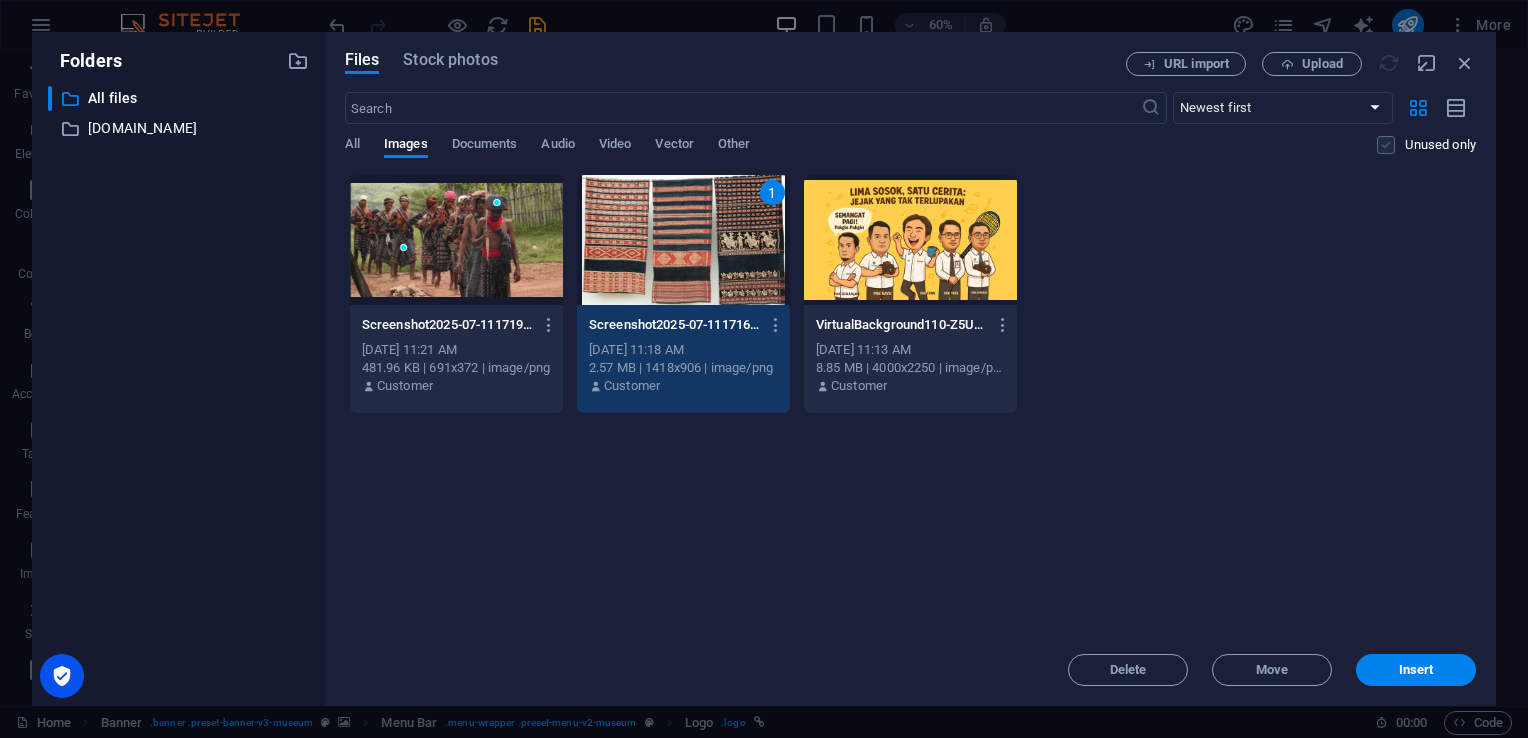 click at bounding box center (1386, 145) 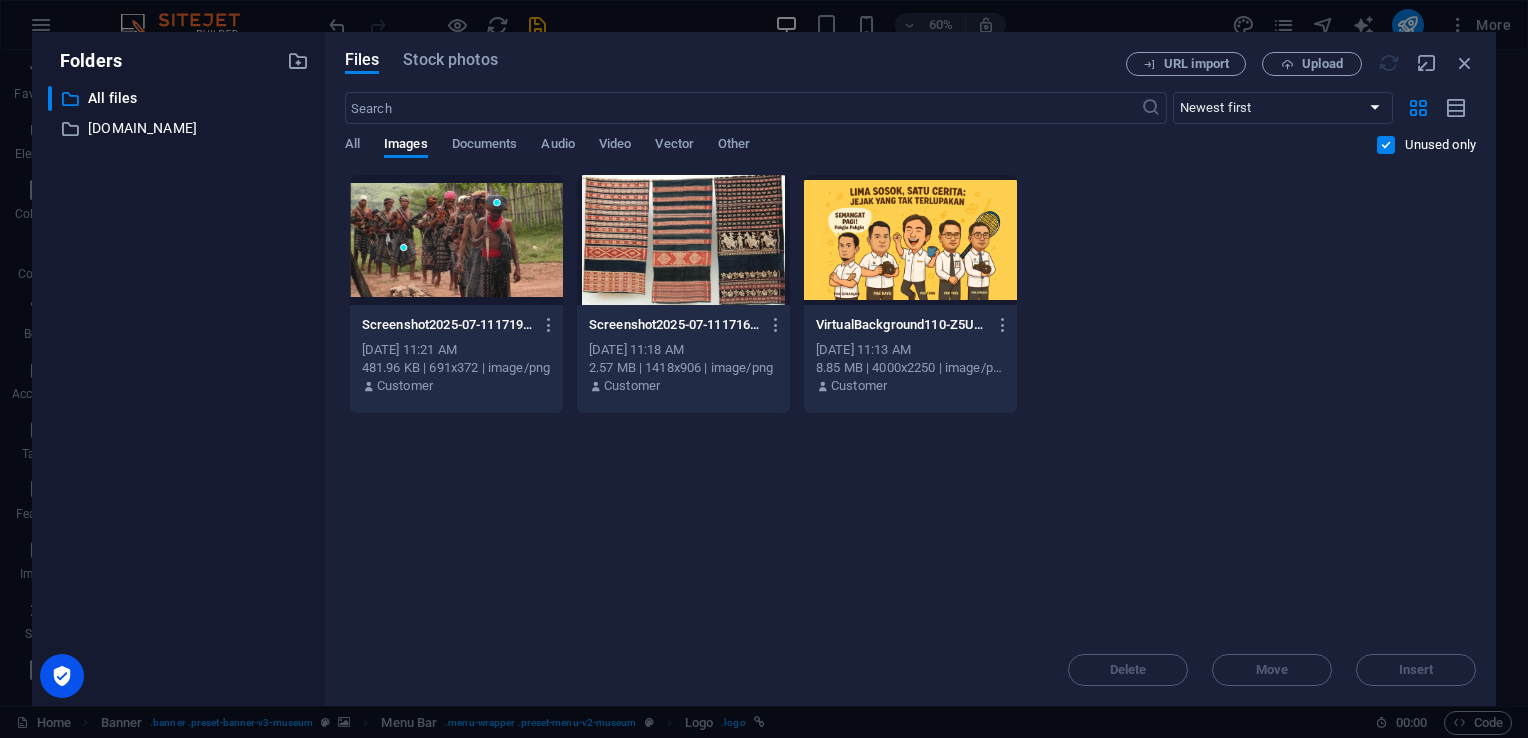 click at bounding box center (1386, 145) 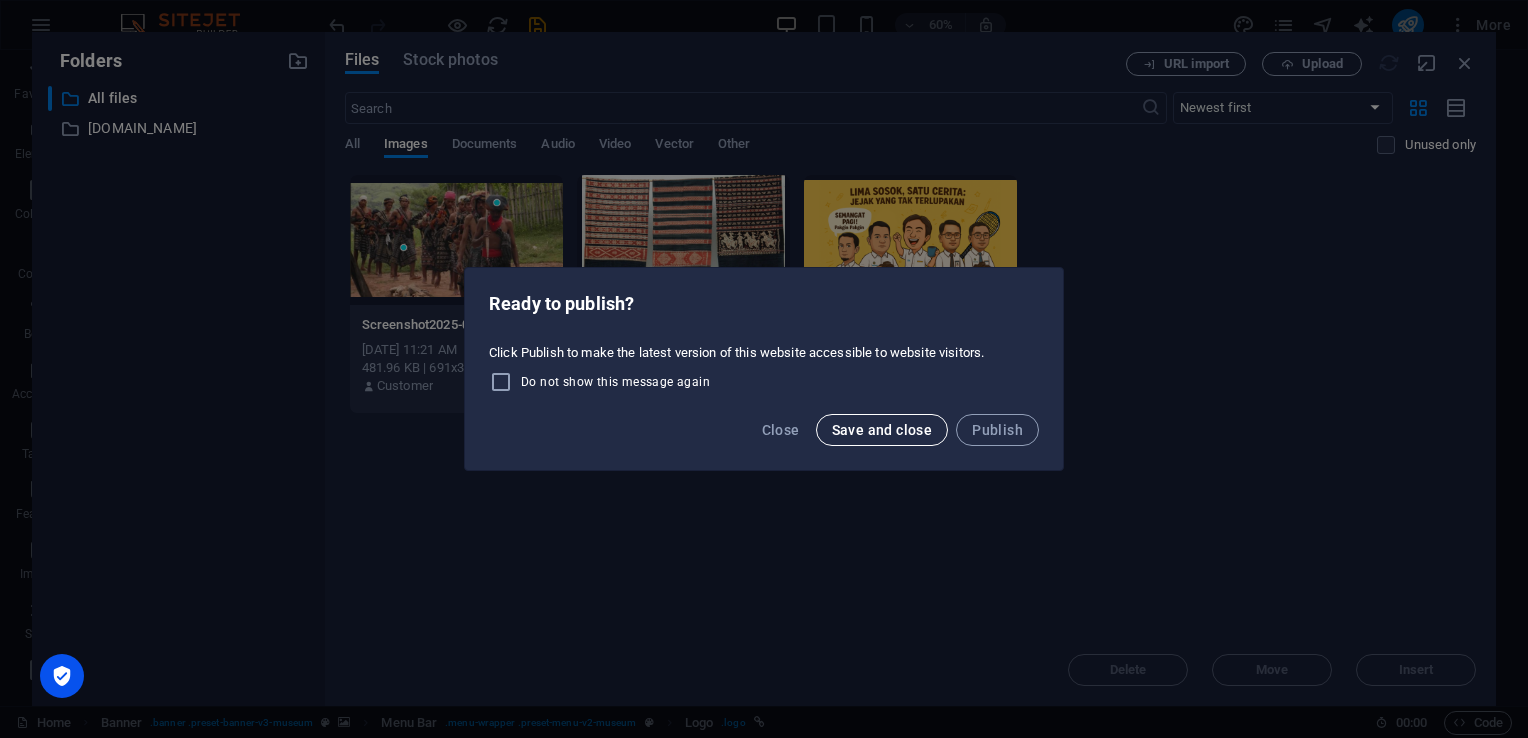 click on "Save and close" at bounding box center [882, 430] 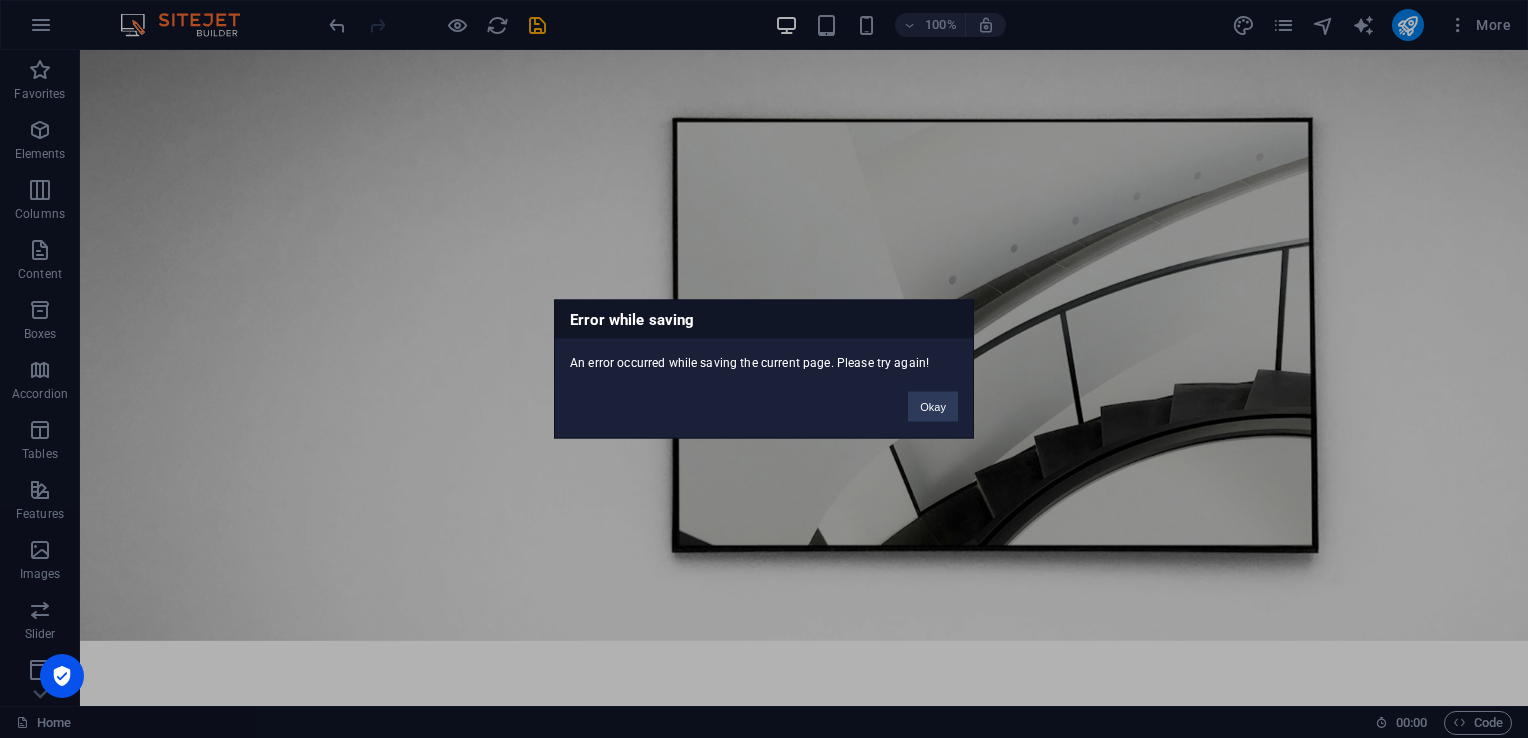 click on "Okay" at bounding box center [933, 397] 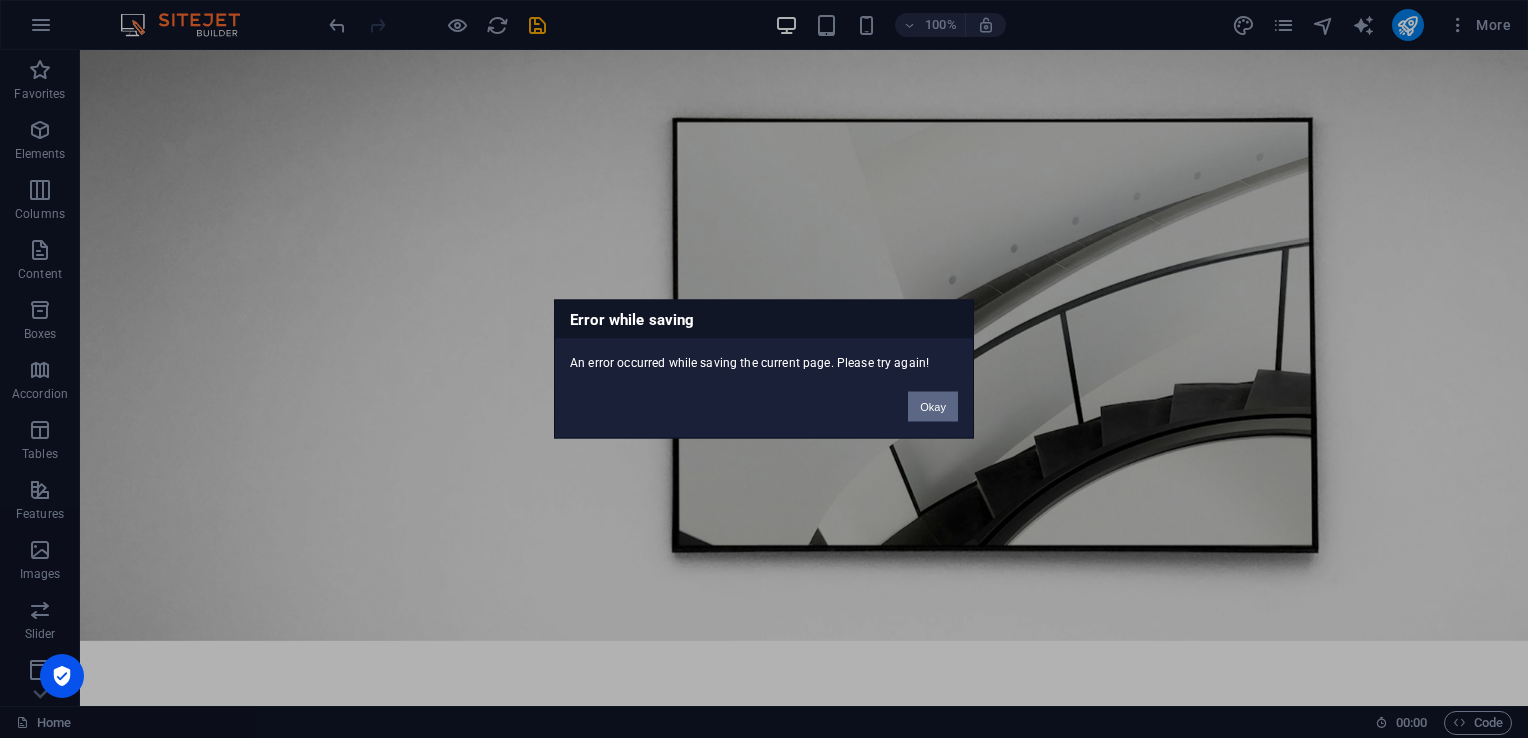 click on "Okay" at bounding box center (933, 407) 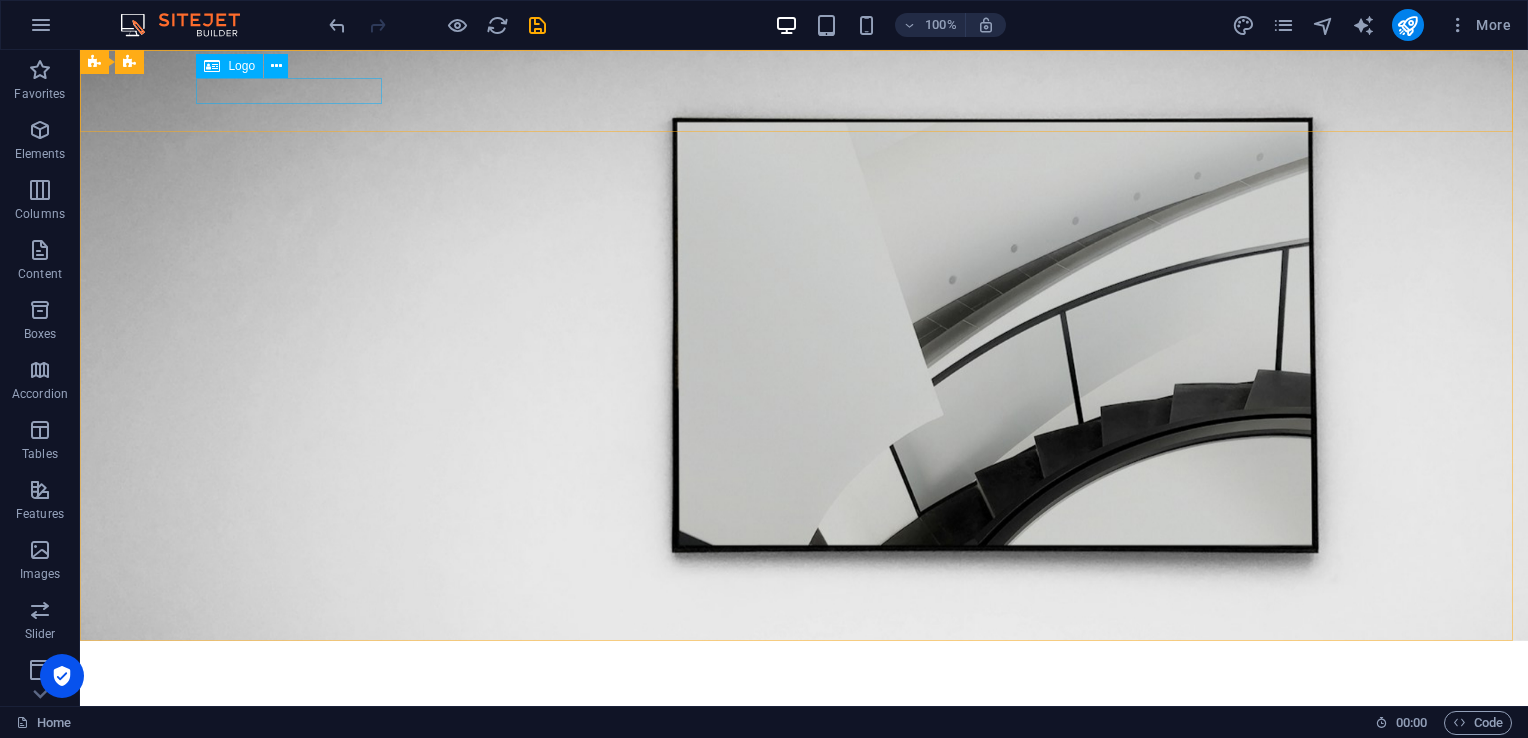click on "Logo" at bounding box center (241, 66) 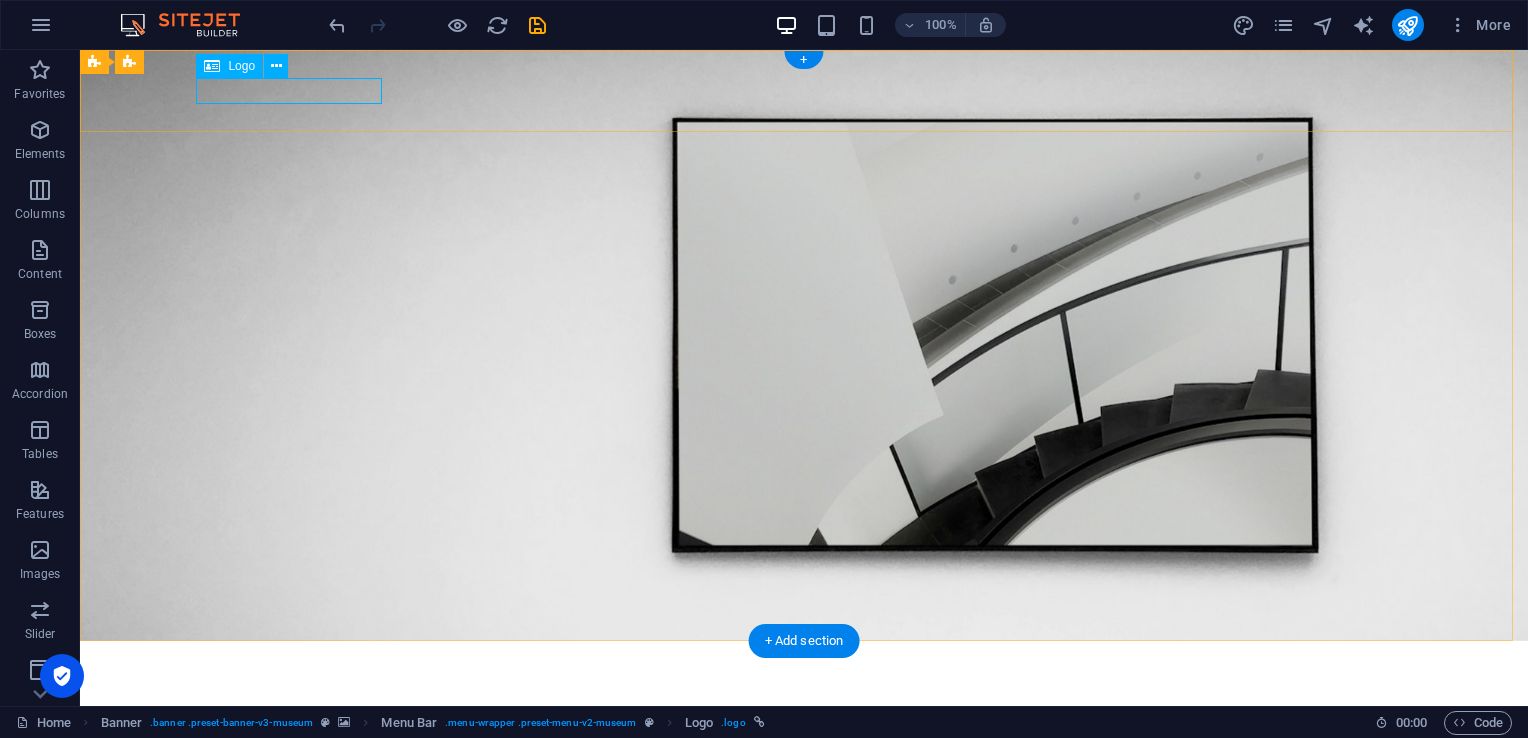 click at bounding box center [804, 669] 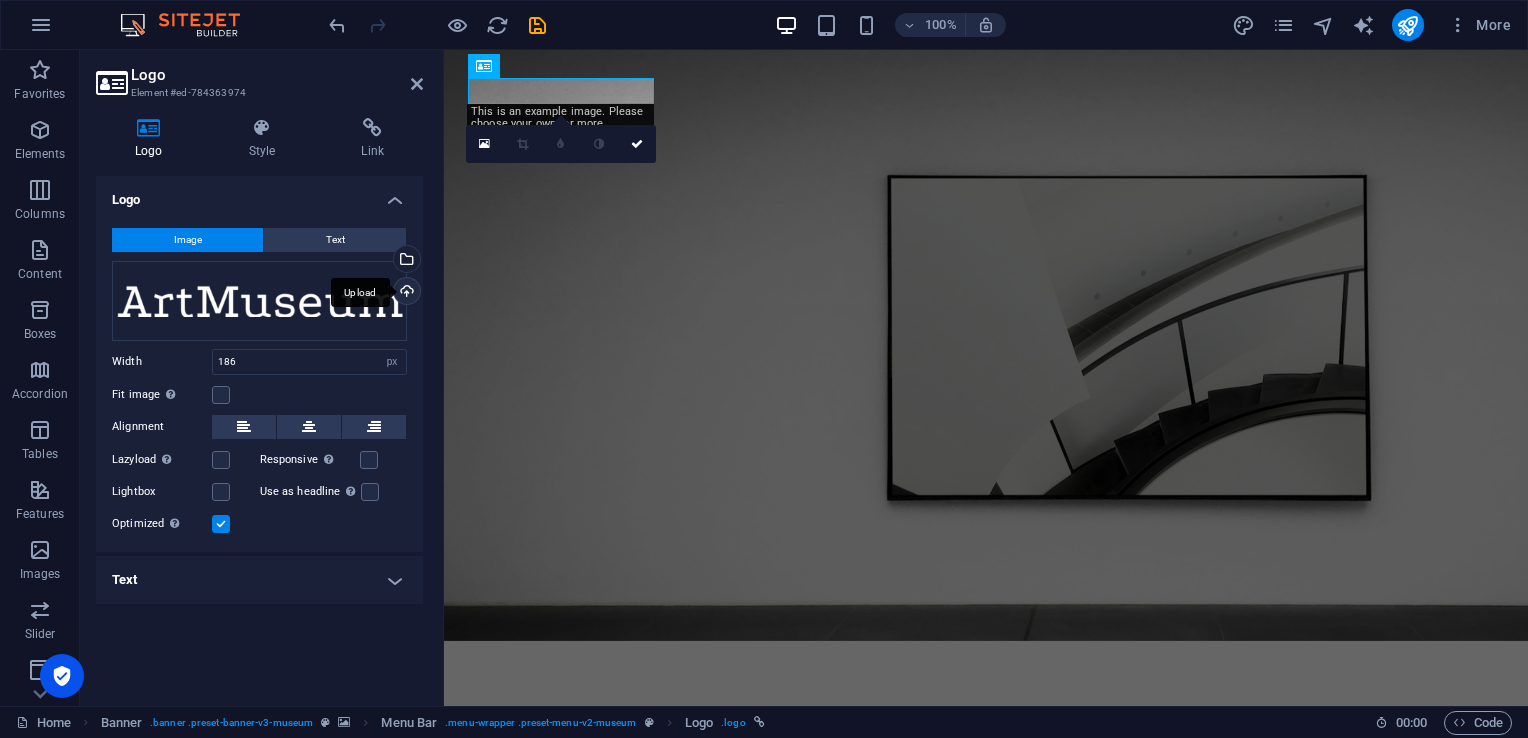 click on "Upload" at bounding box center (405, 293) 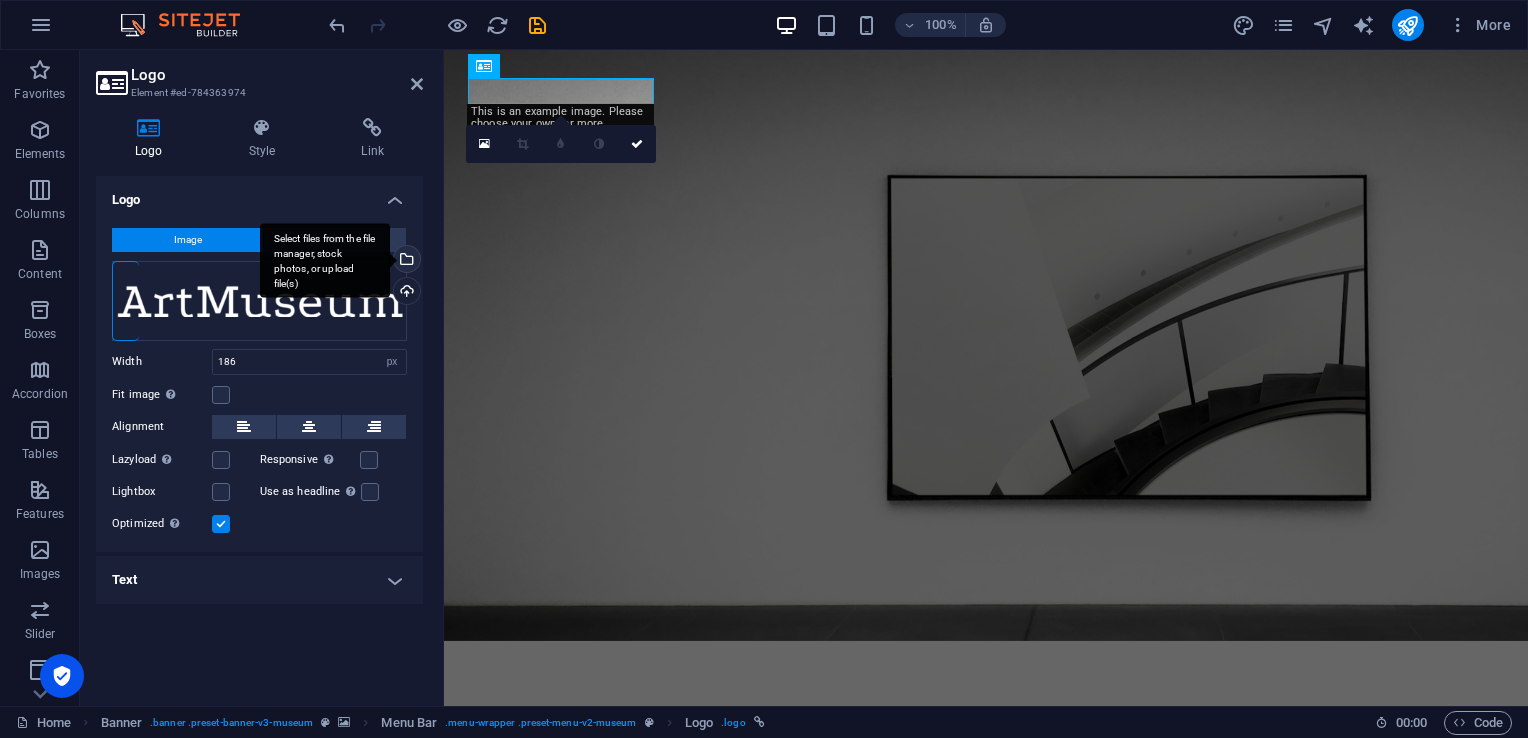 click on "Select files from the file manager, stock photos, or upload file(s)" at bounding box center [405, 261] 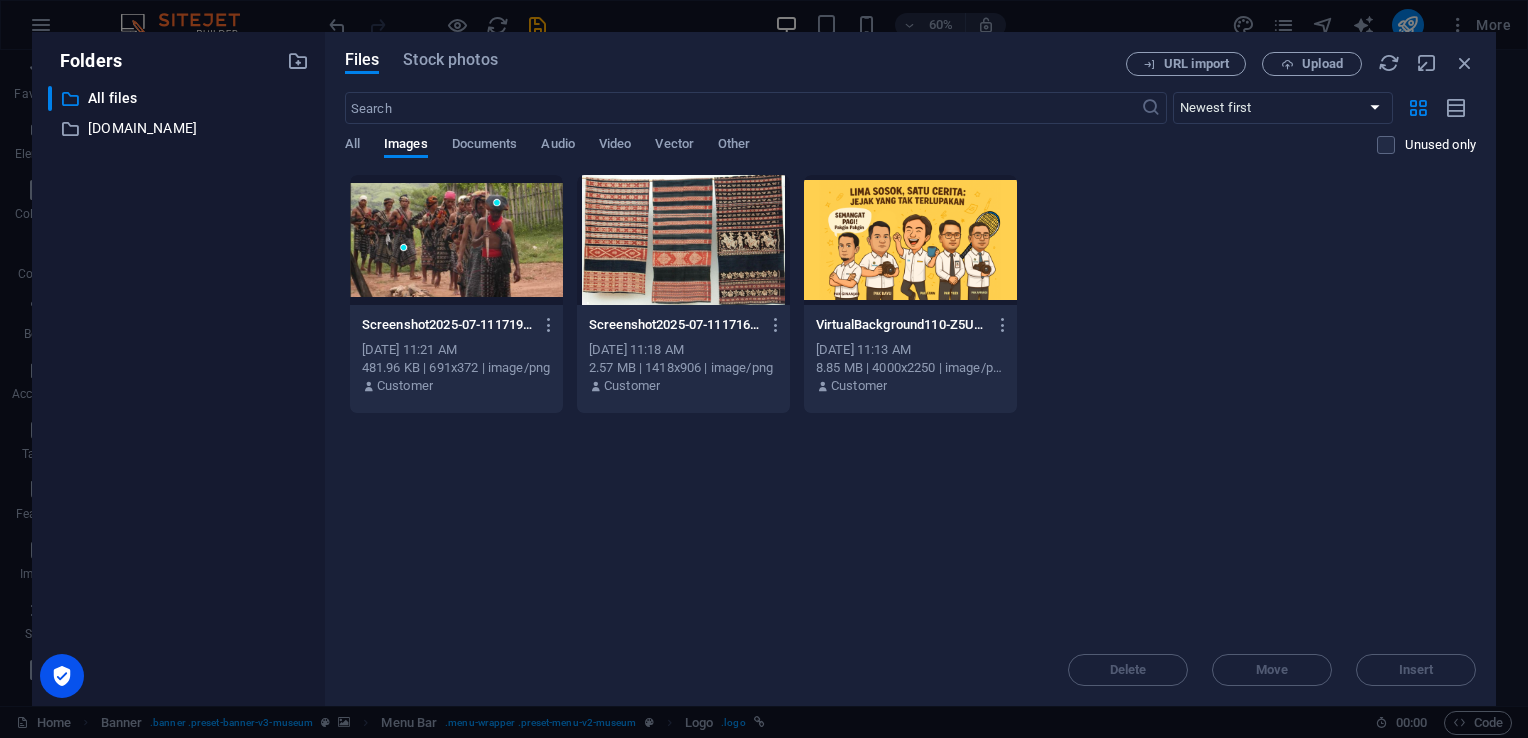 click at bounding box center [456, 240] 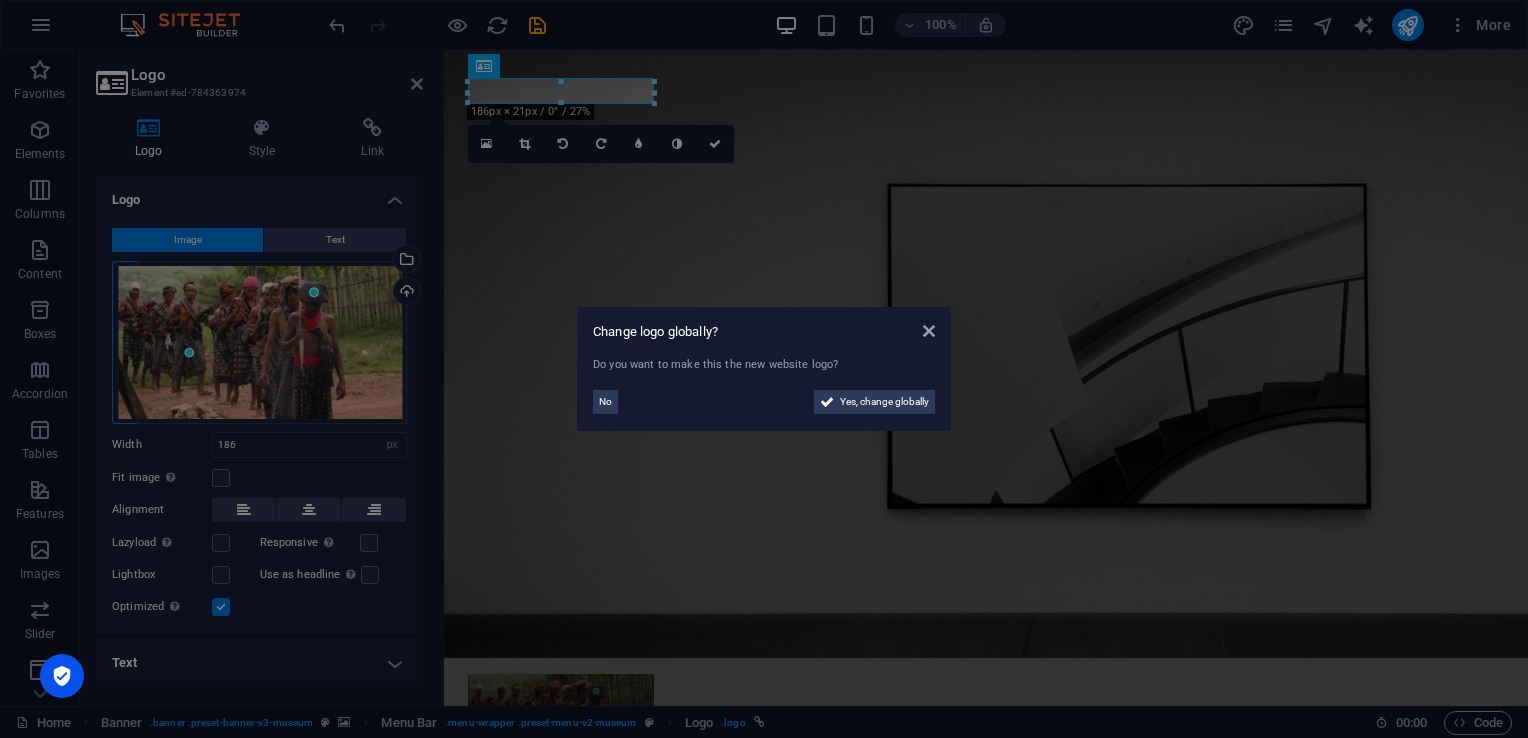 click on "No Yes, change globally" at bounding box center [764, 398] 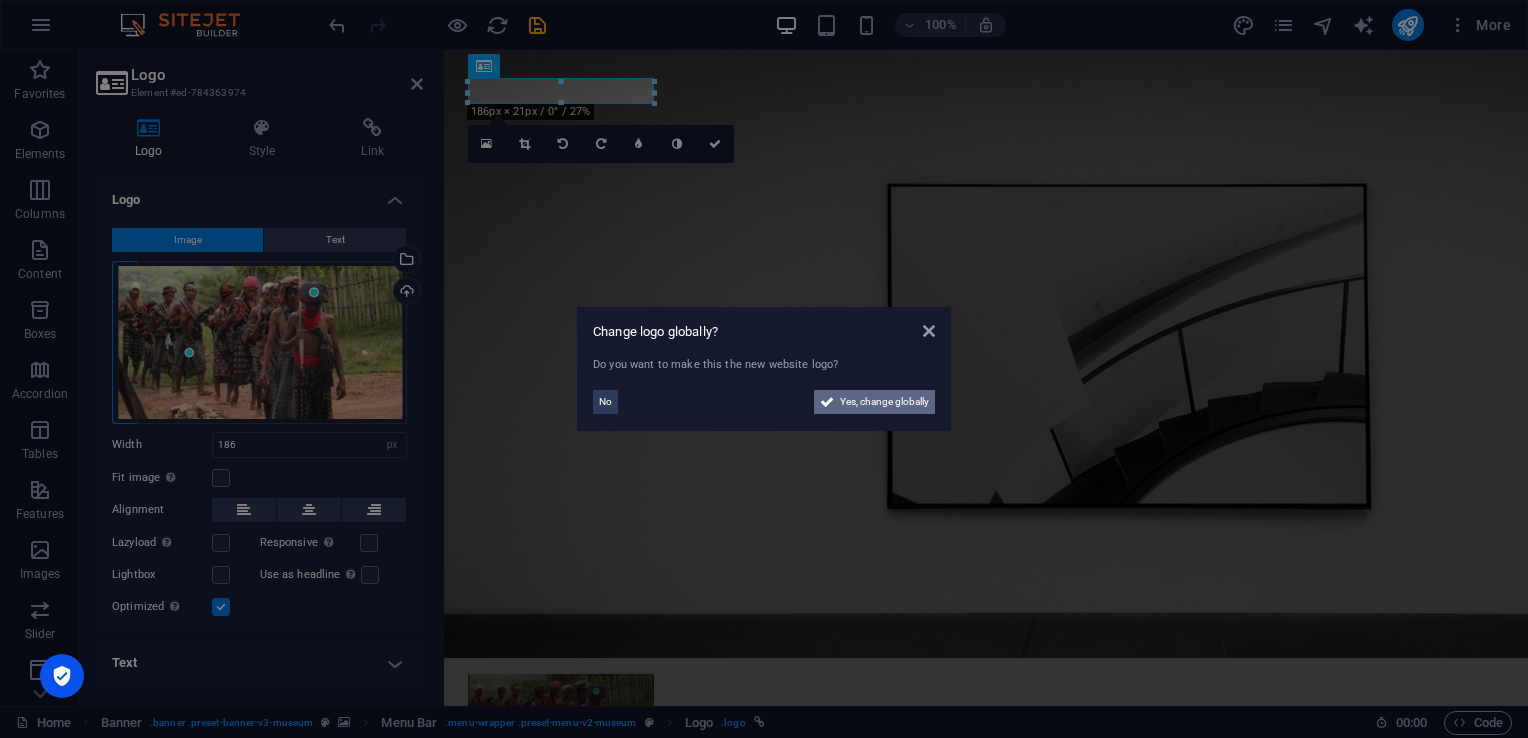 click on "Yes, change globally" at bounding box center (884, 402) 